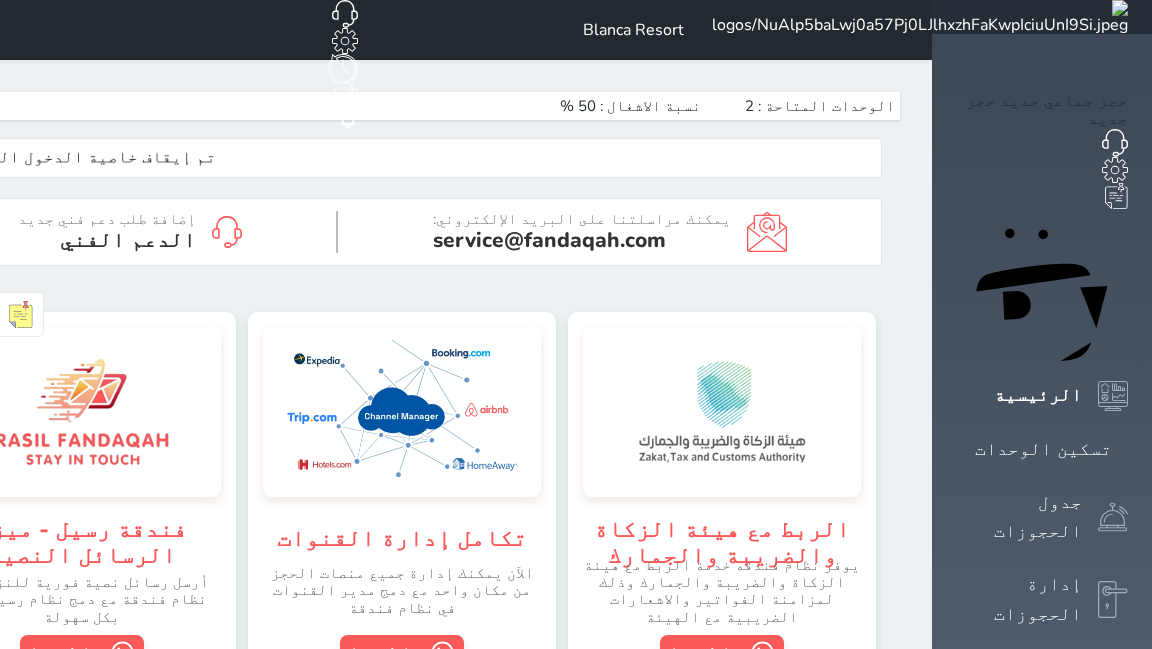 scroll, scrollTop: 0, scrollLeft: 0, axis: both 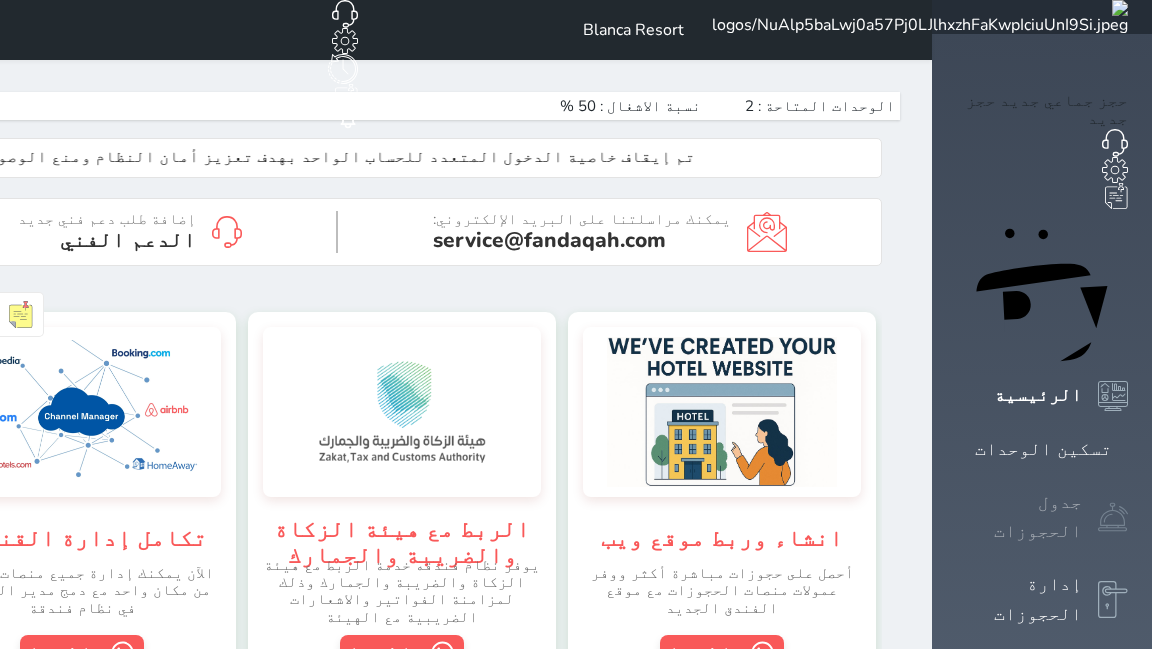 click 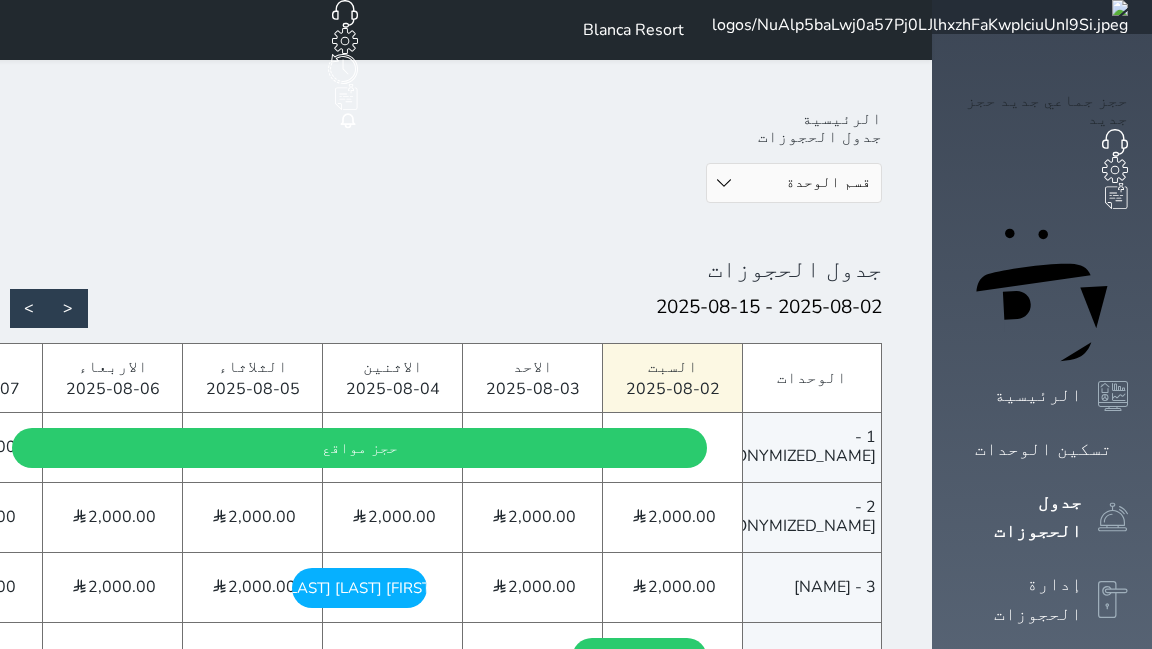 scroll, scrollTop: 0, scrollLeft: 0, axis: both 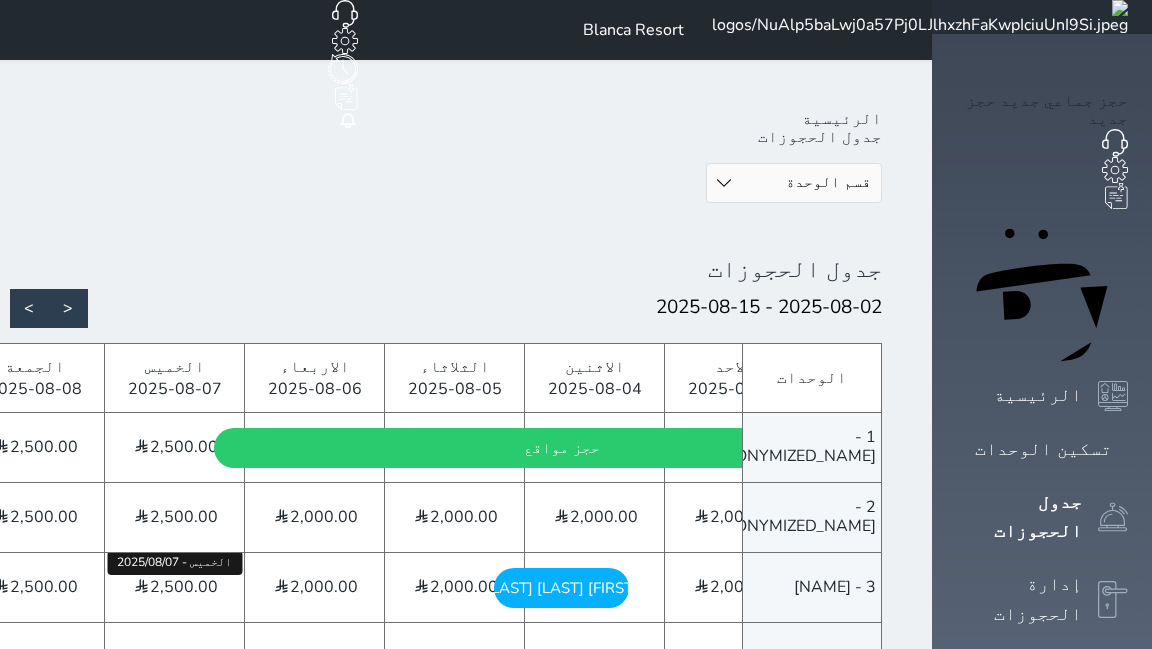 click on "2,500.00" at bounding box center (184, 587) 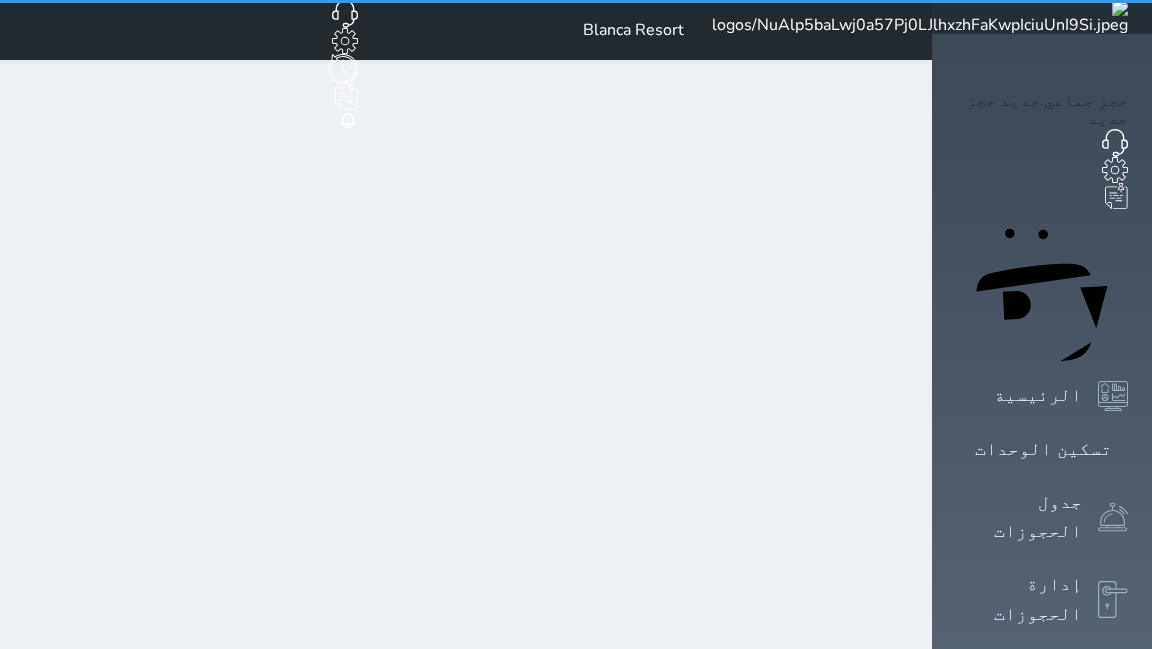 select on "1" 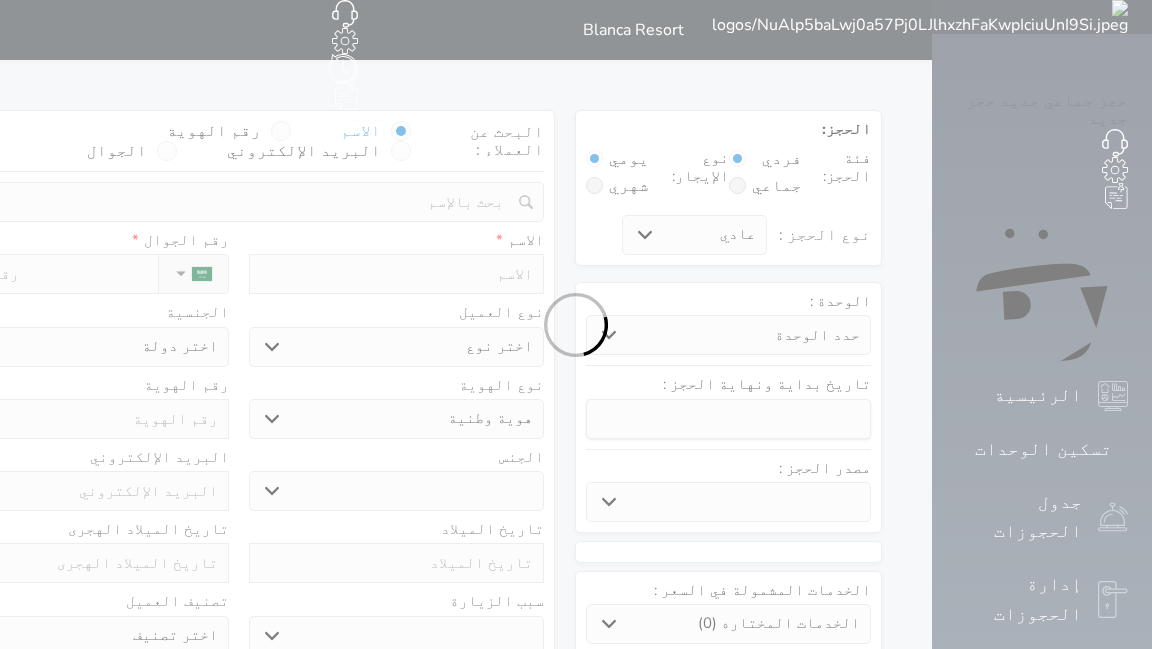 select 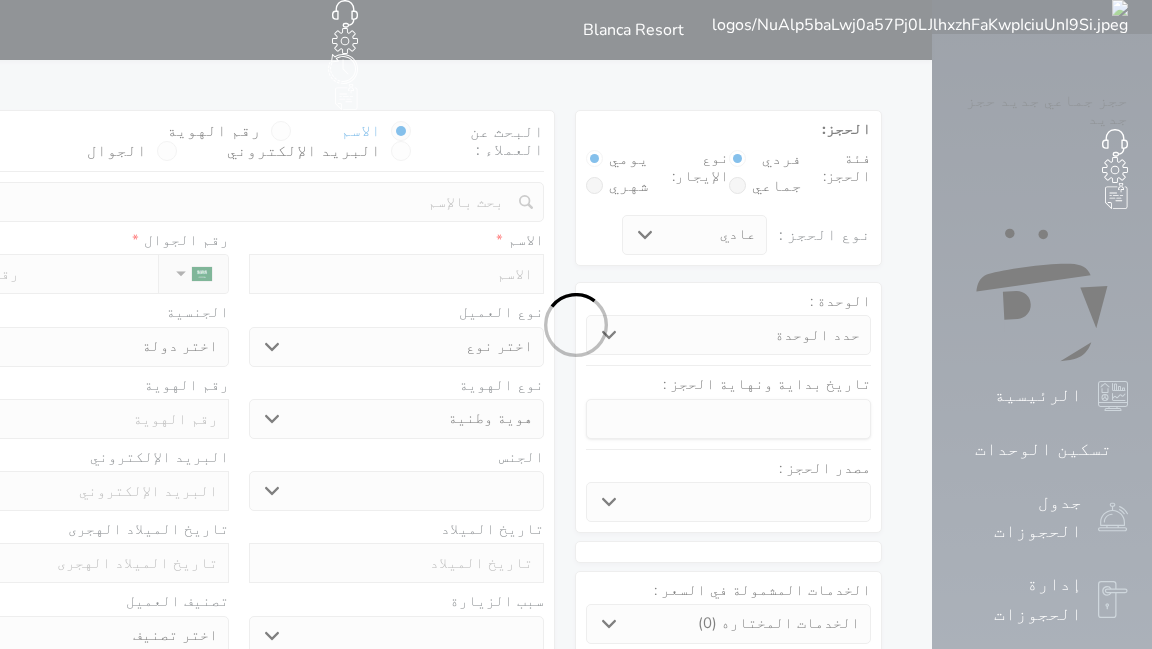 select 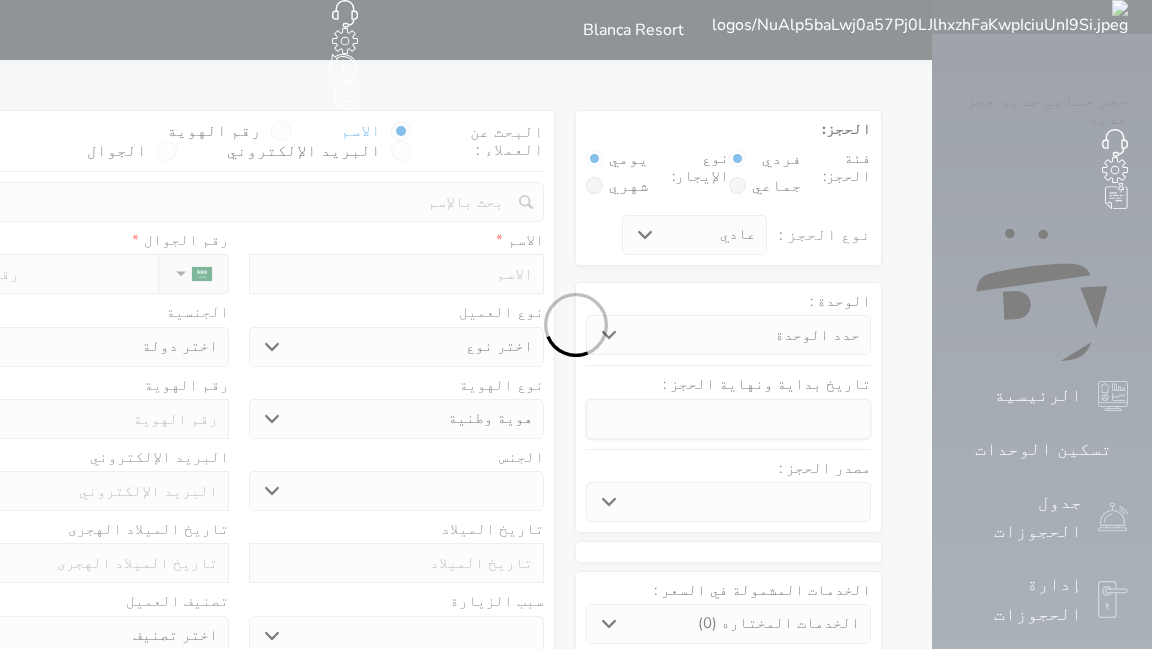 select 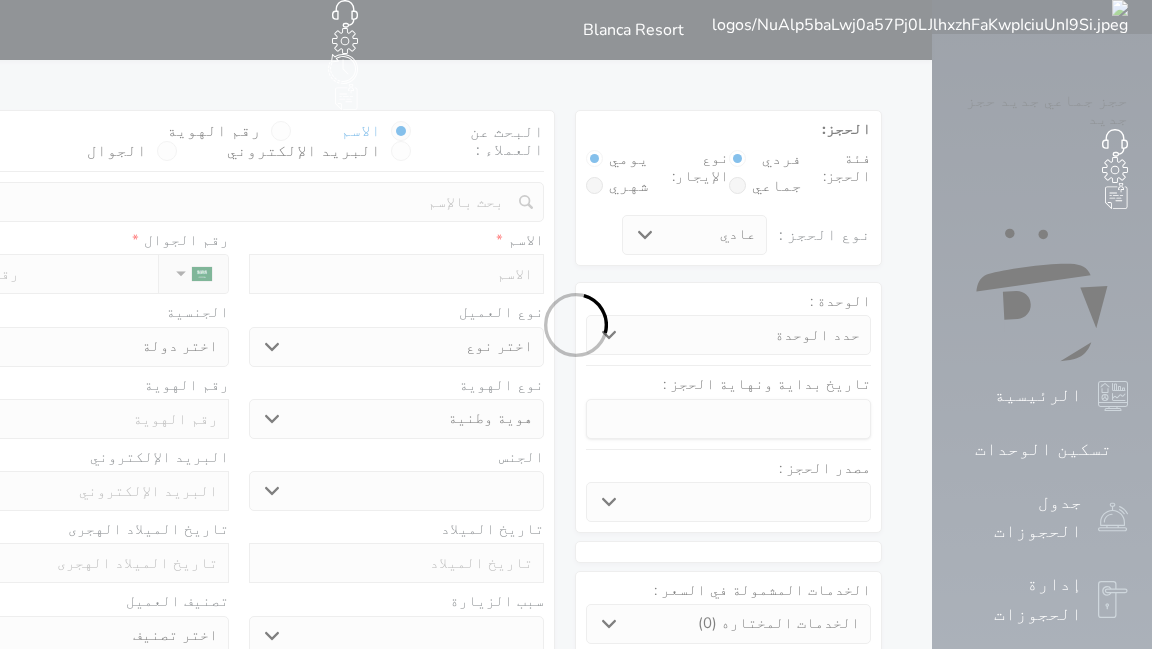 select 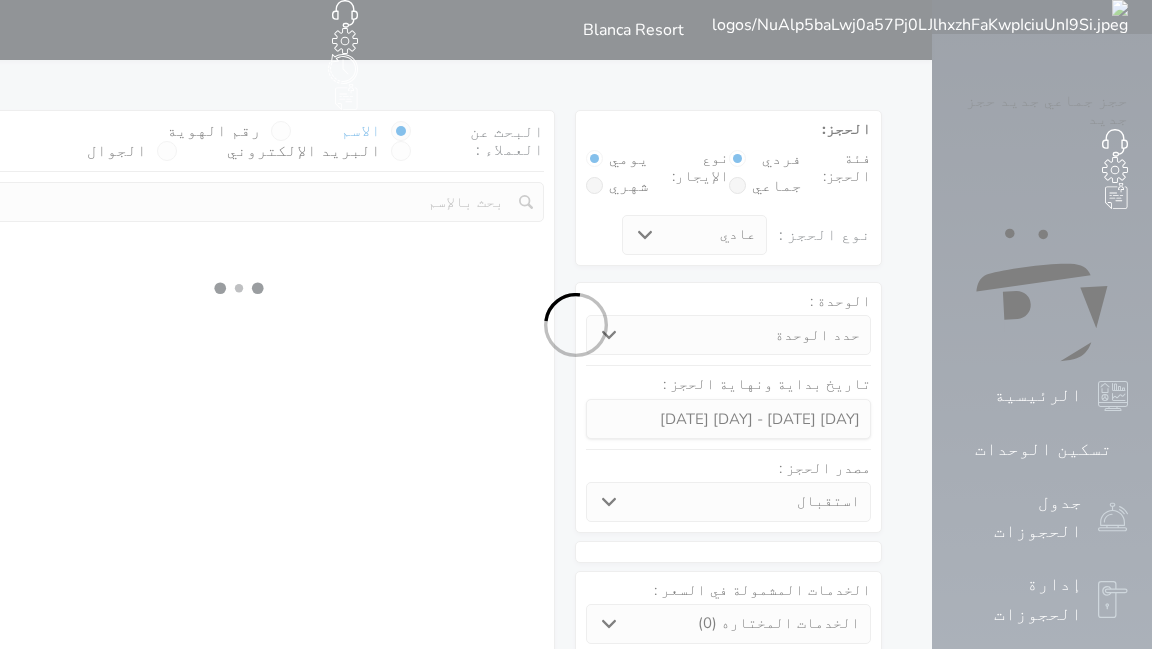 select 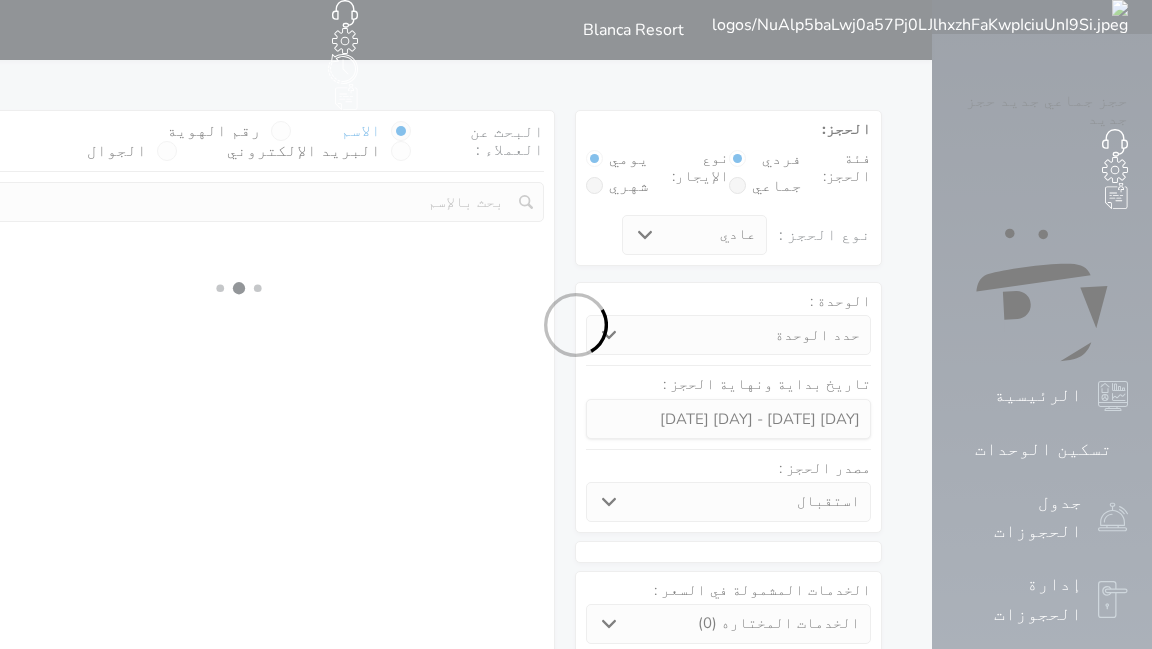 select on "1" 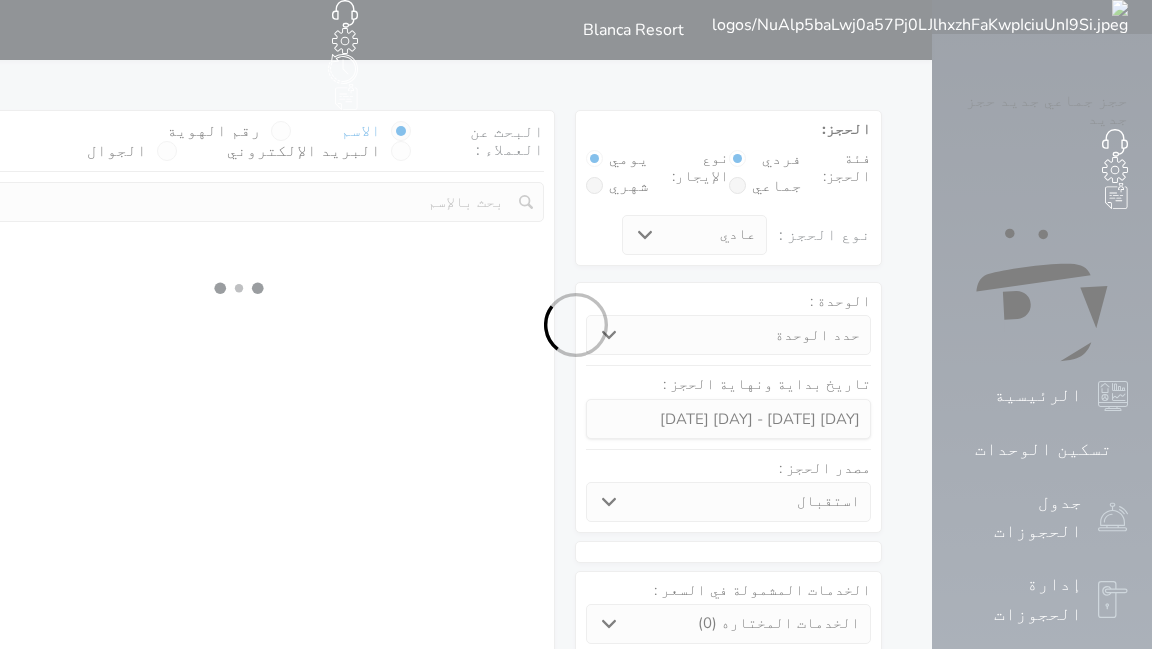 select on "113" 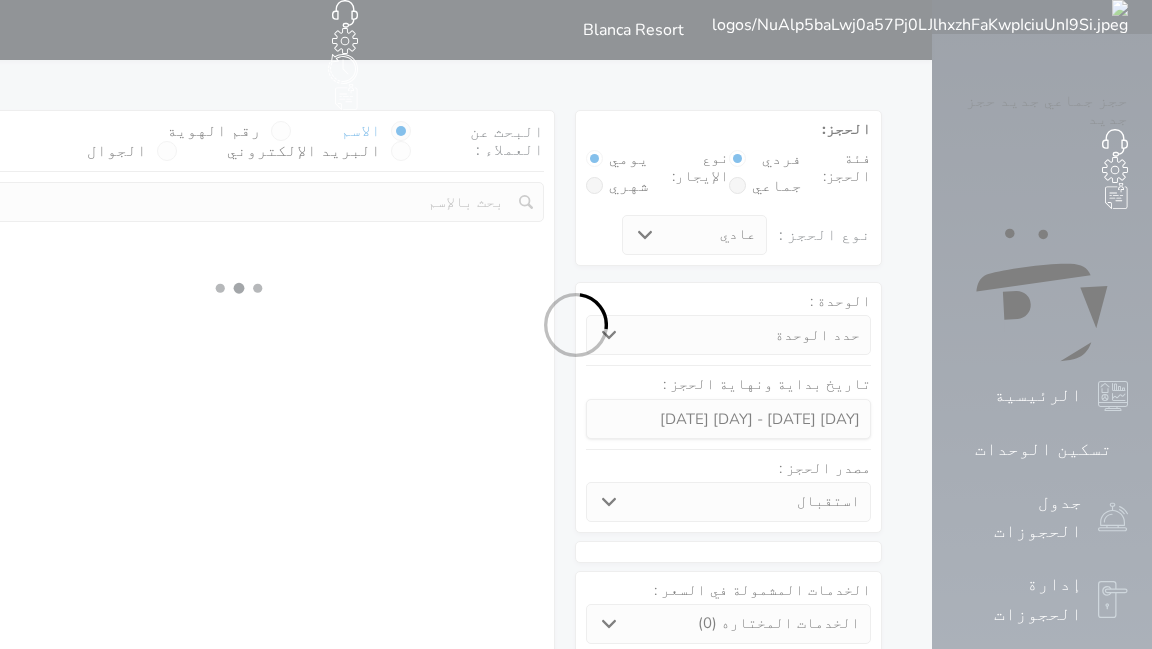 select on "1" 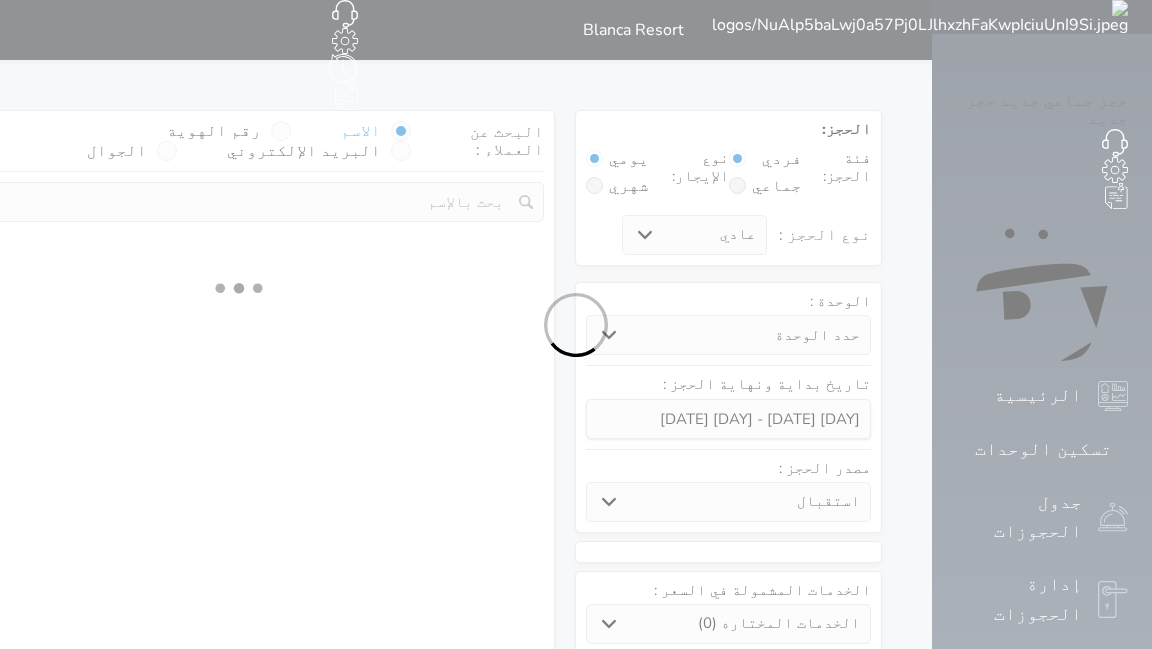 select 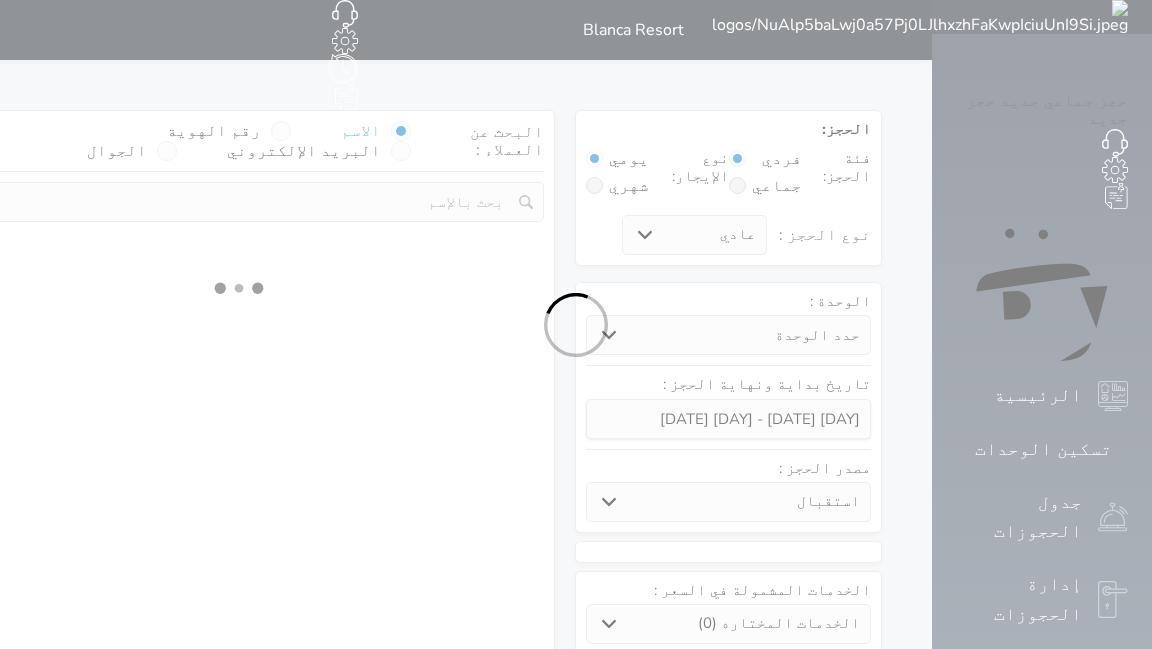 select on "7" 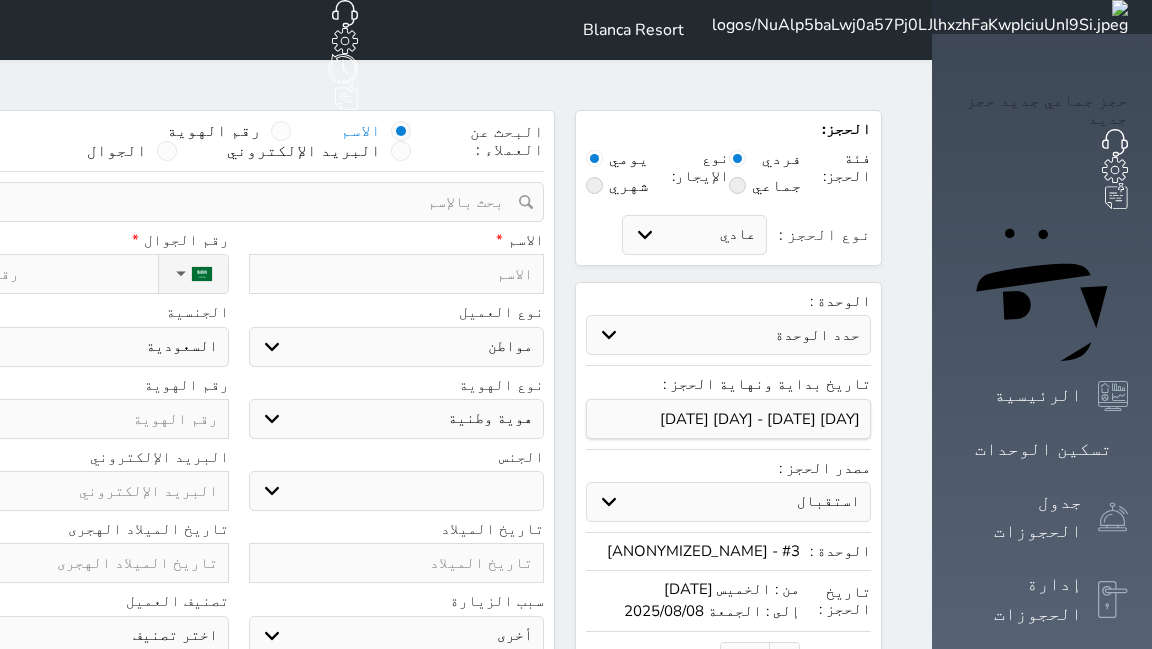 select 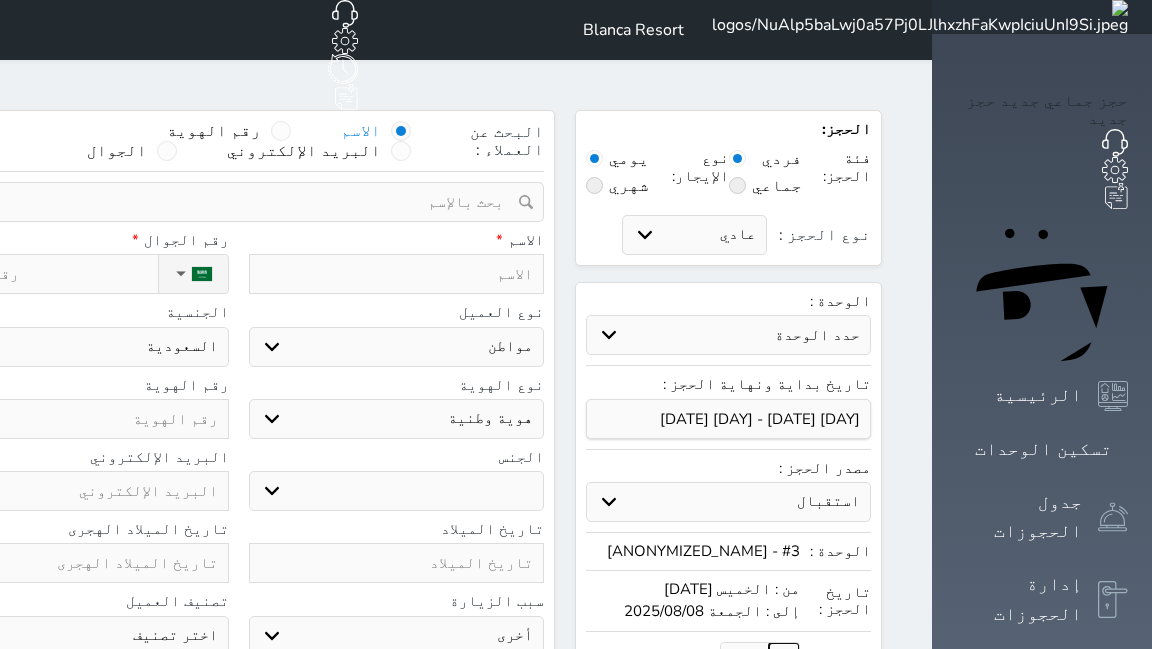 click at bounding box center [784, 652] 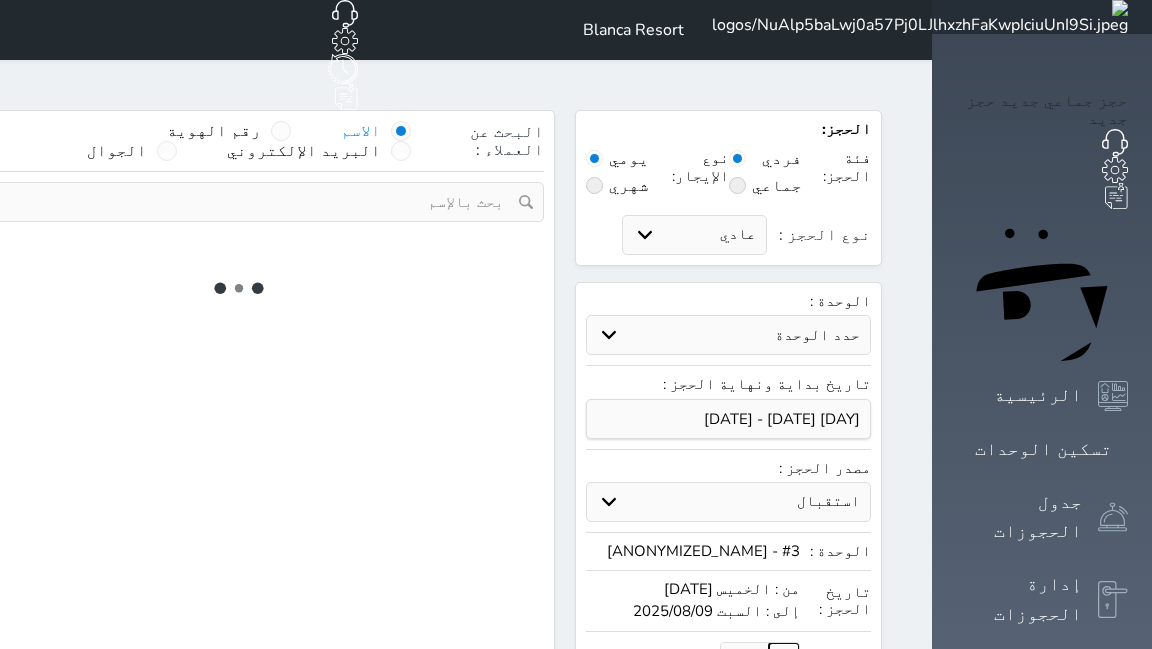 select on "1" 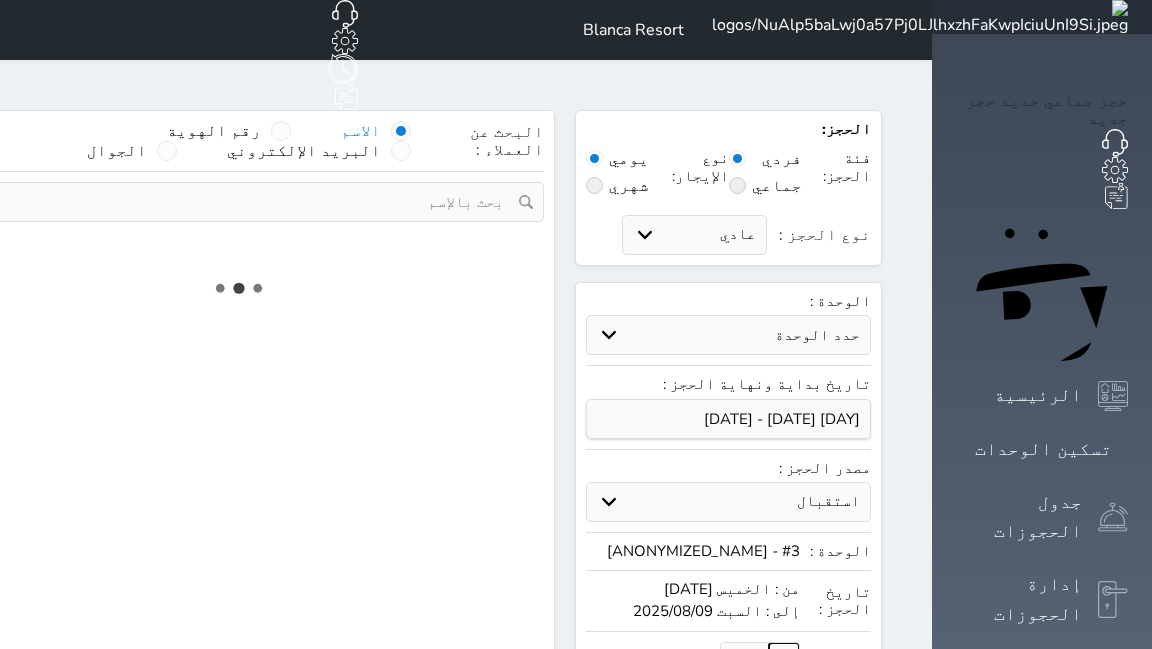 select on "113" 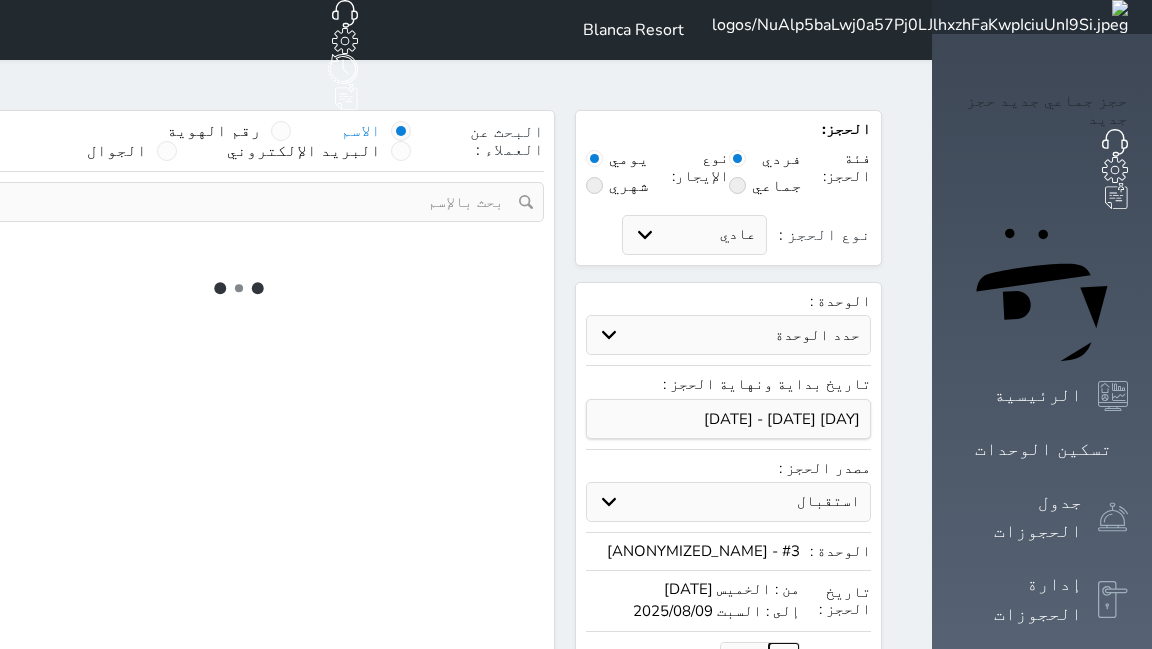 select on "1" 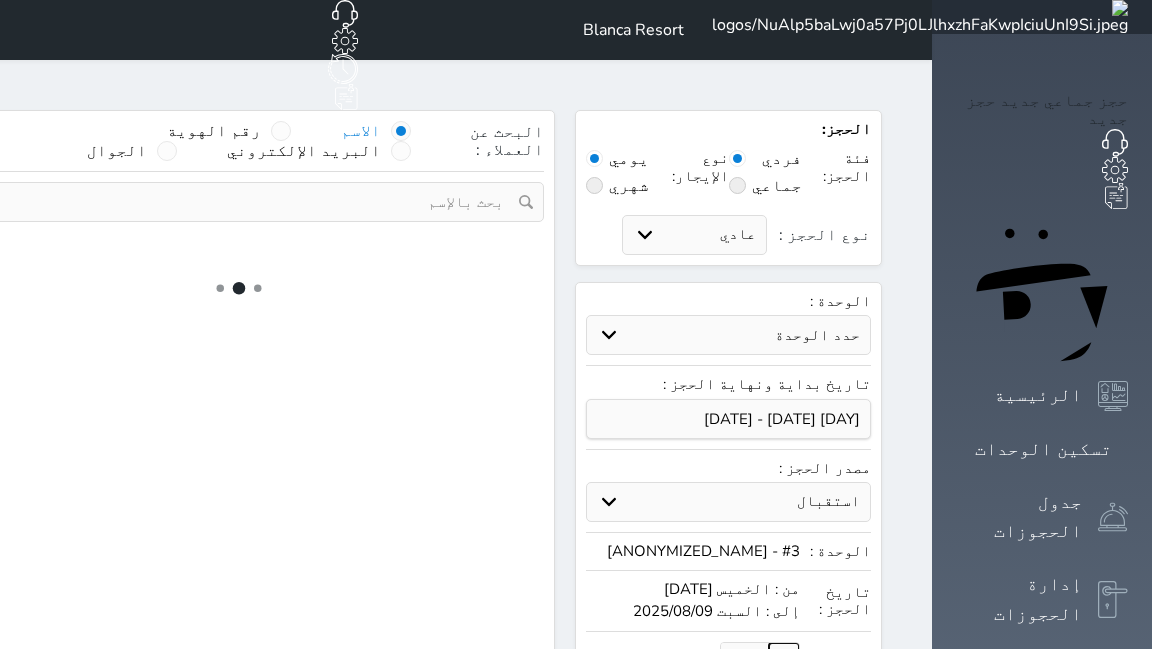 select 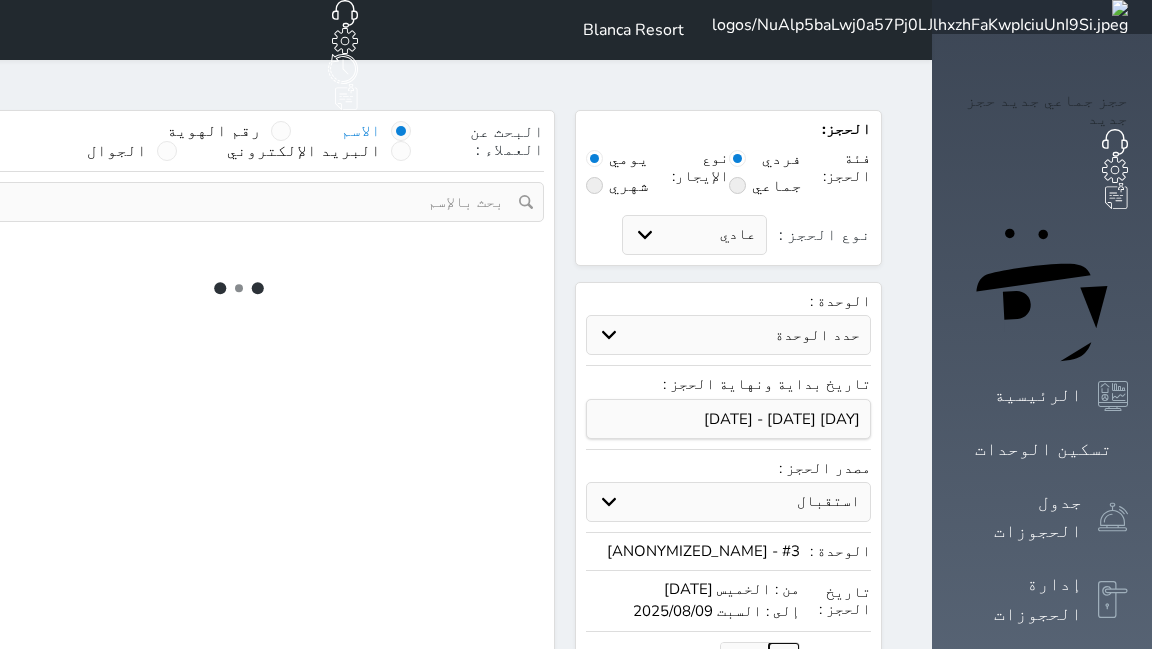 select on "7" 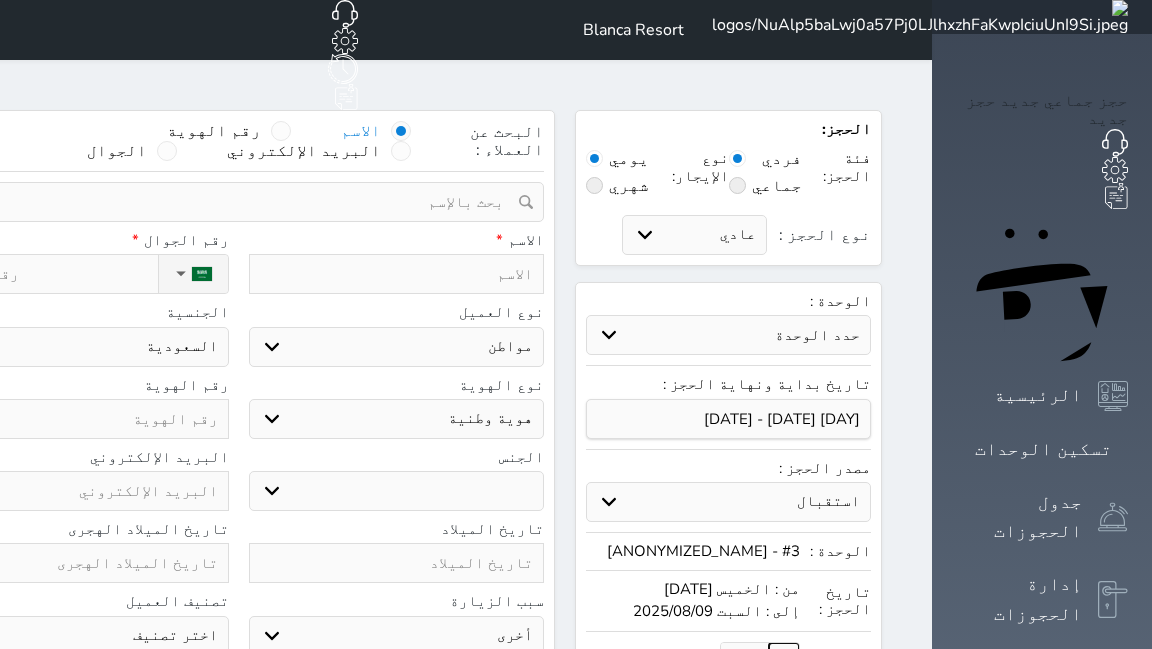 select 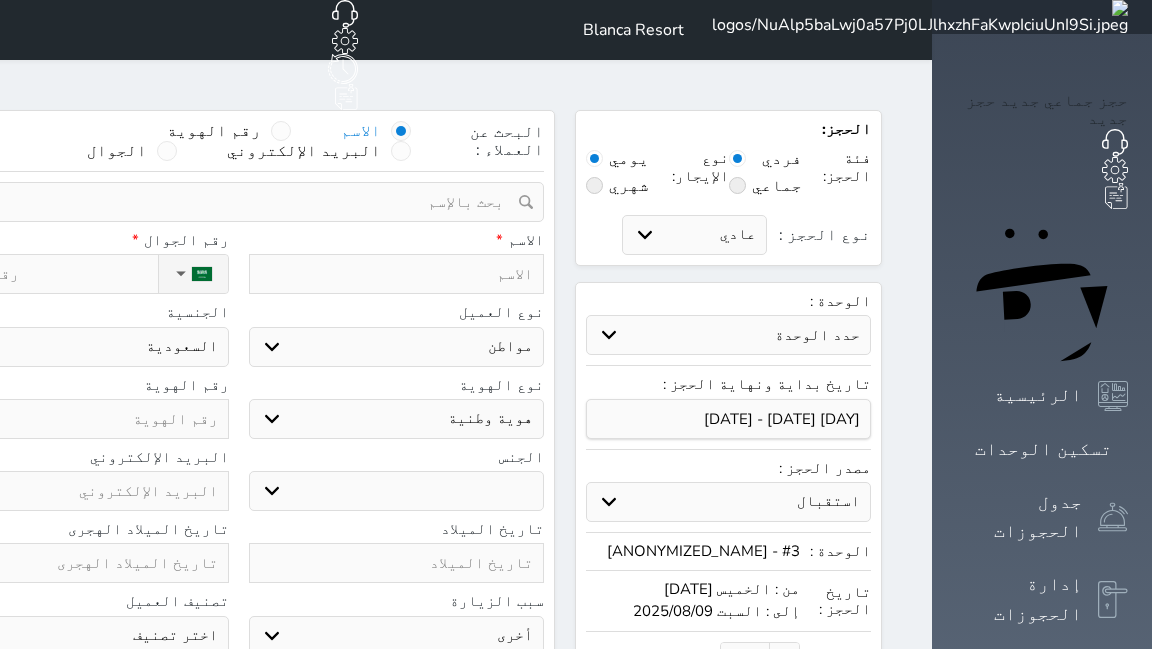 click at bounding box center (397, 274) 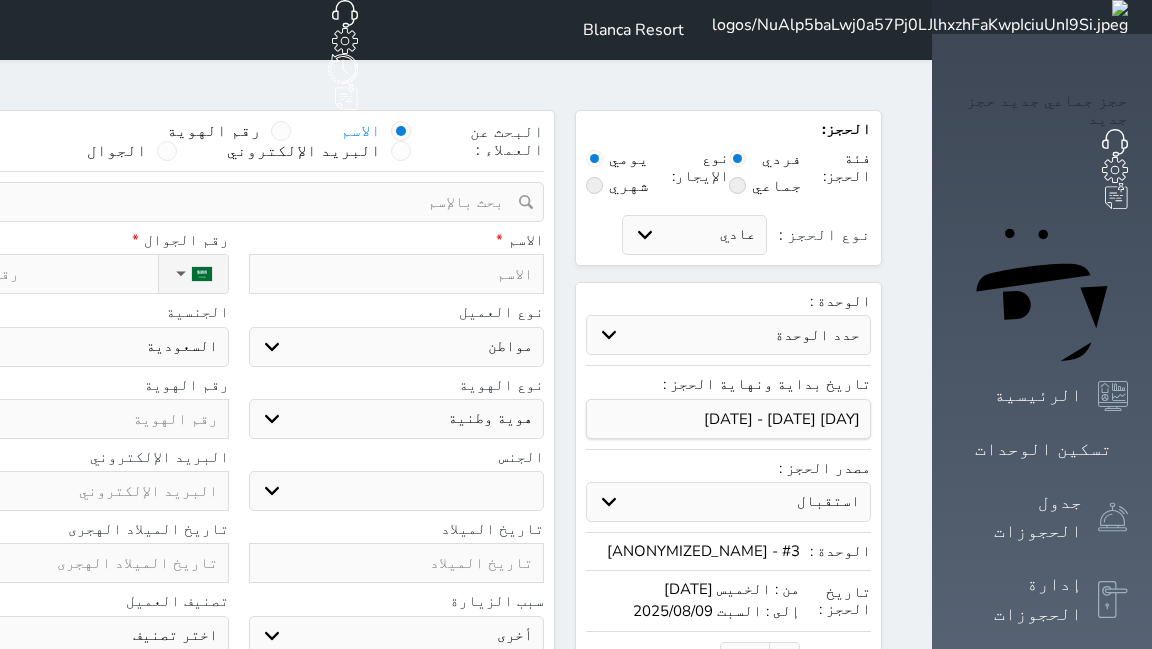 type on "u" 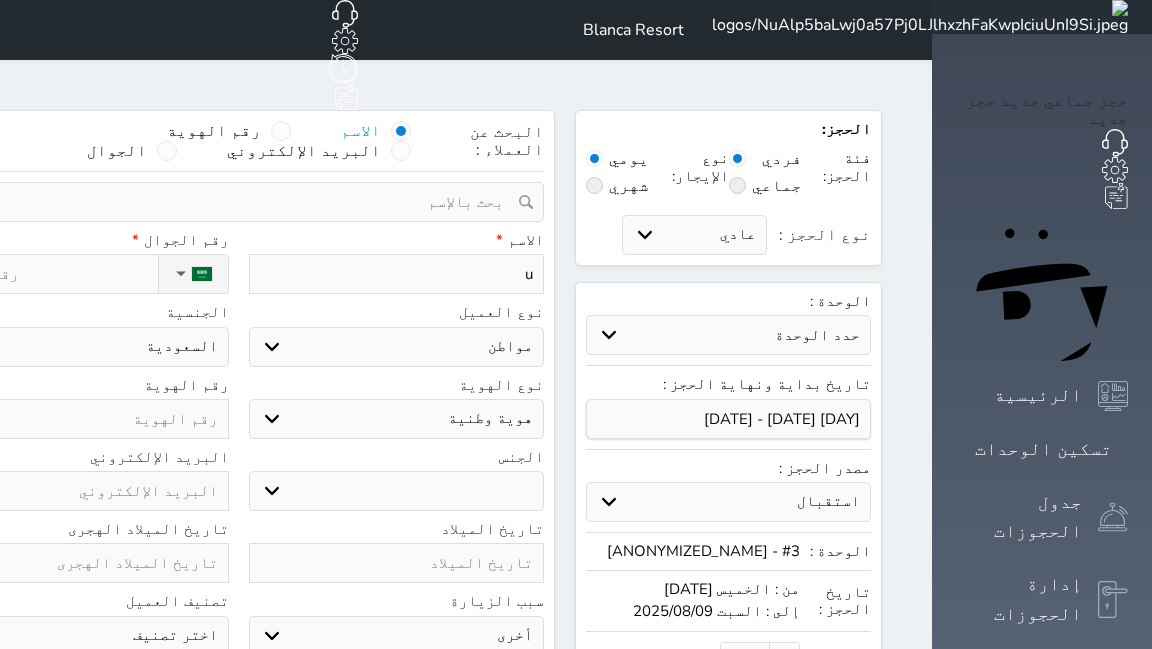 type on "uf" 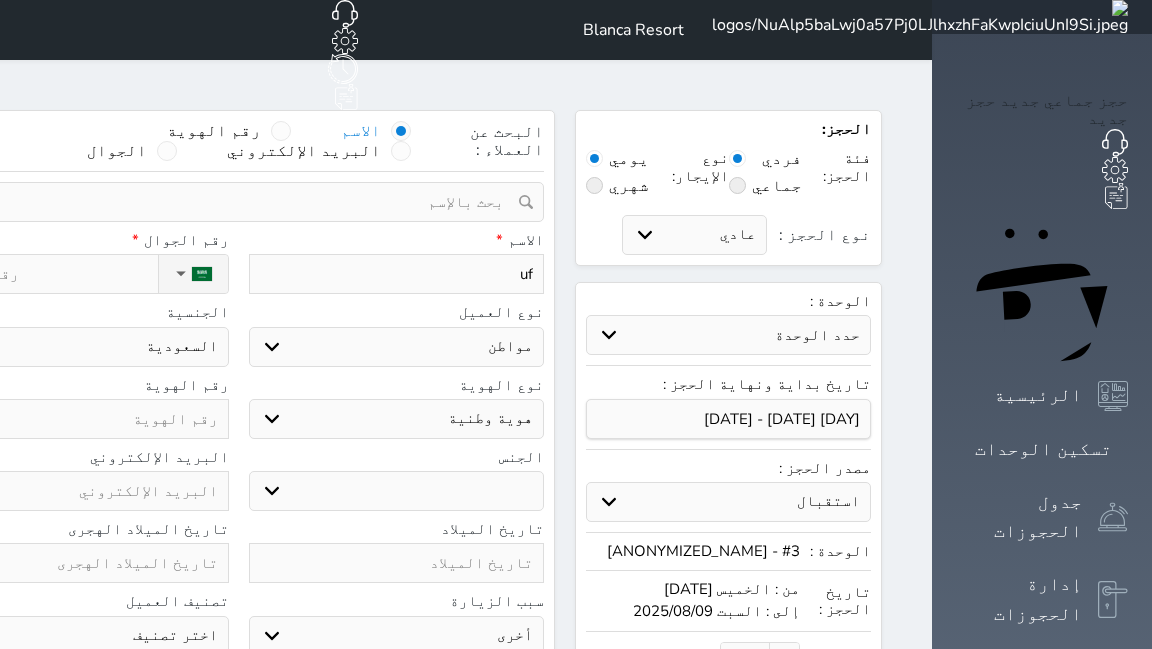 type on "ufv" 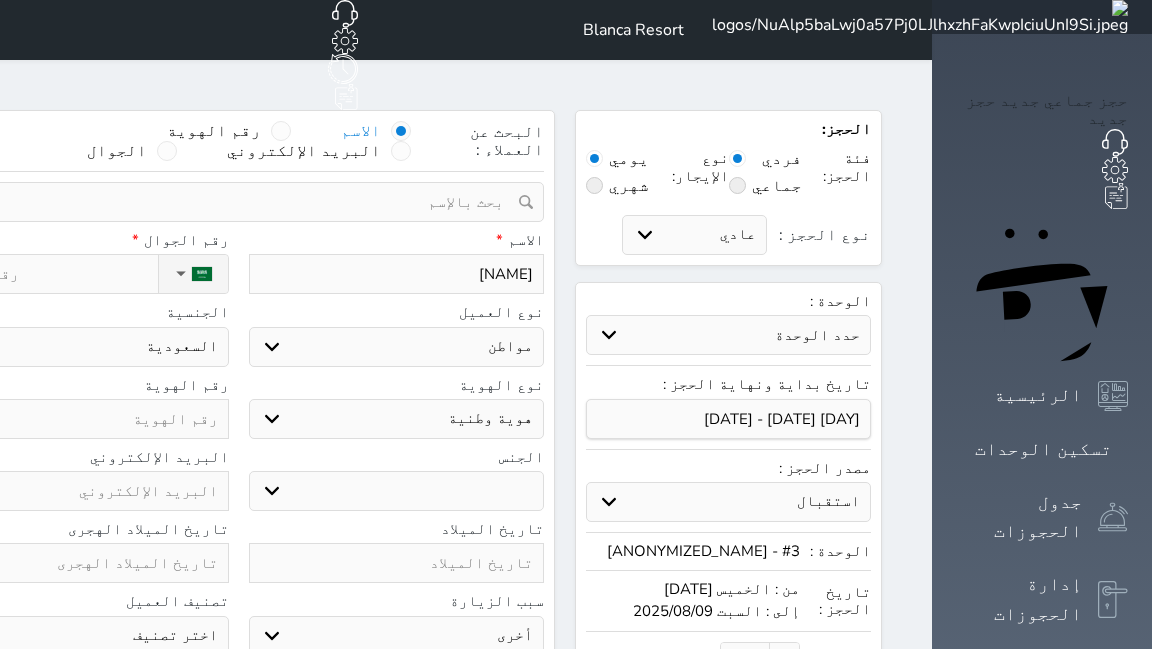 type on "ufvh" 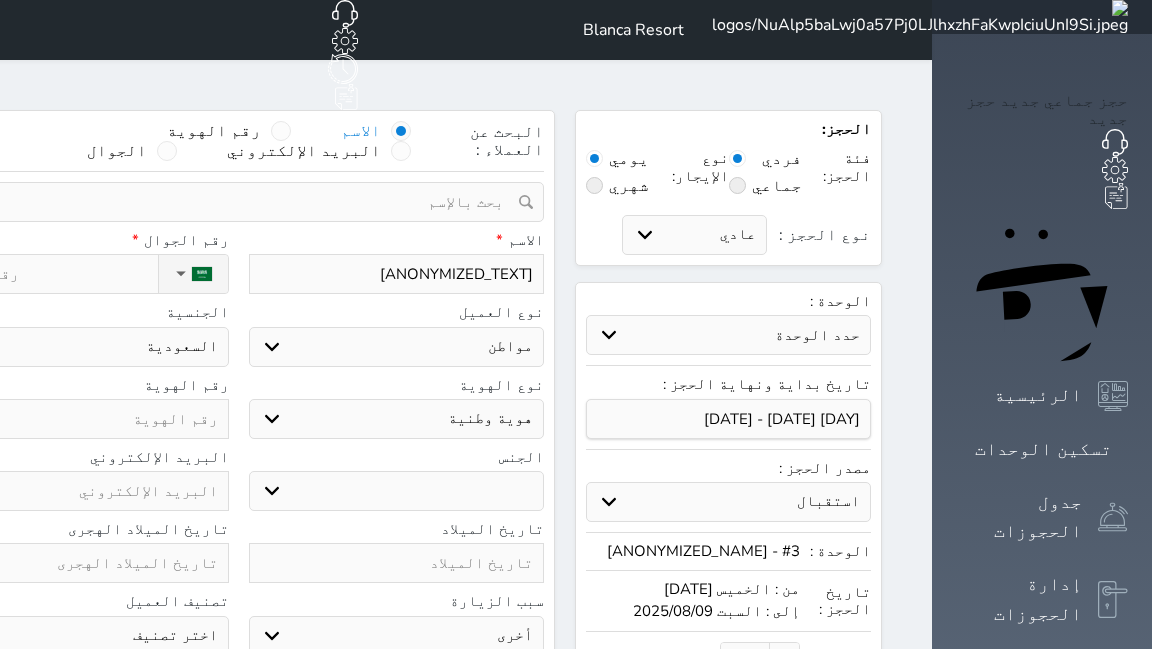type on "ufvhg" 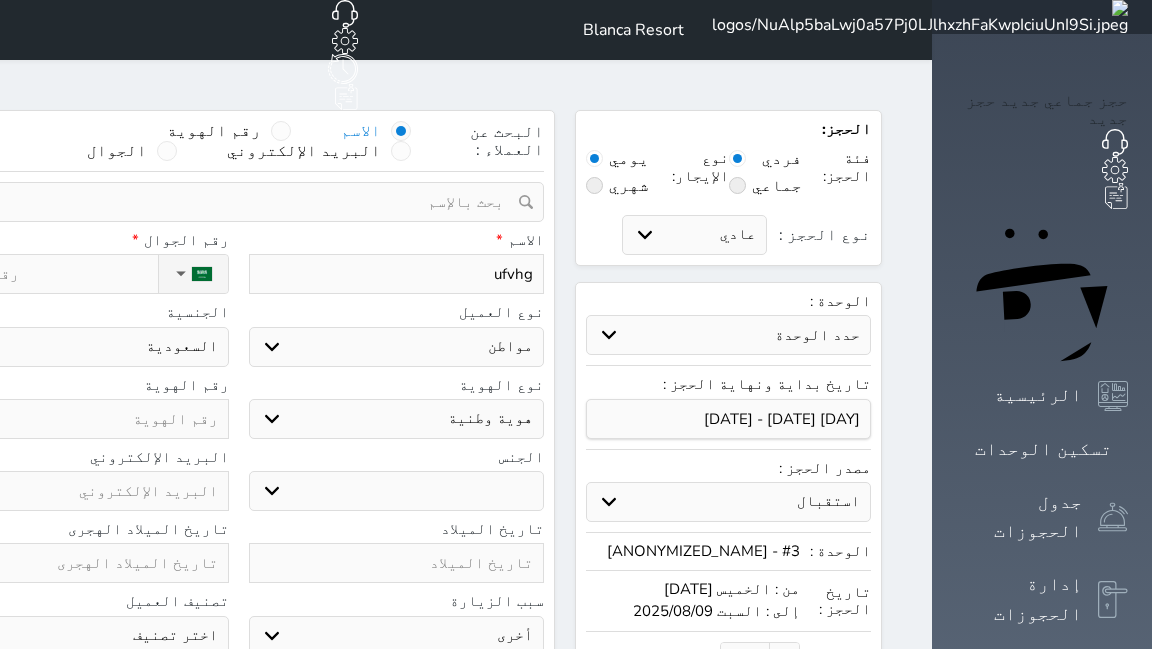 type on "ufvhgu" 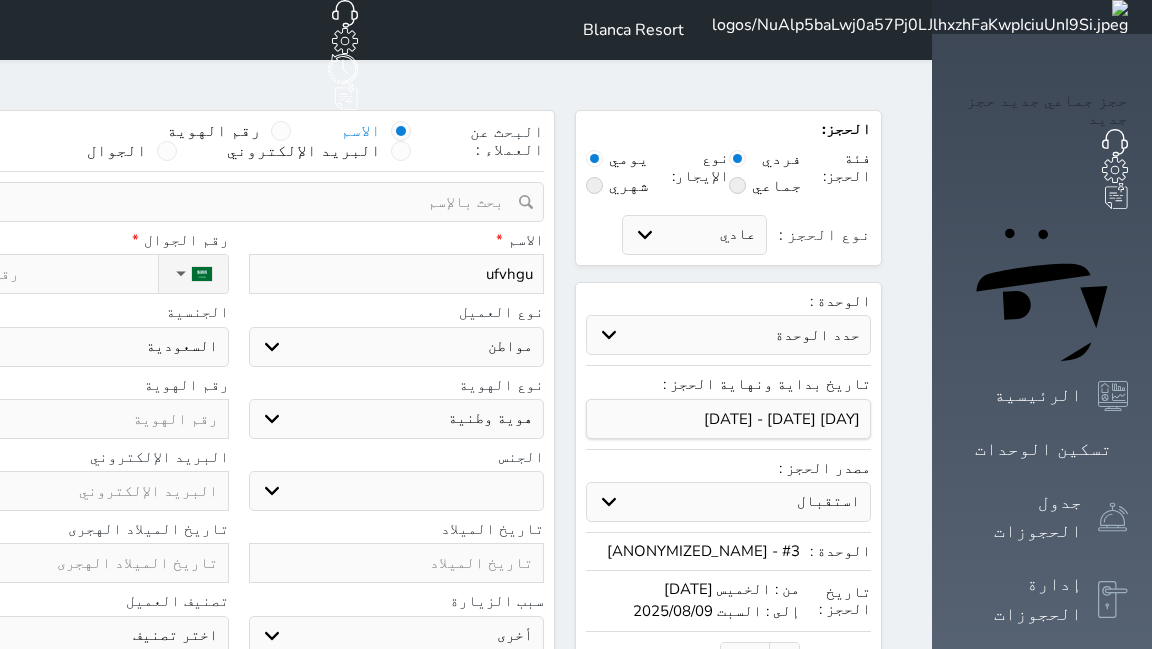 type on "ufvhgub" 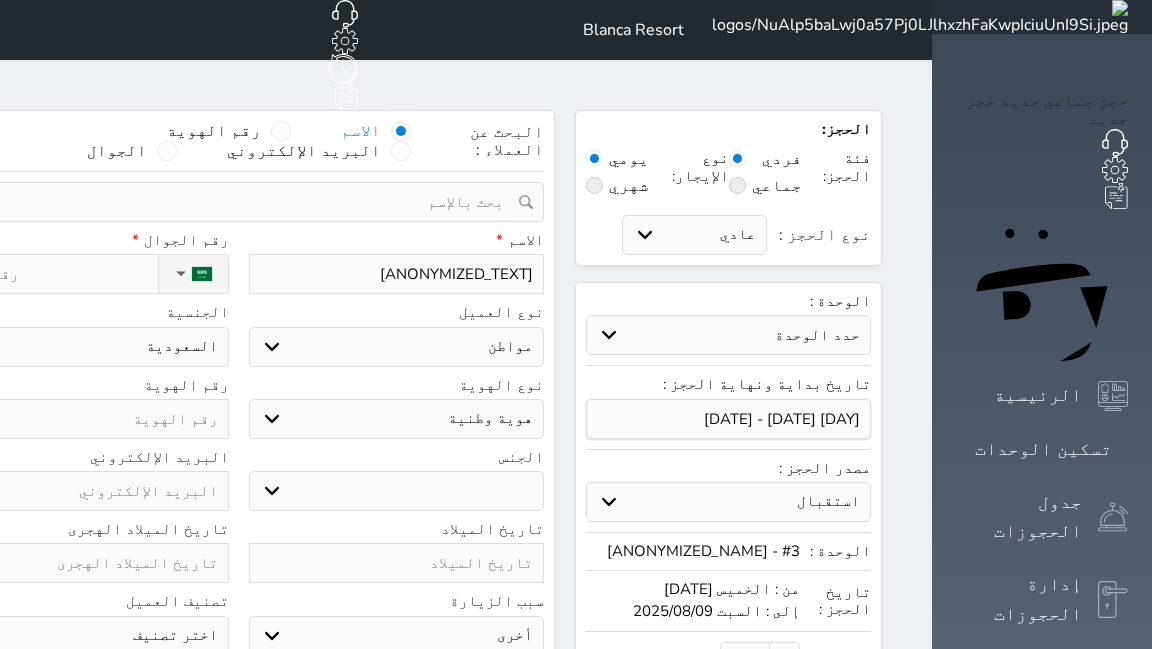 type on "ufvhgubd" 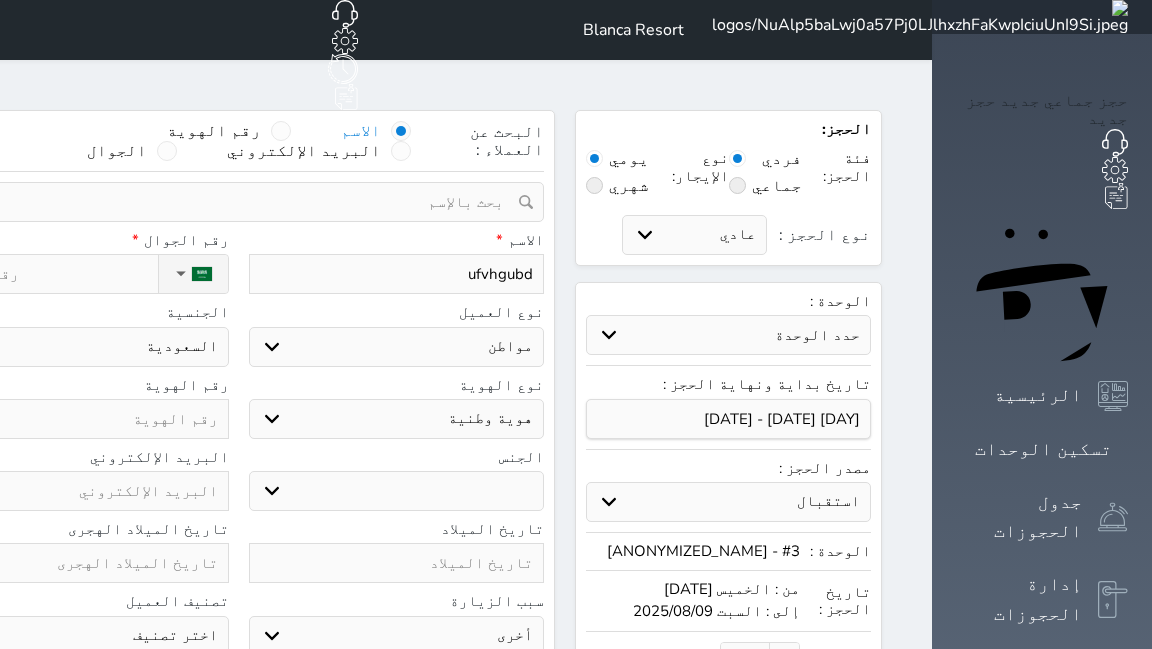 type on "ufvhgubdb" 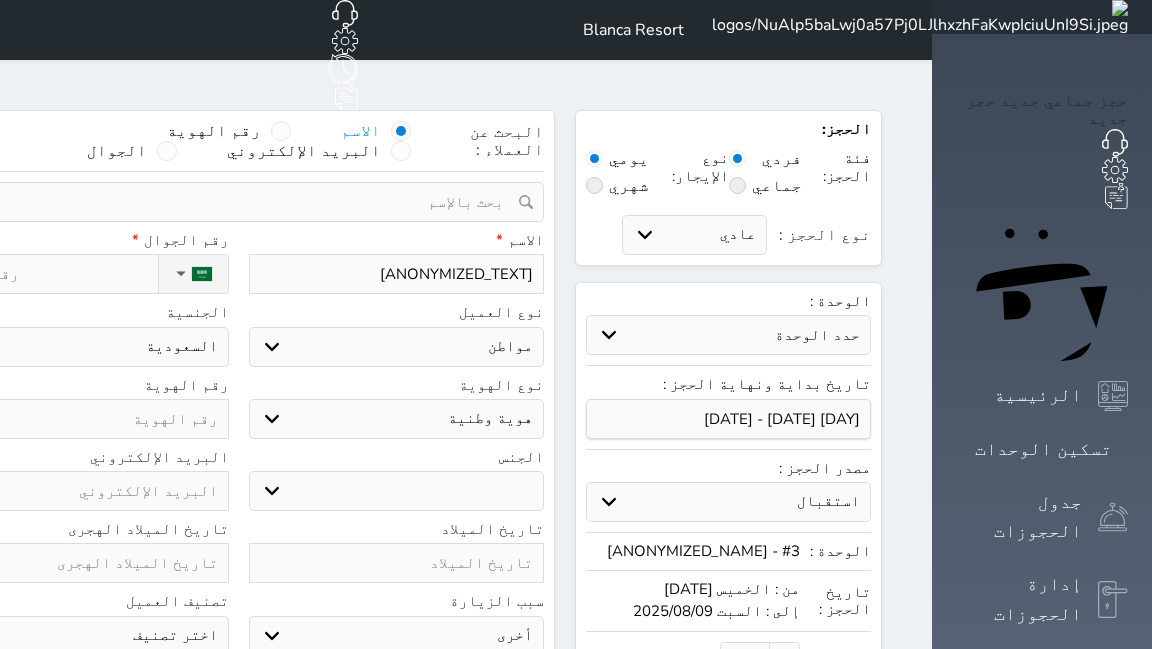 type on "ufvhgubd" 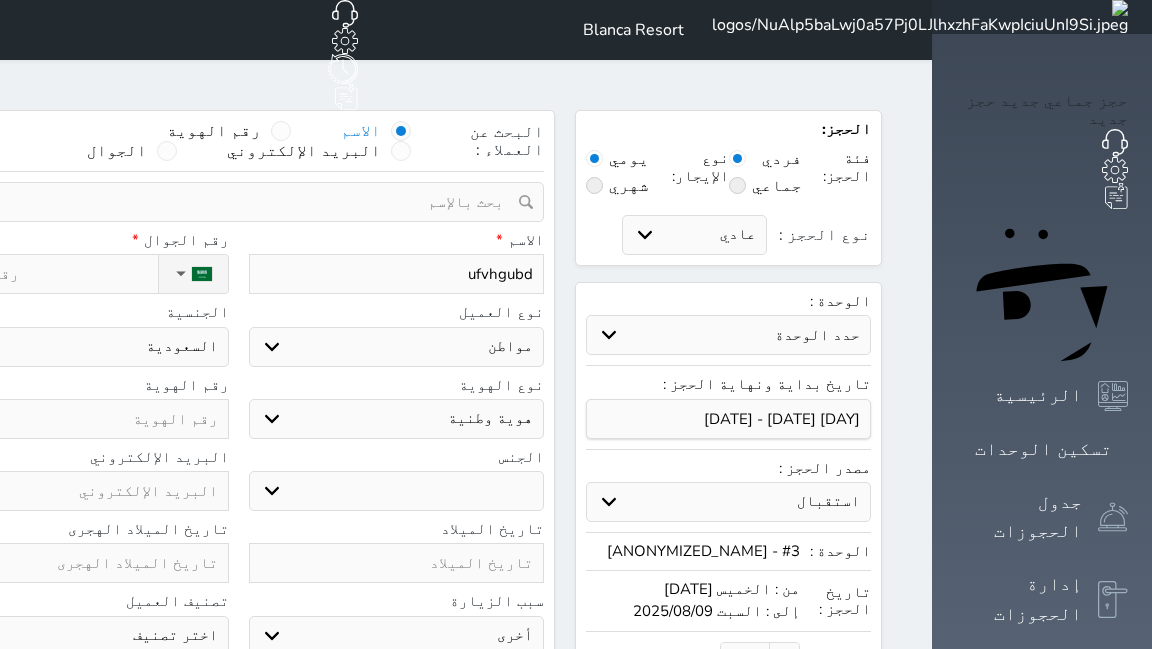 type on "ufvhgub" 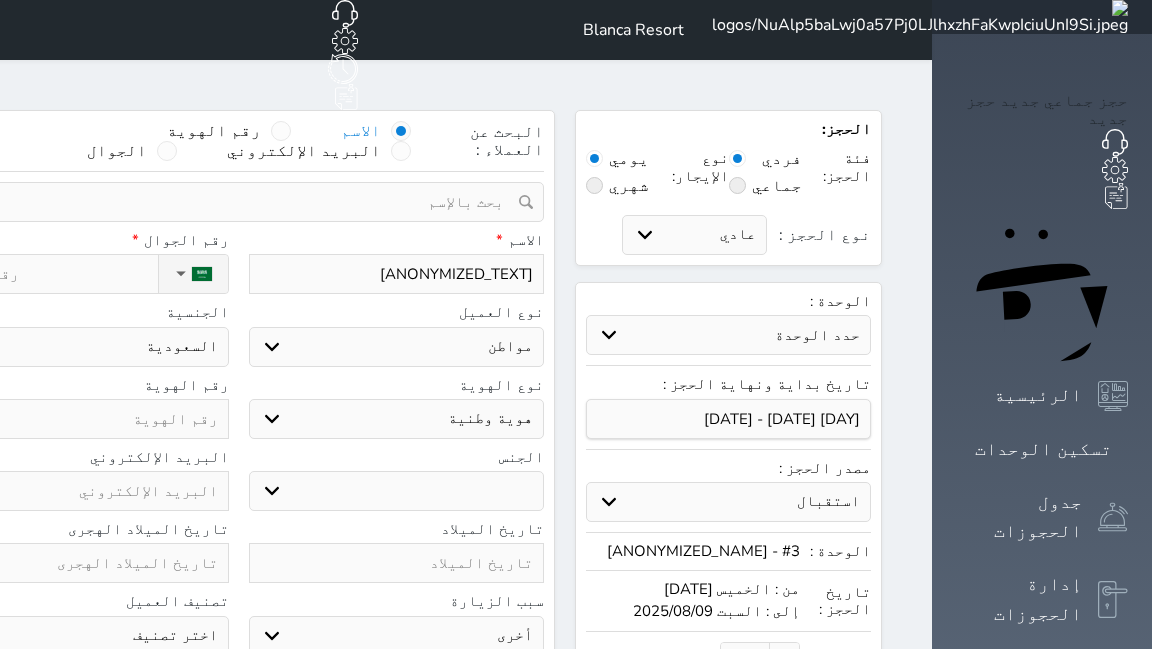 type on "ufvhgu" 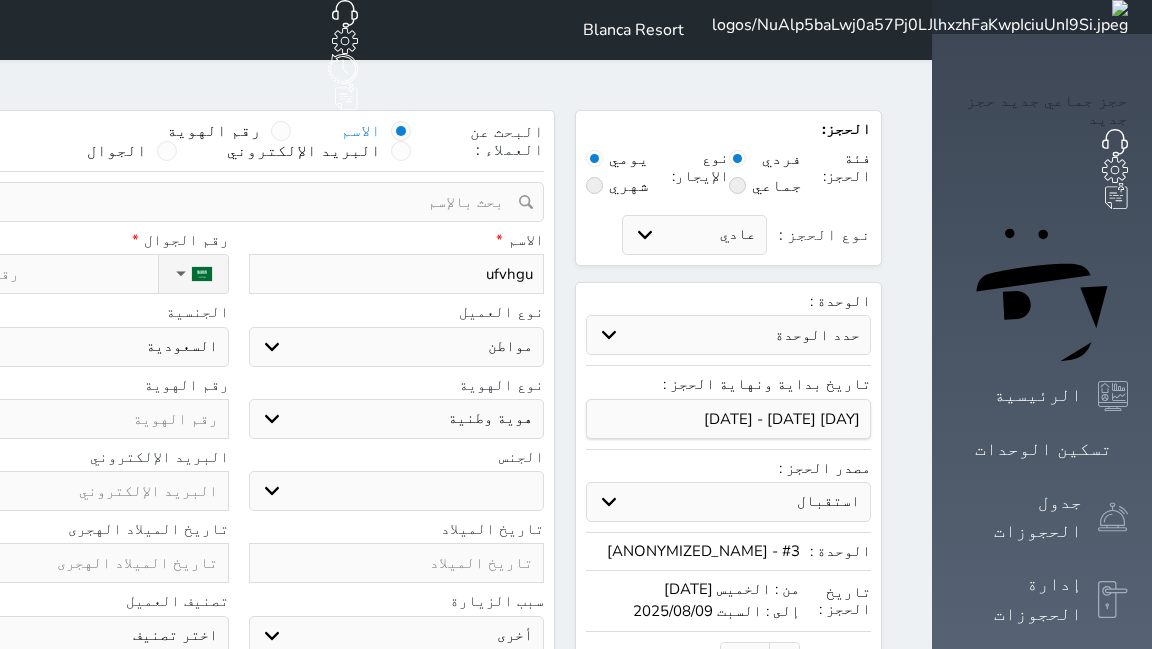type on "ufvhg" 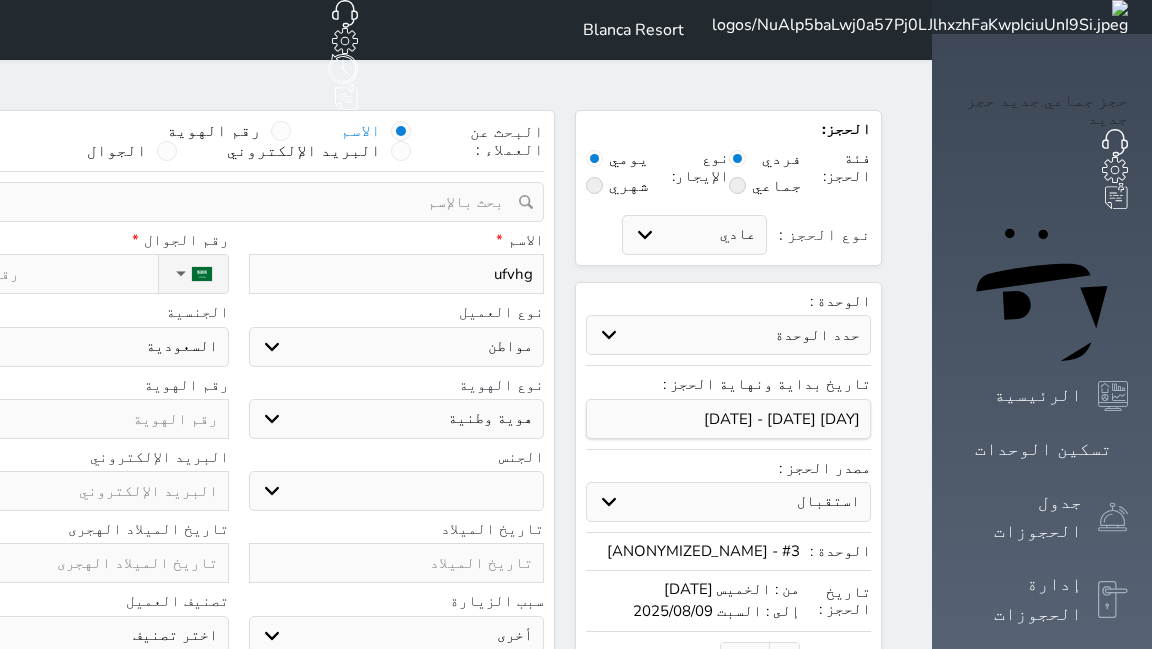 type on "ufvh" 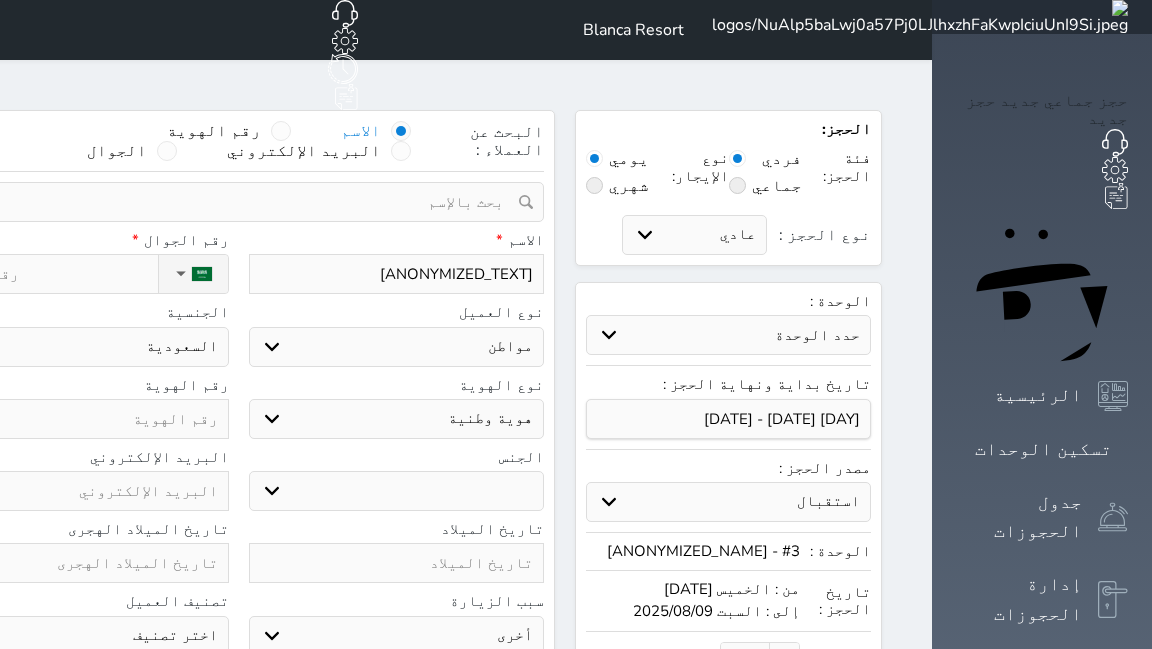 type on "ufv" 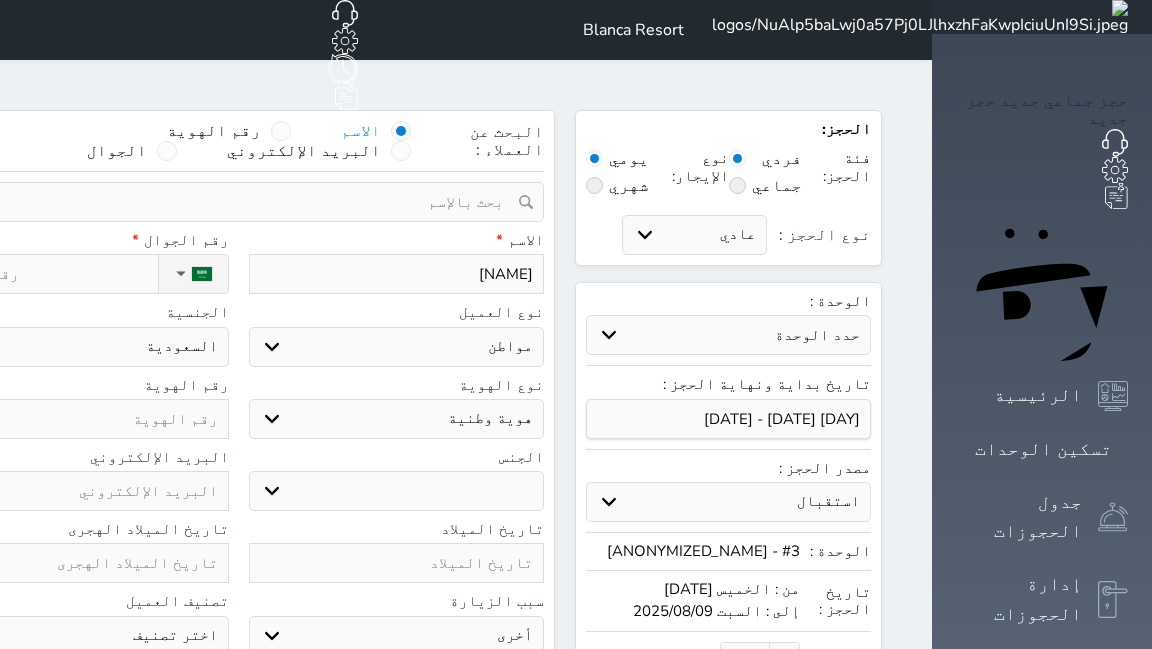 type on "uf" 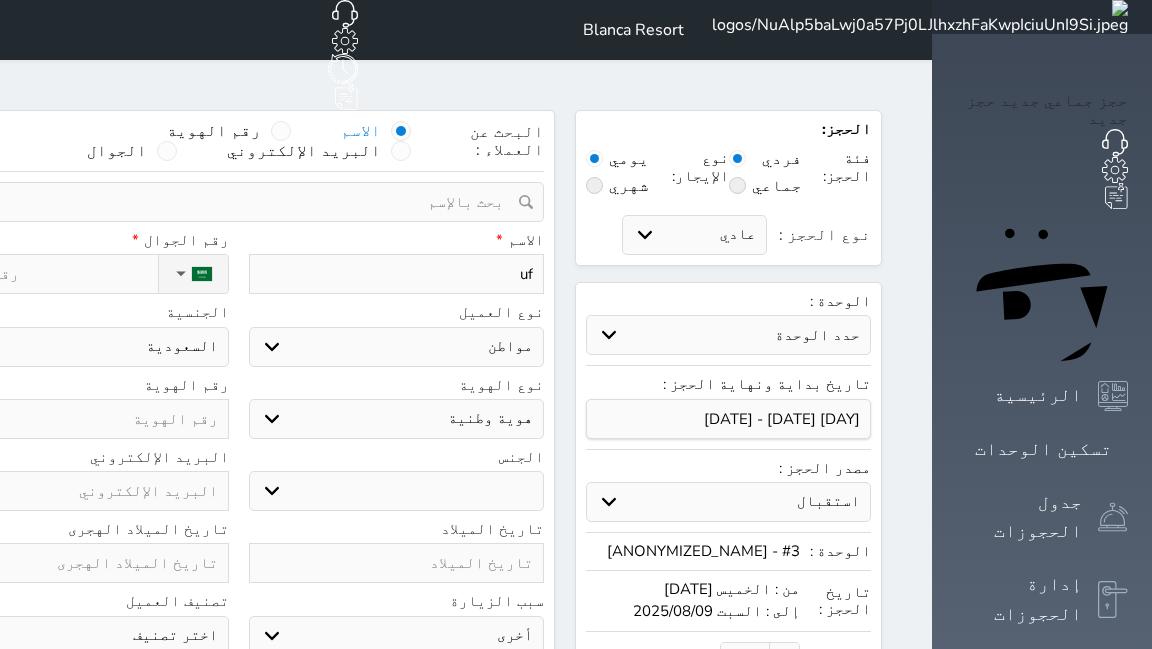 type on "u" 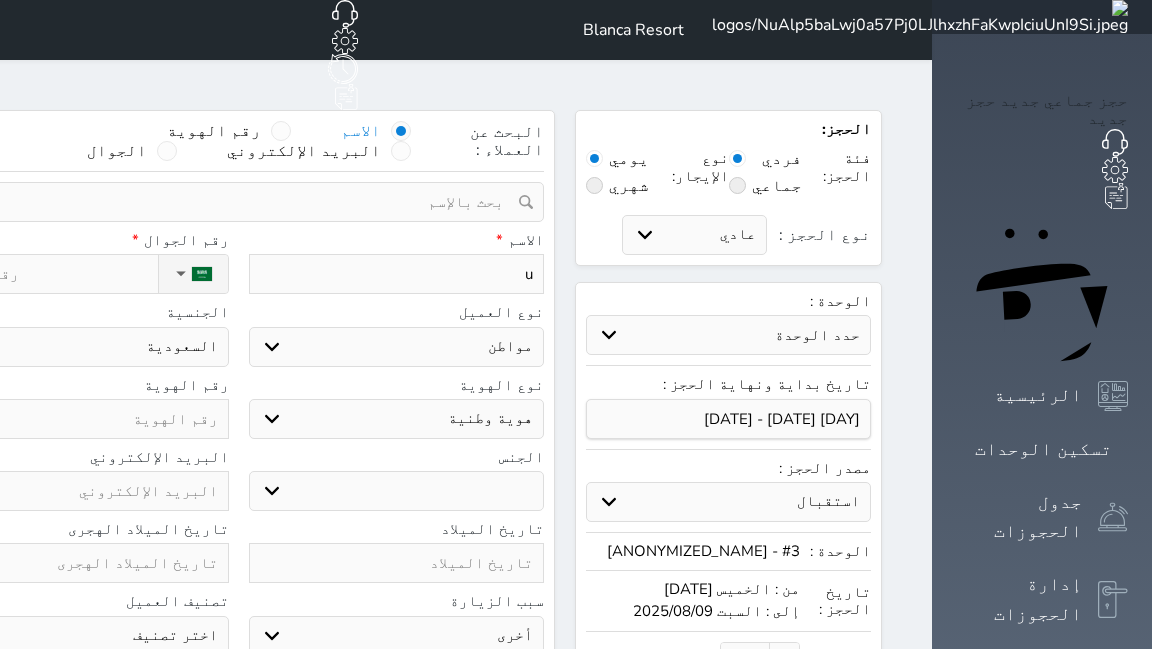 type 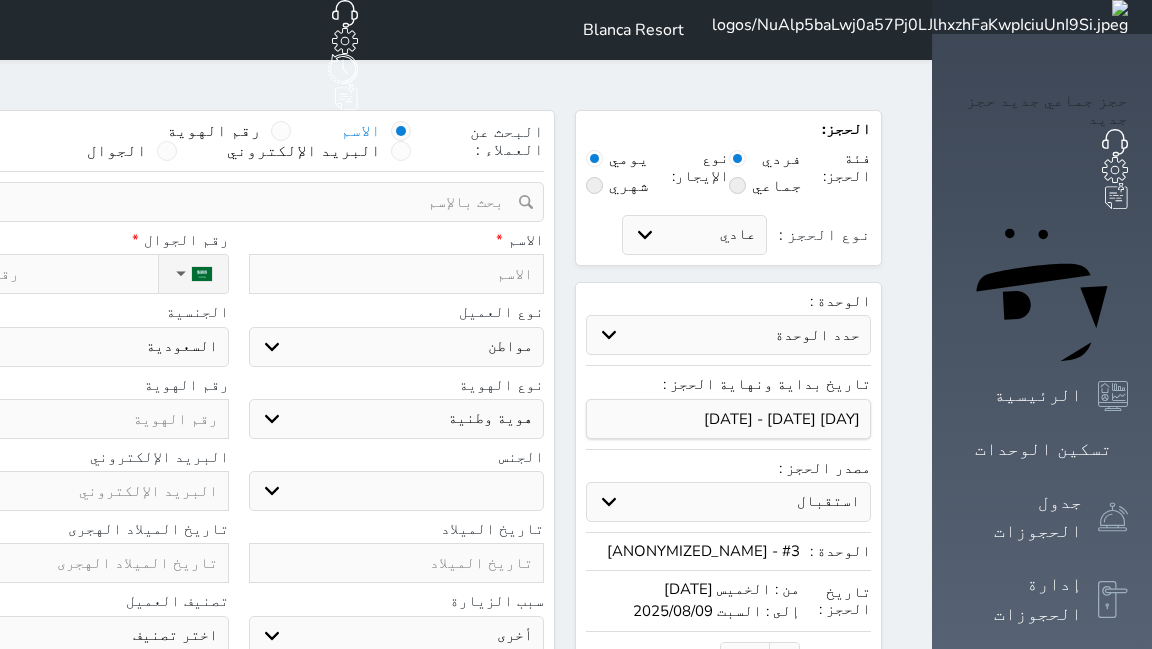 type on "ع" 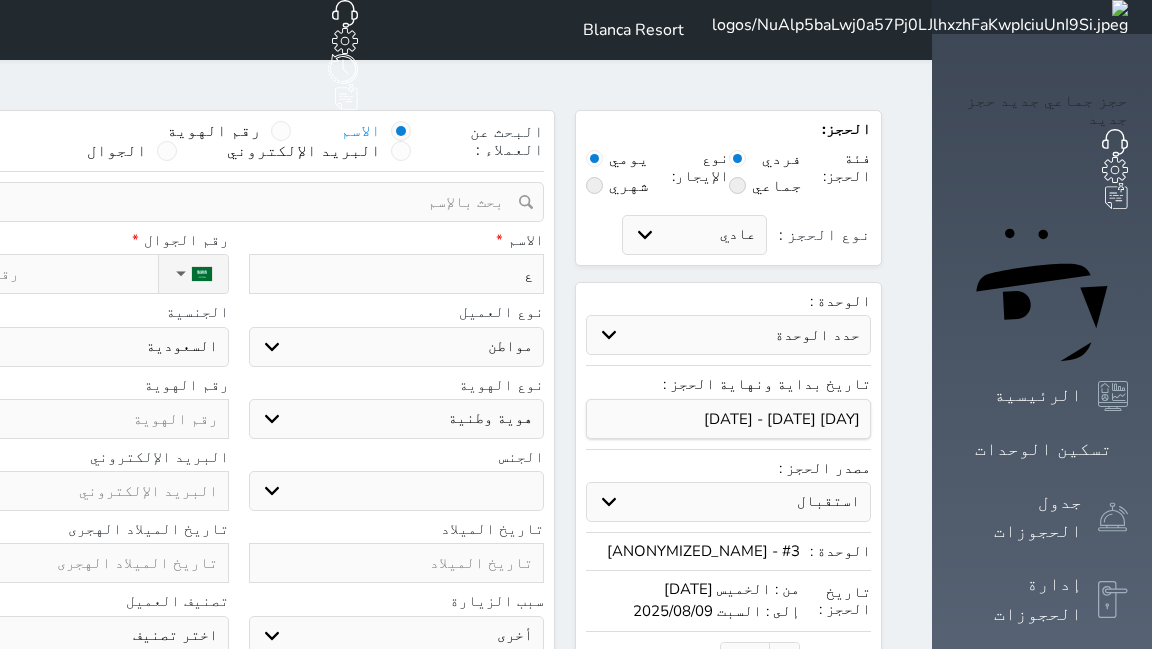 type on "عب" 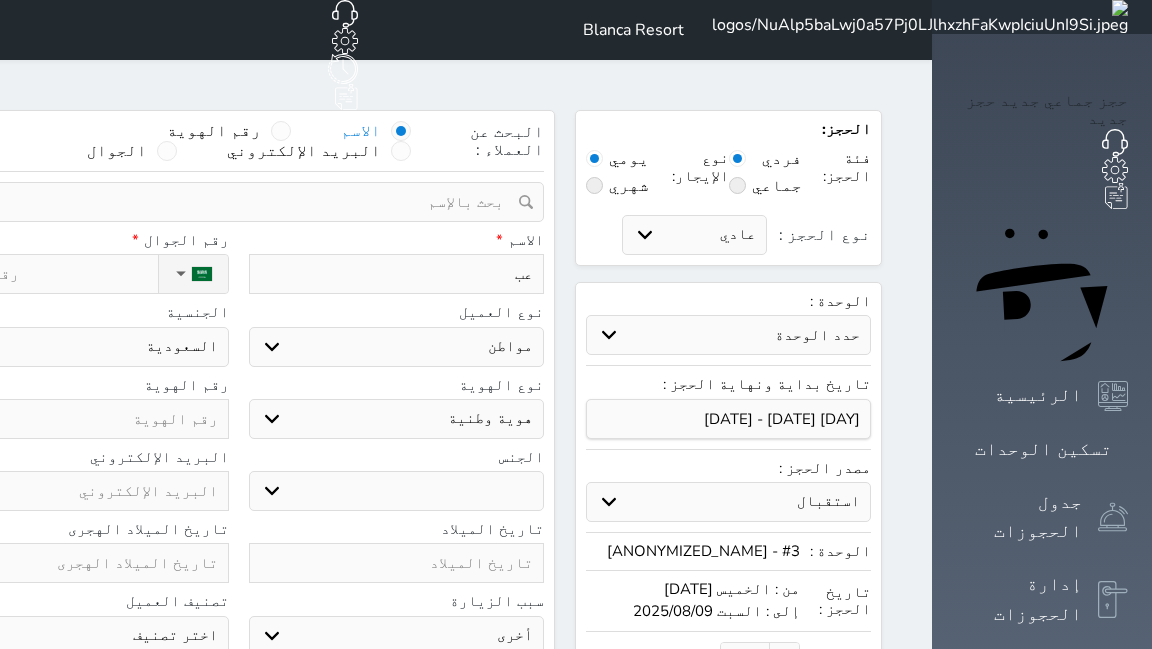 type on "عبد" 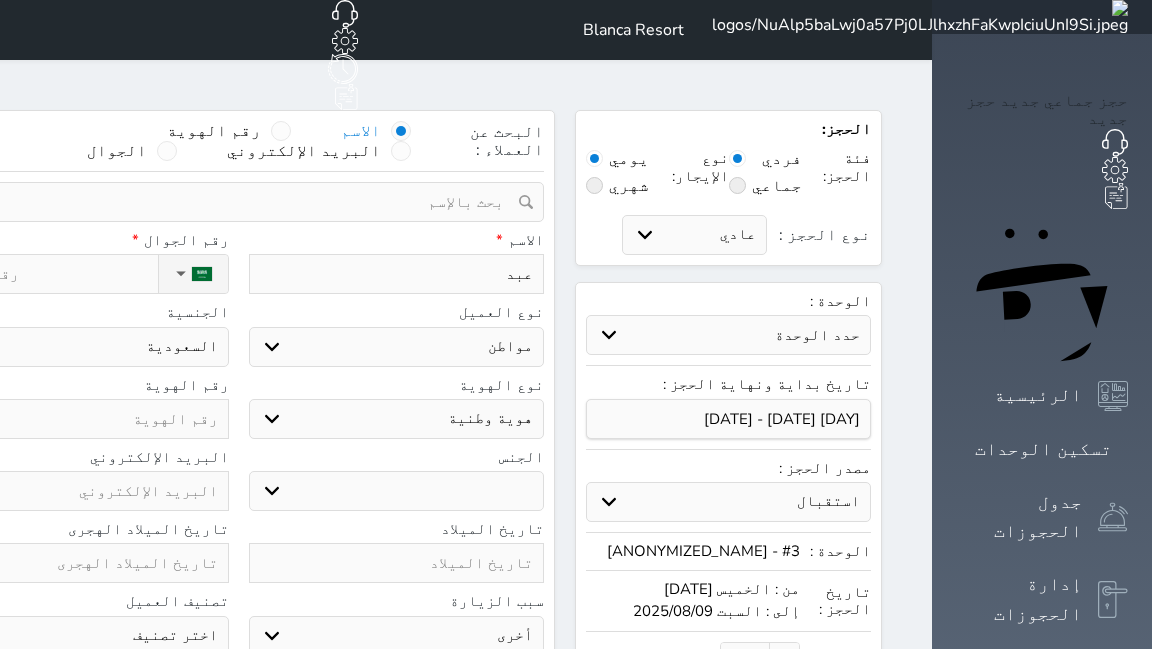 type on "عبدا" 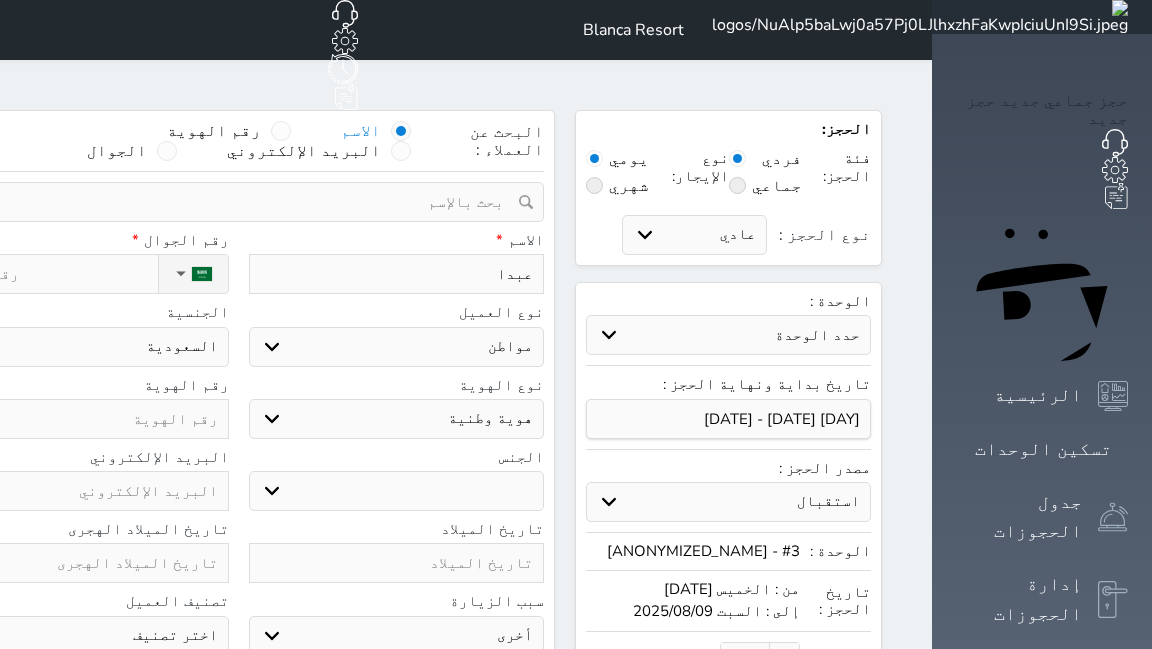 type on "عبدال" 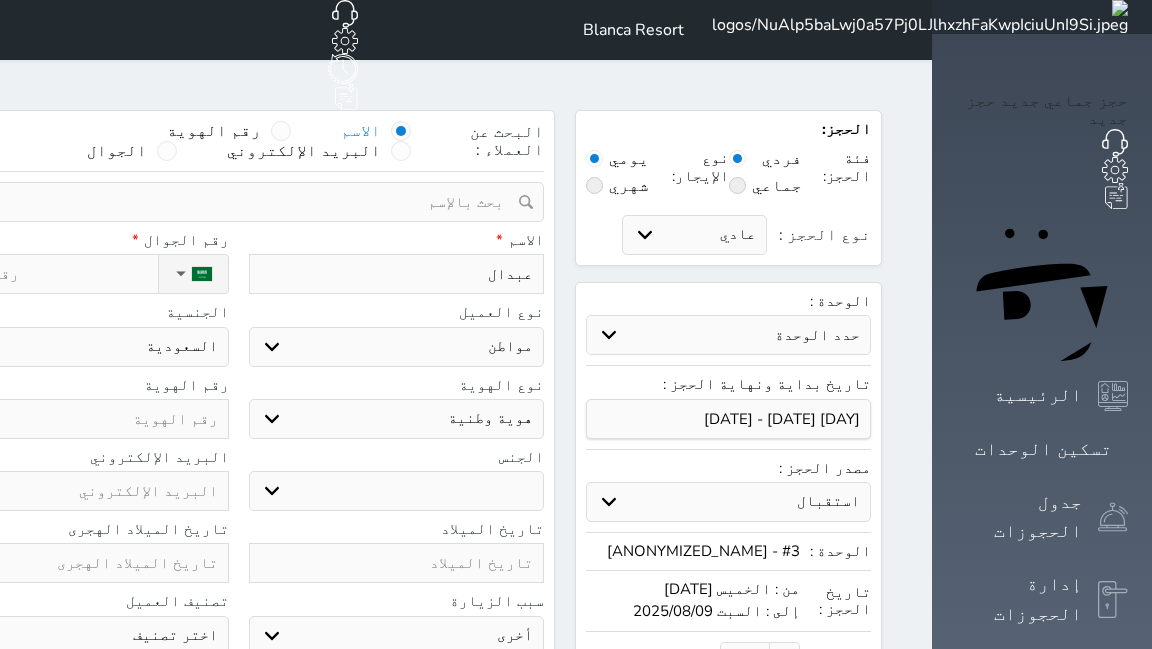 type on "عبدالع" 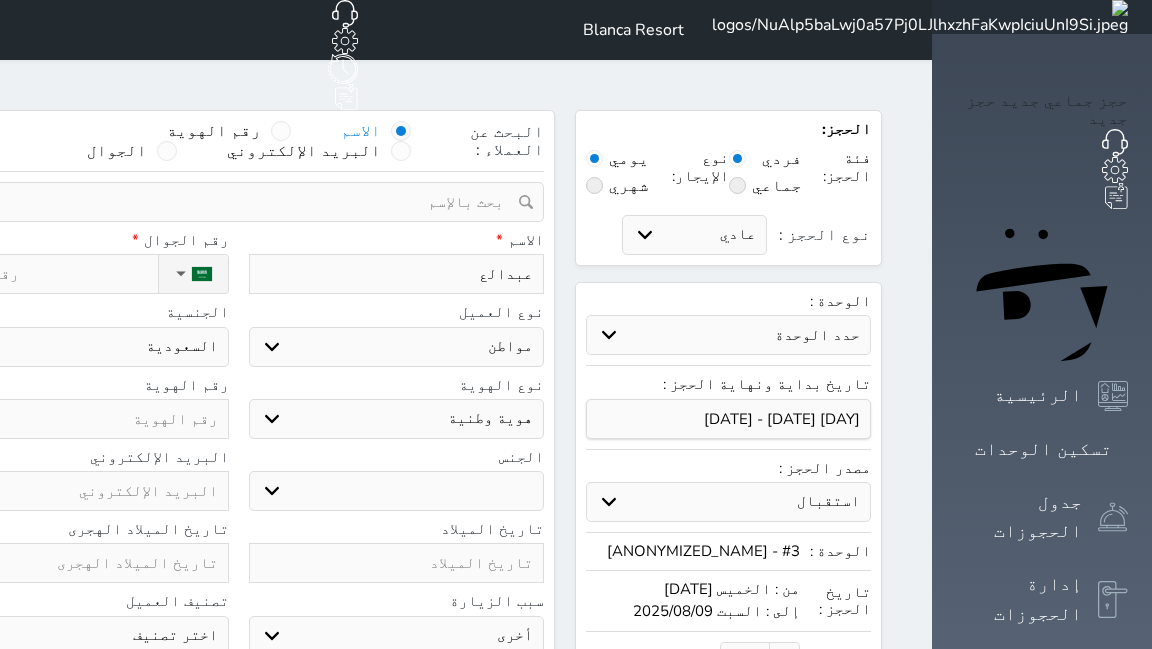 type on "عبدالعز" 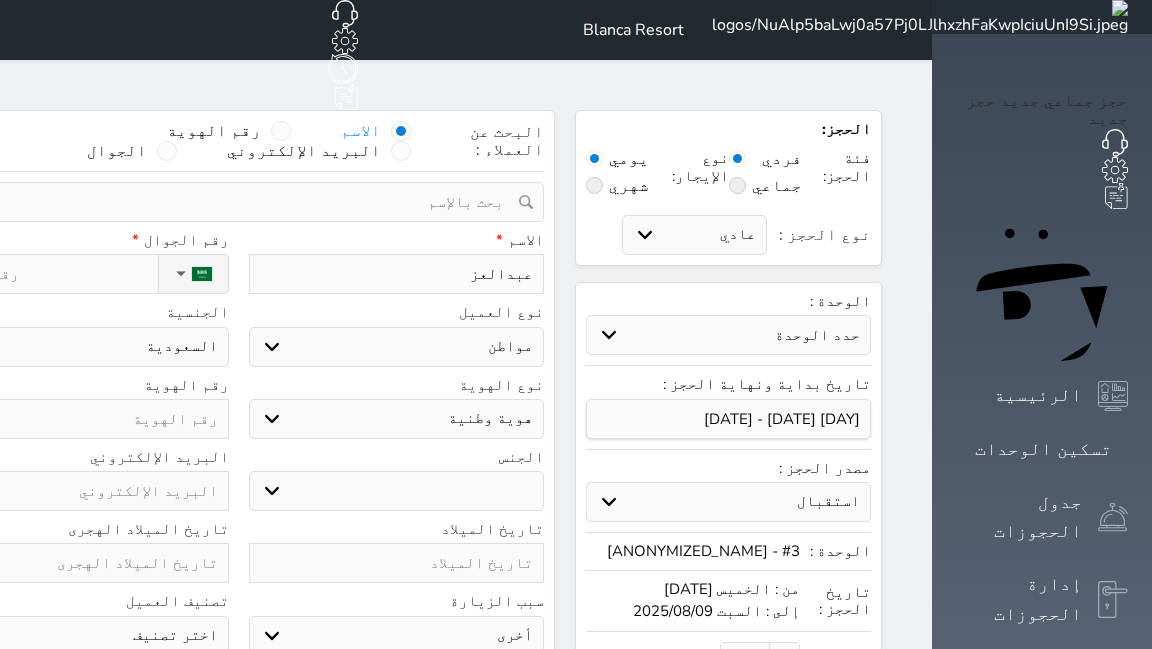 type on "عبدالعزي" 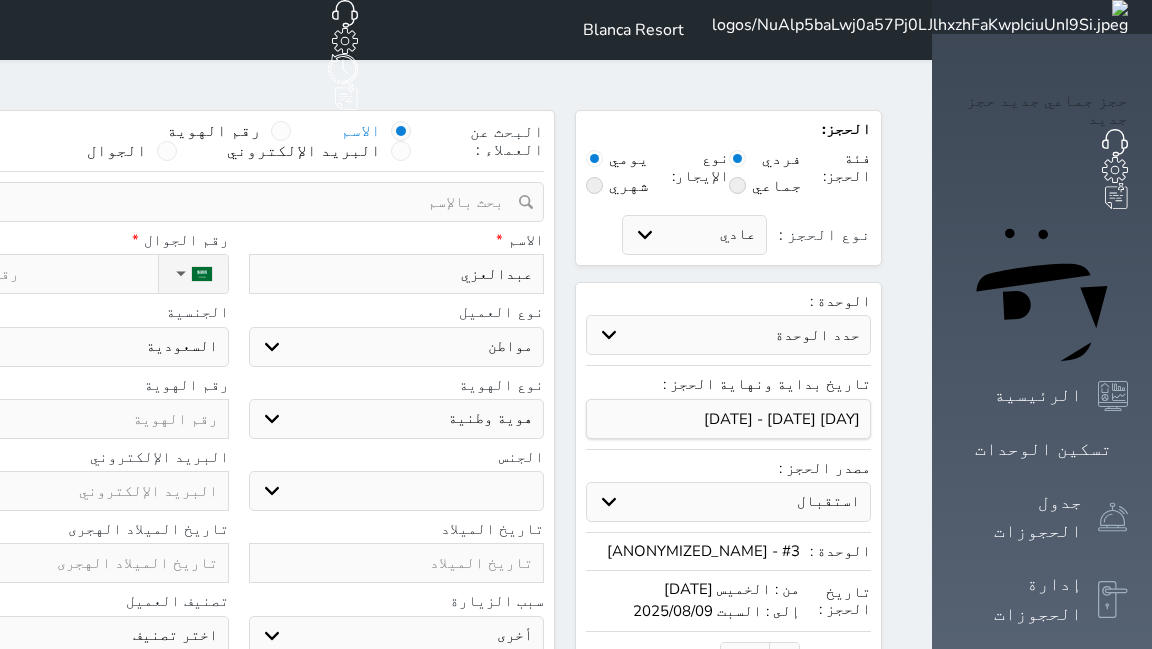 type on "عبدالعزيز" 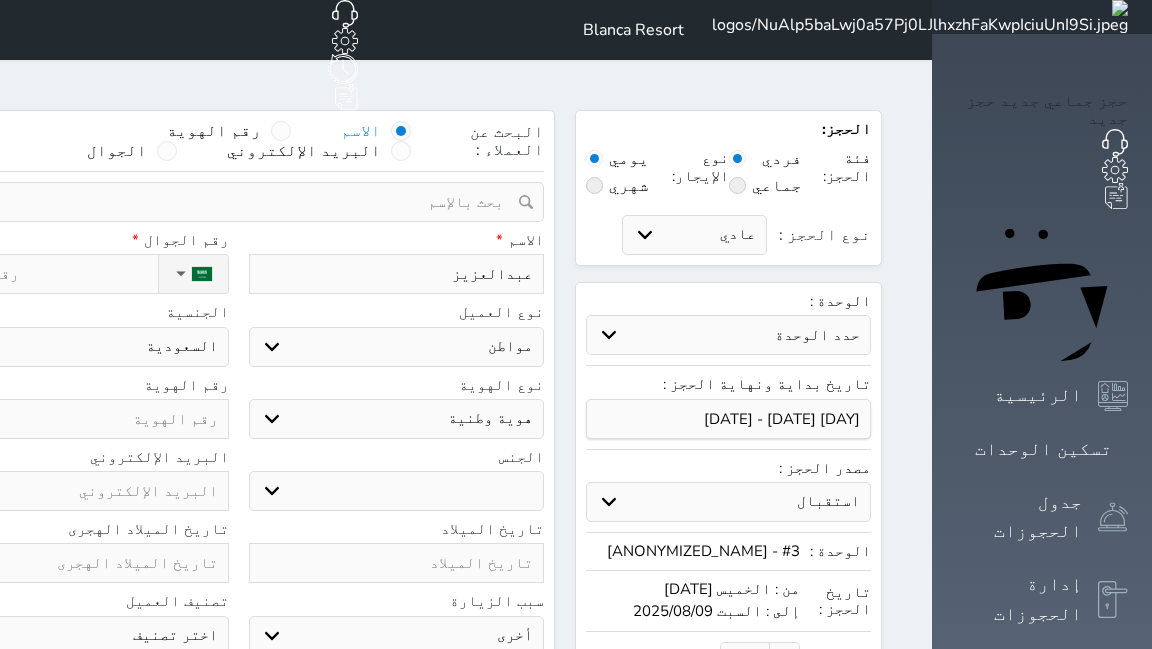 type on "عبدالعزيز" 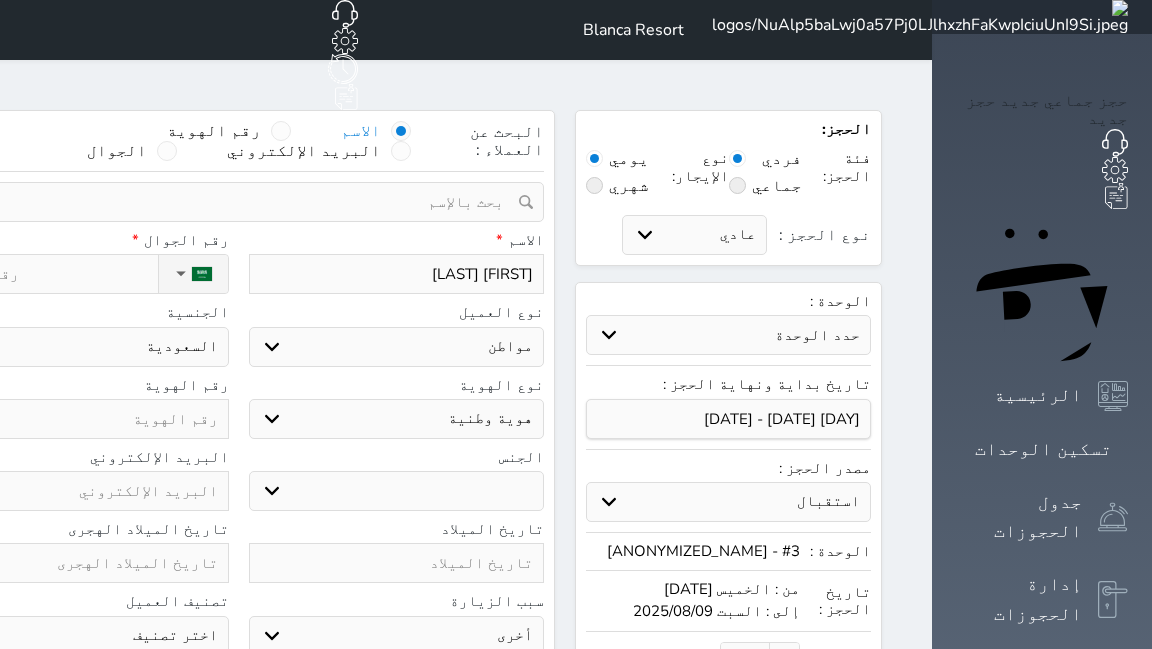 type on "عبدالعزيز بن" 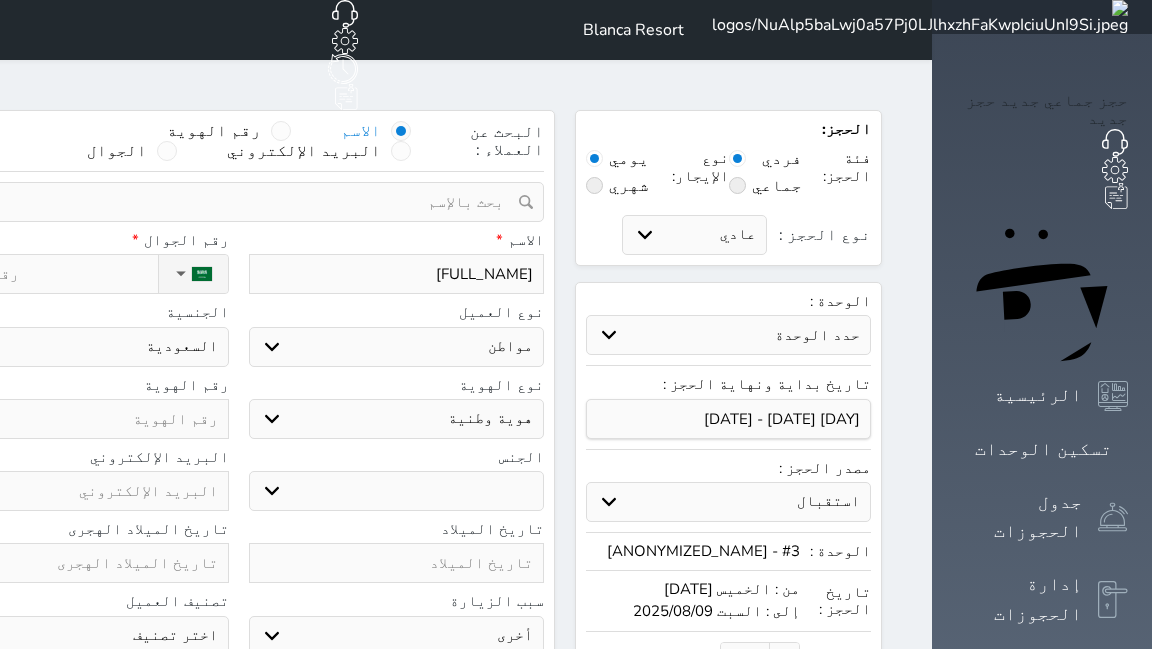 type on "عبدالعزيز بن" 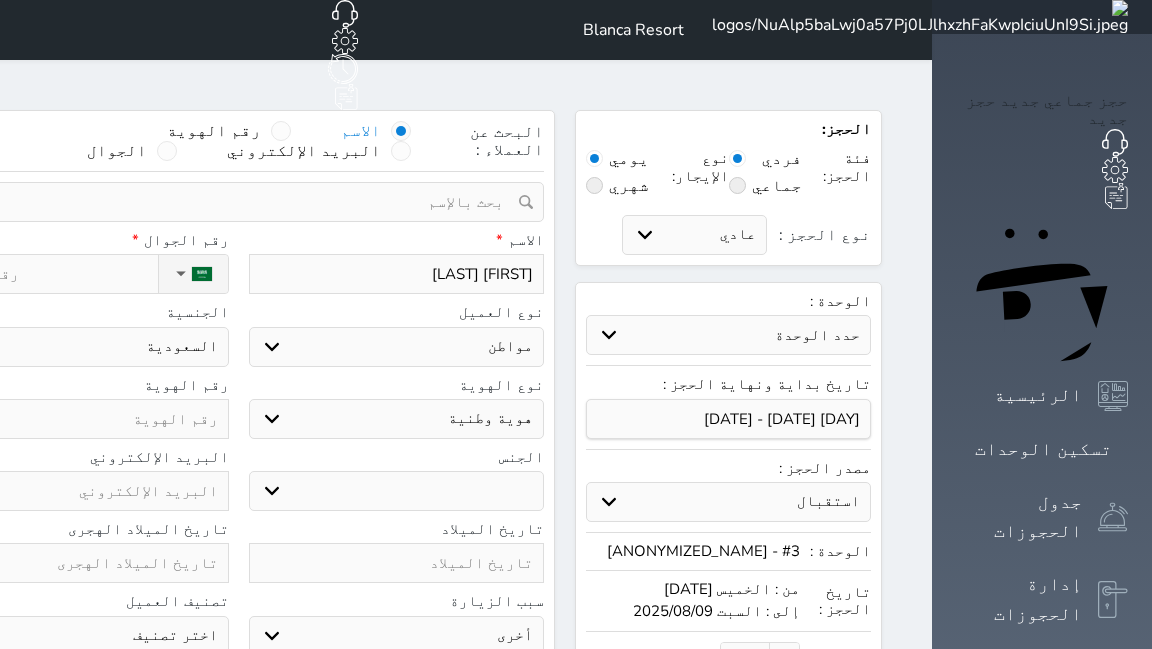 type on "عبدالعزيز بن ما" 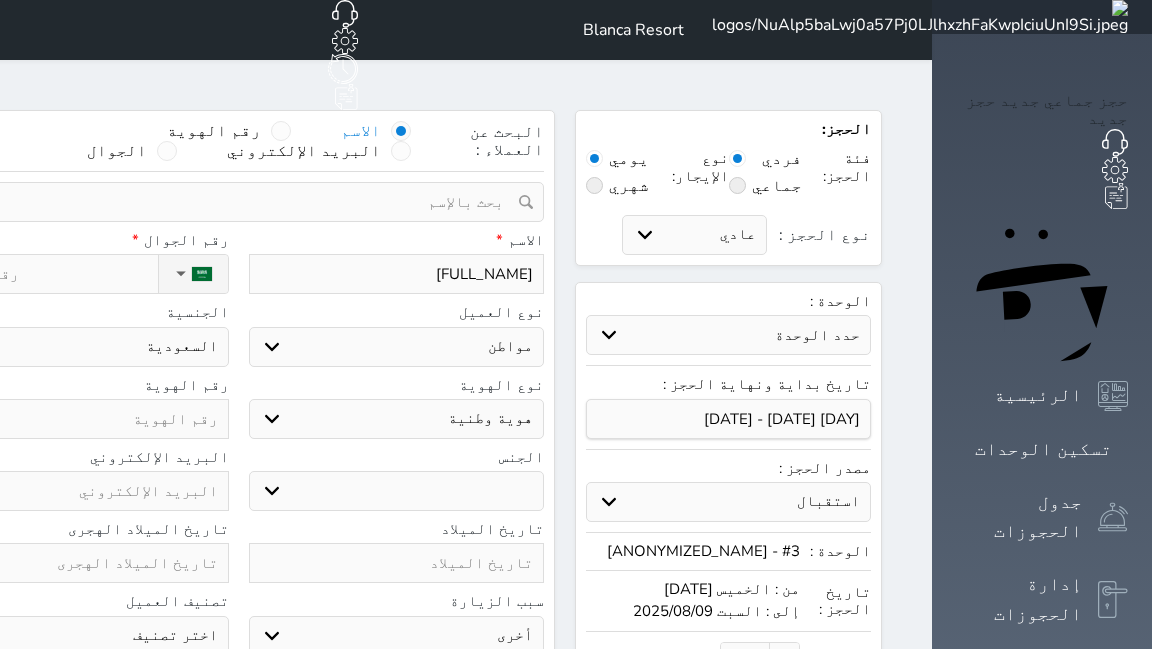 type on "عبدالعزيز بن ماجد" 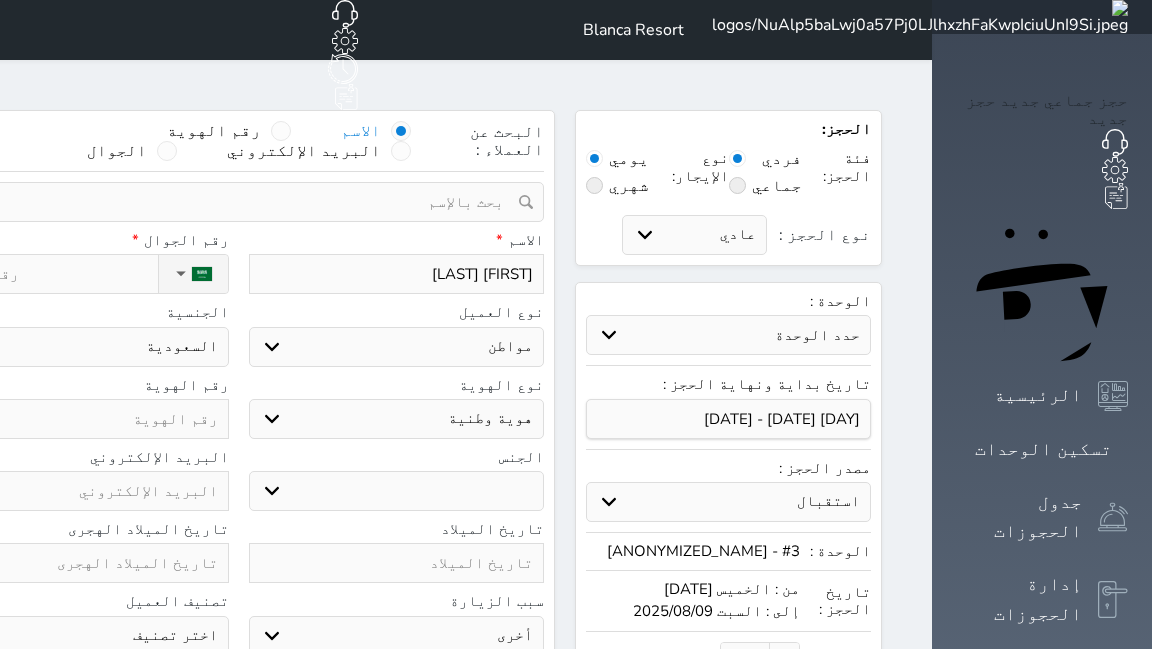 type on "عبدالعزيز بن ماجد" 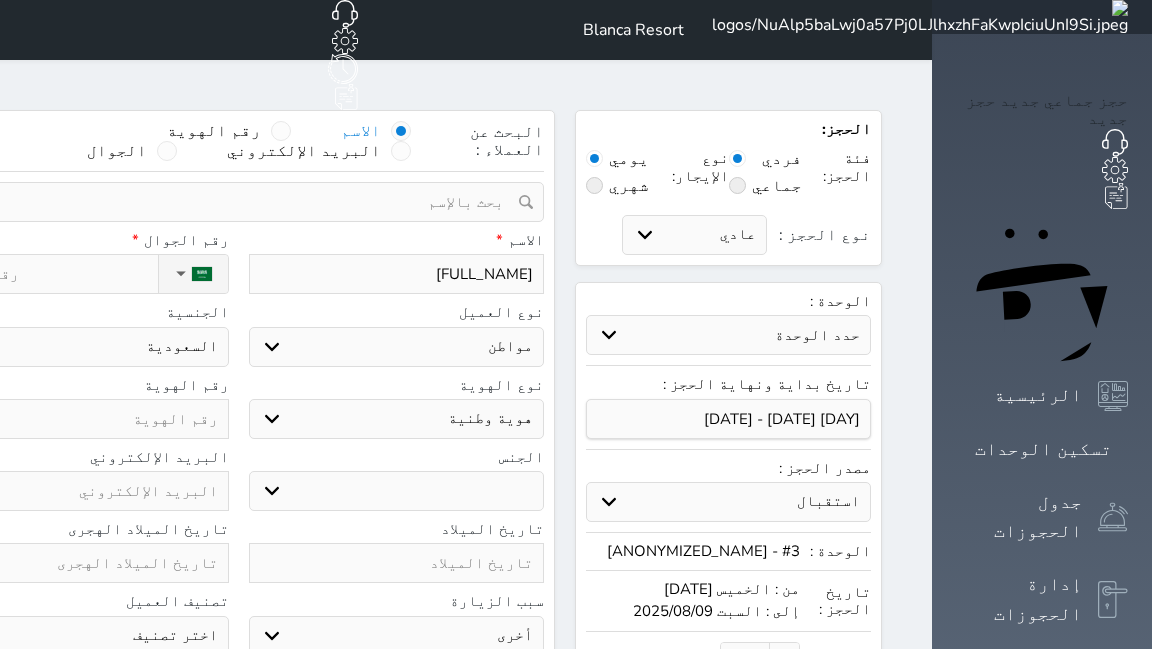 type on "عبدالعزيز بن ماجد بن" 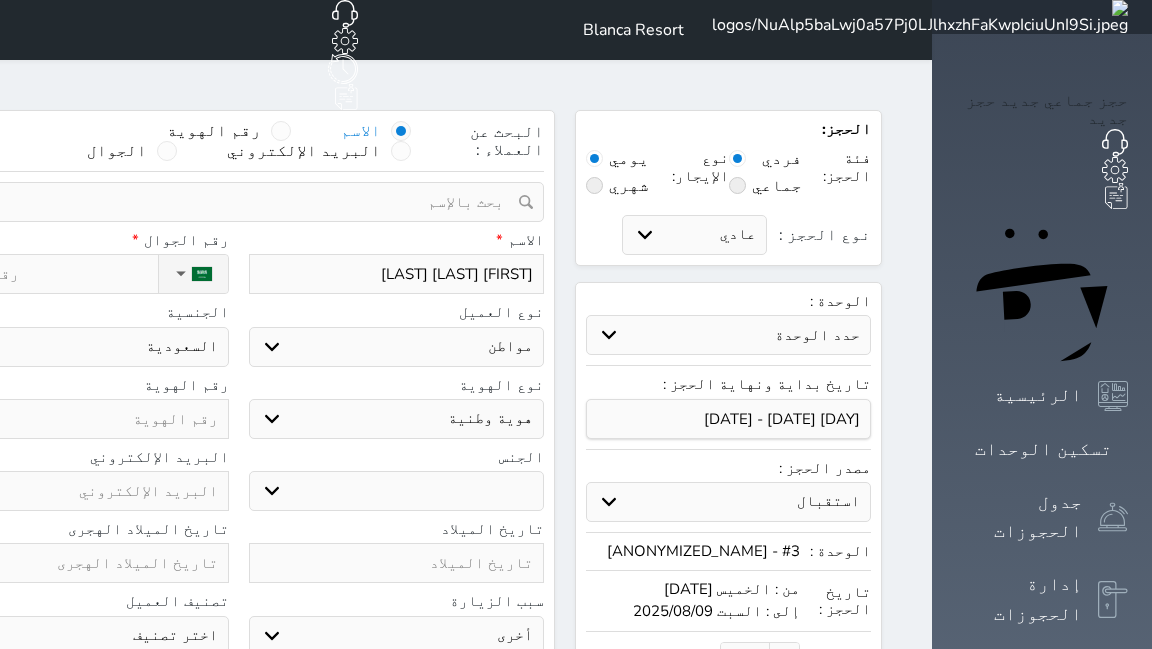 type on "عبدالعزيز بن ماجد بن" 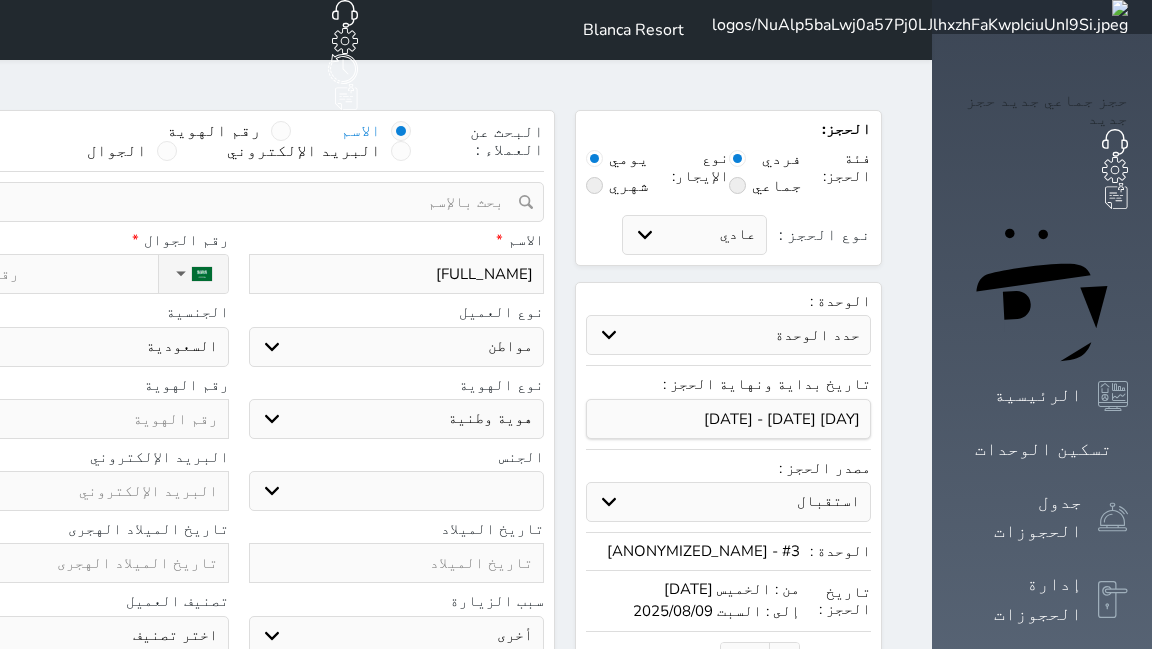 type on "عبدالعزيز بن ماجد بن بز" 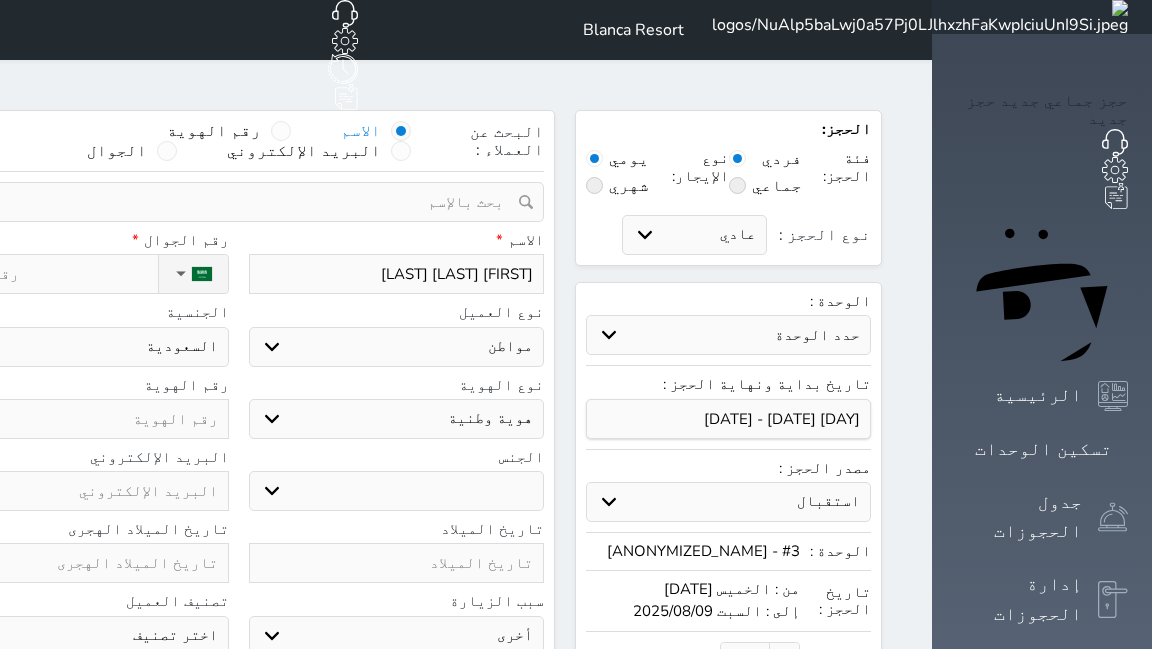 type on "عبدالعزيز بن ماجد بن بزك" 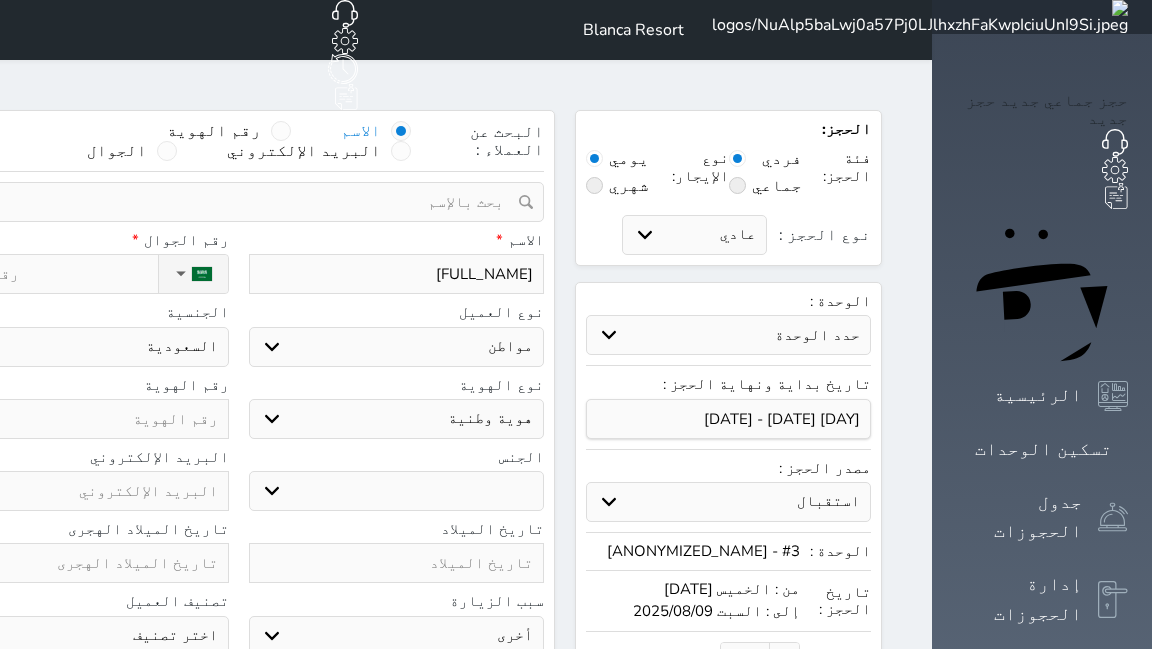 type on "عبدالعزيز بن ماجد بن بز" 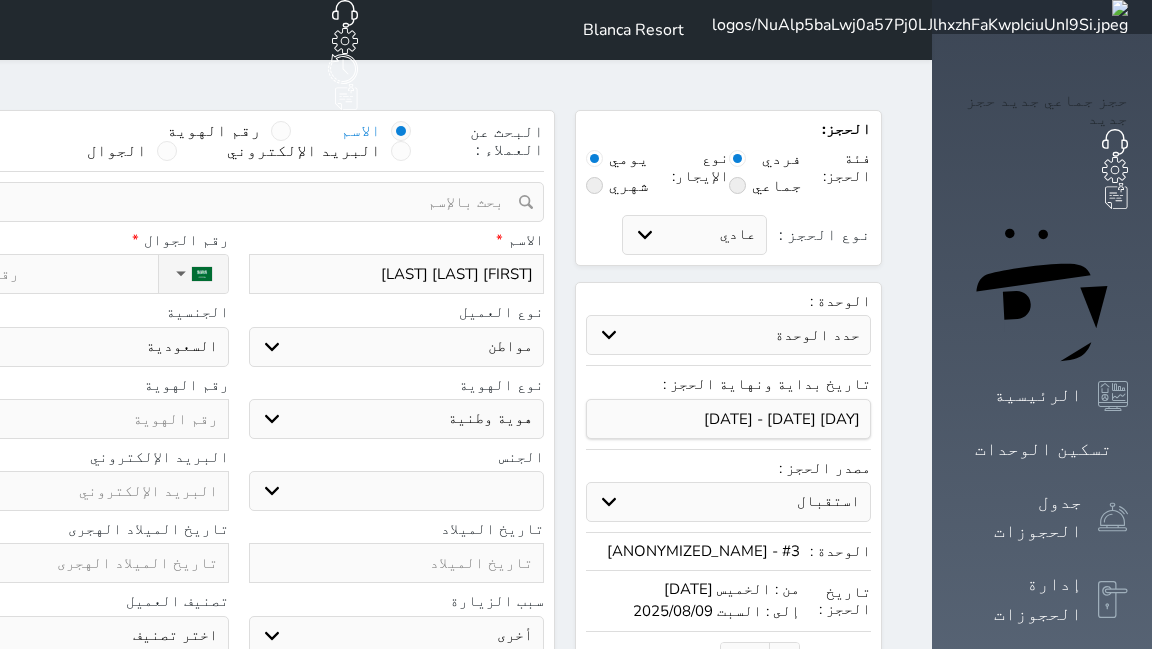 type on "عبدالعزيز بن ماجد بن ب" 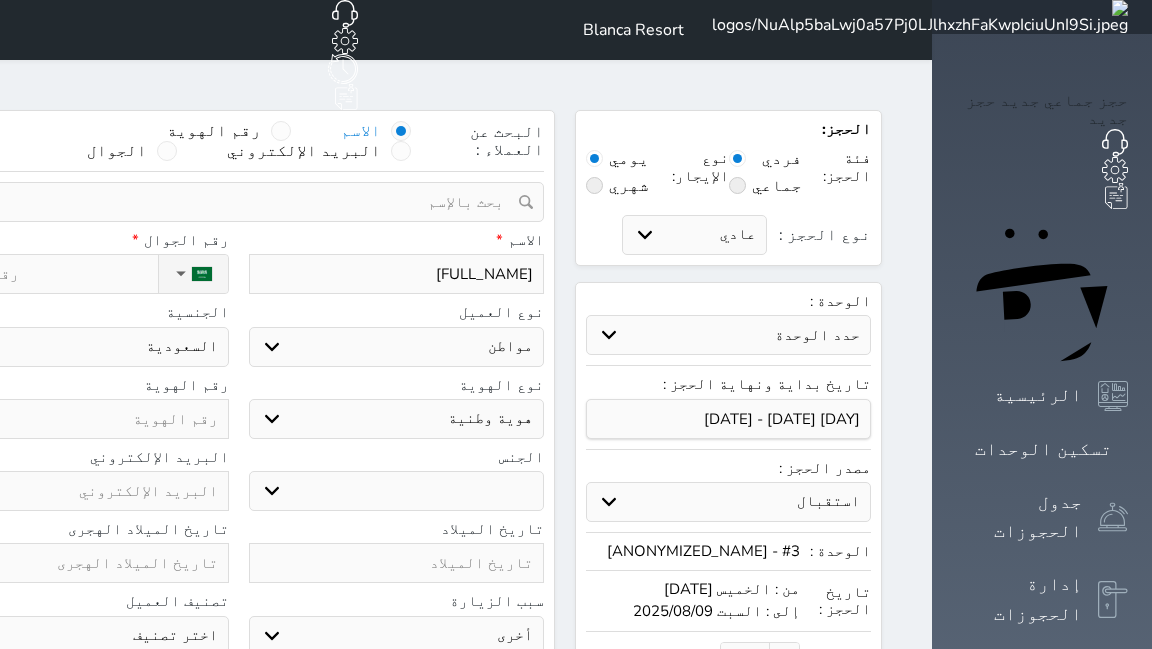 type on "عبدالعزيز بن ماجد بن بر" 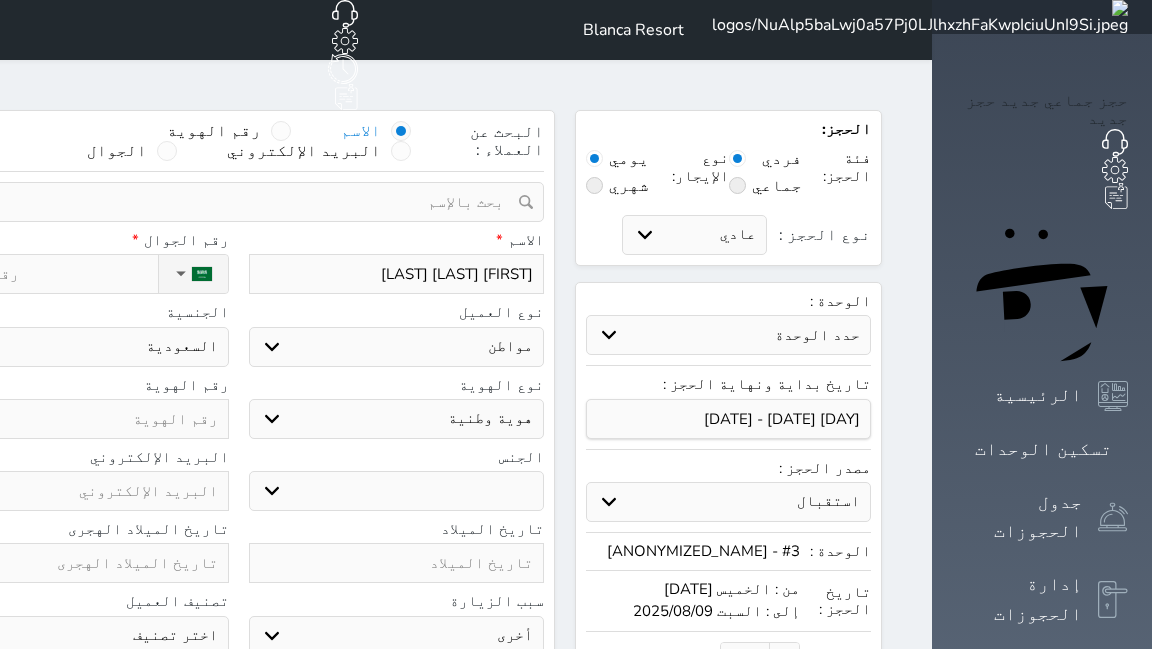 type on "عبدالعزيز بن ماجد بن برا" 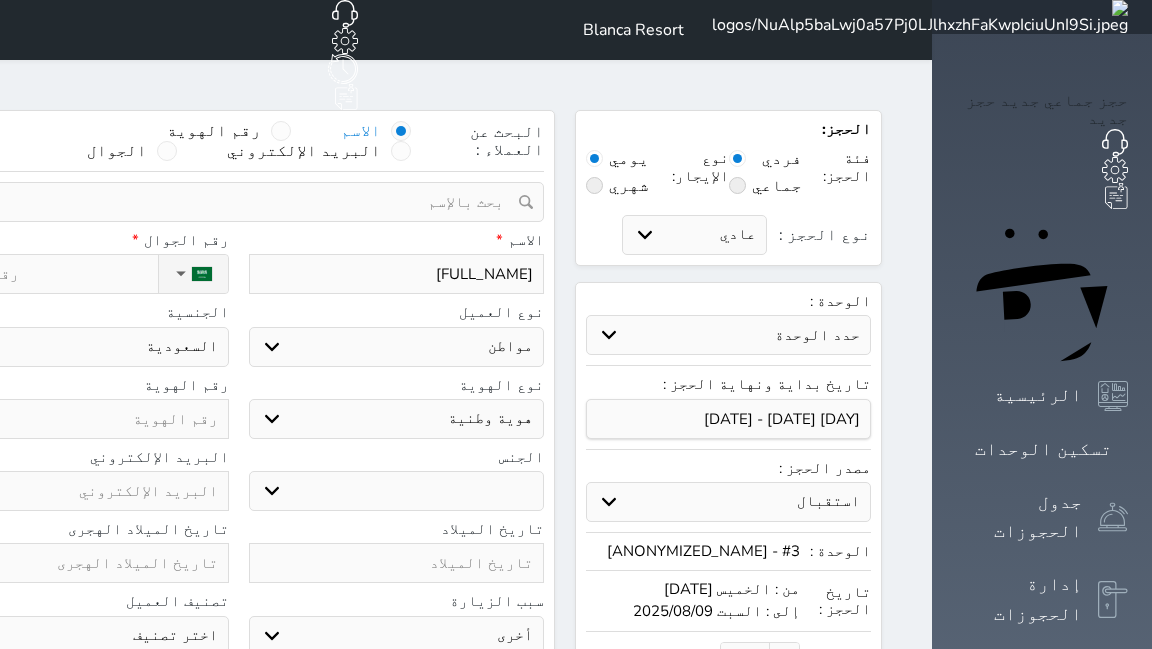 type on "عبدالعزيز بن ماجد بن براك" 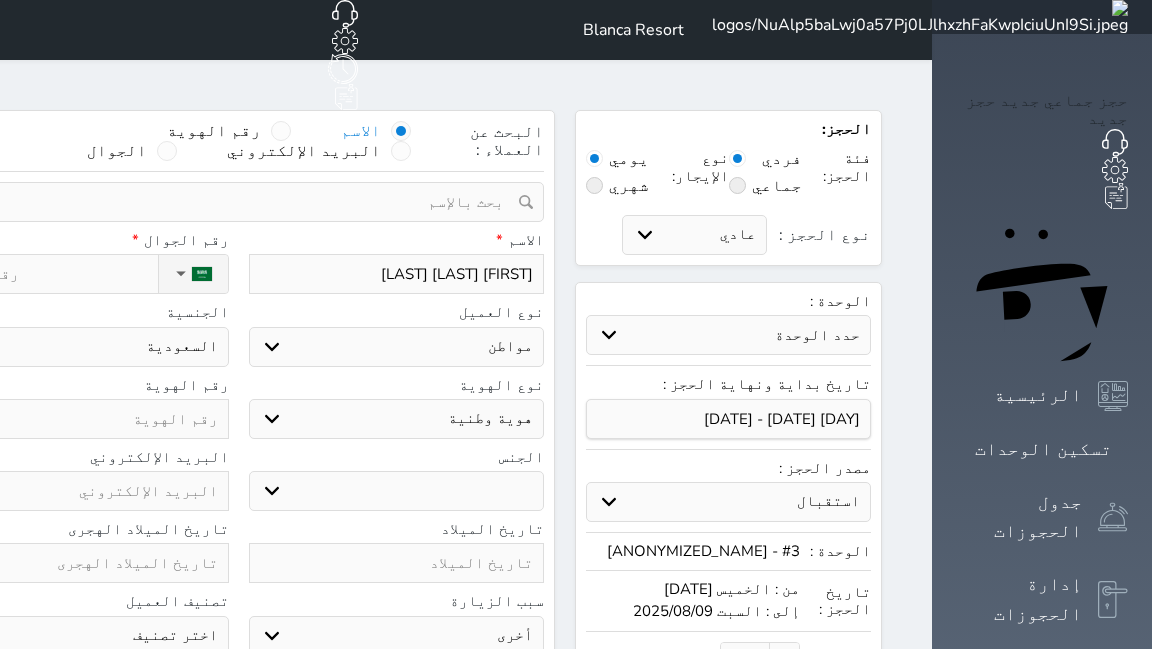 type on "عبدالعزيز بن ماجد بن براك" 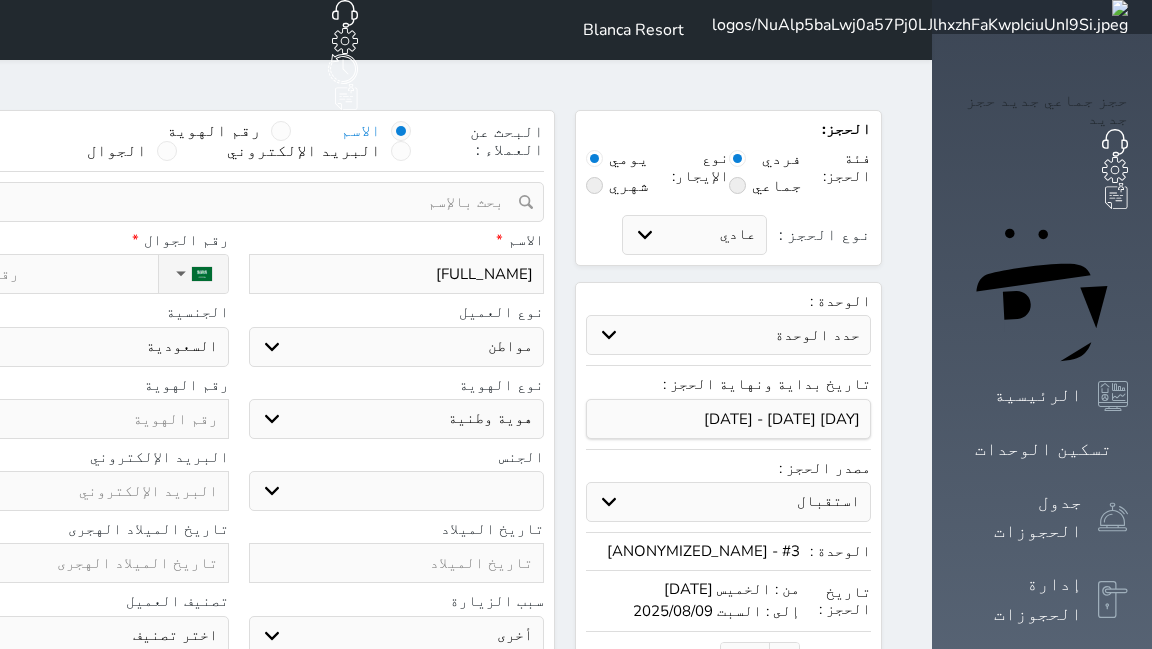 type on "عبدالعزيز بن ماجد بن براك الا" 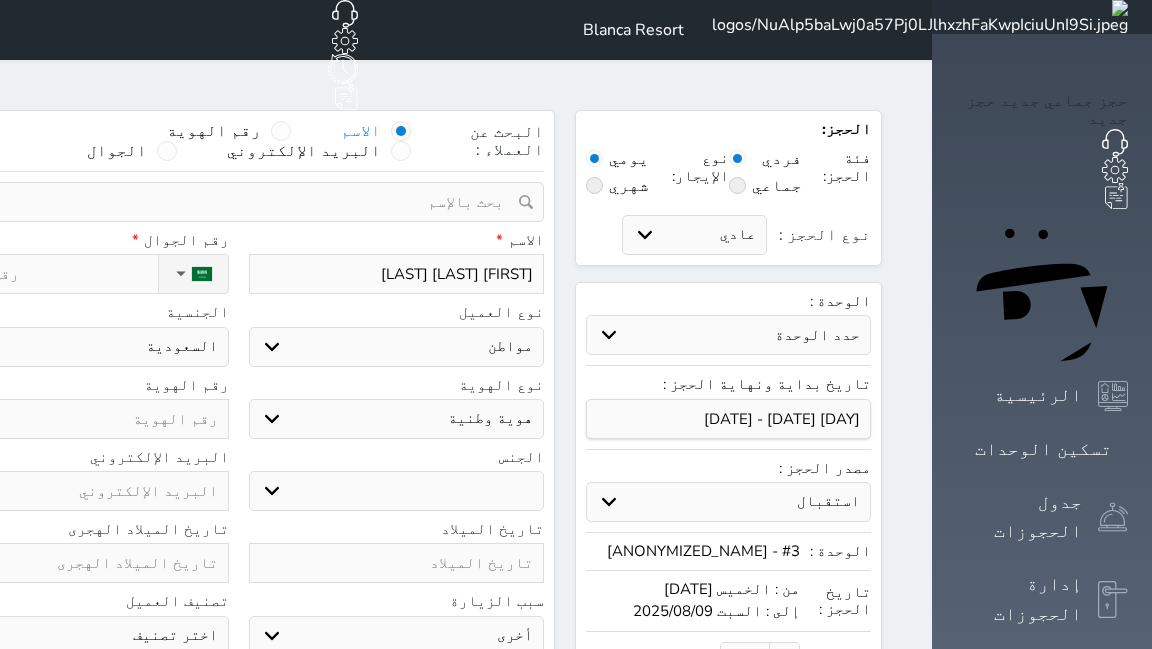 type on "عبدالعزيز بن ماجد بن براك الا" 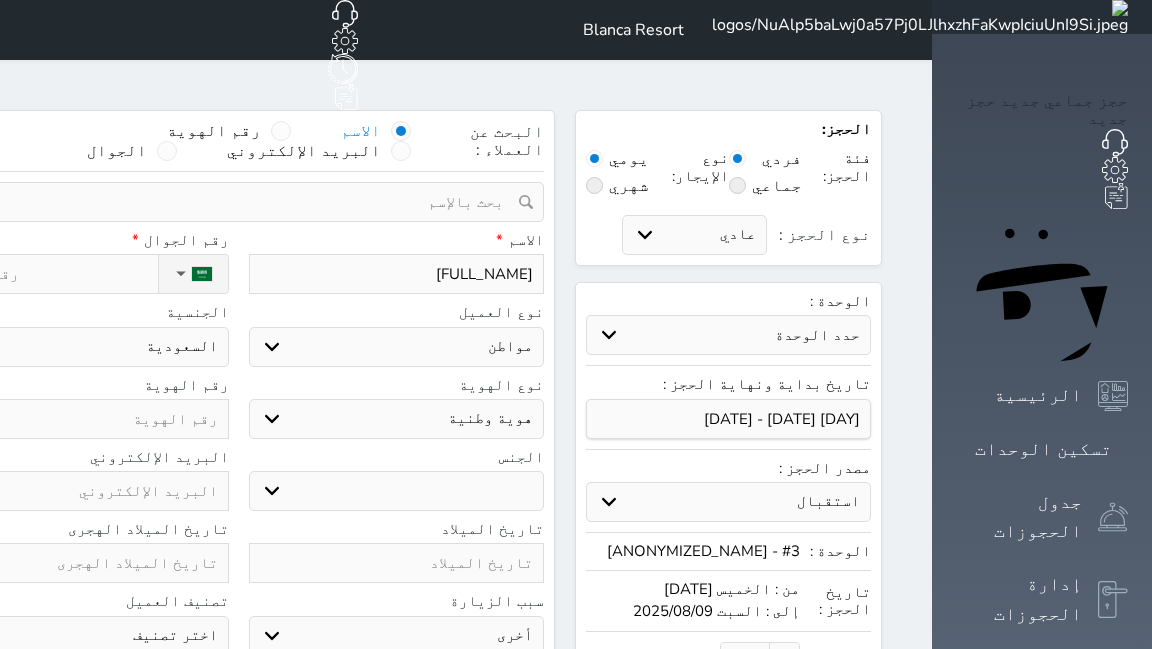 type on "عبدالعزيز بن ماجد بن براك ال" 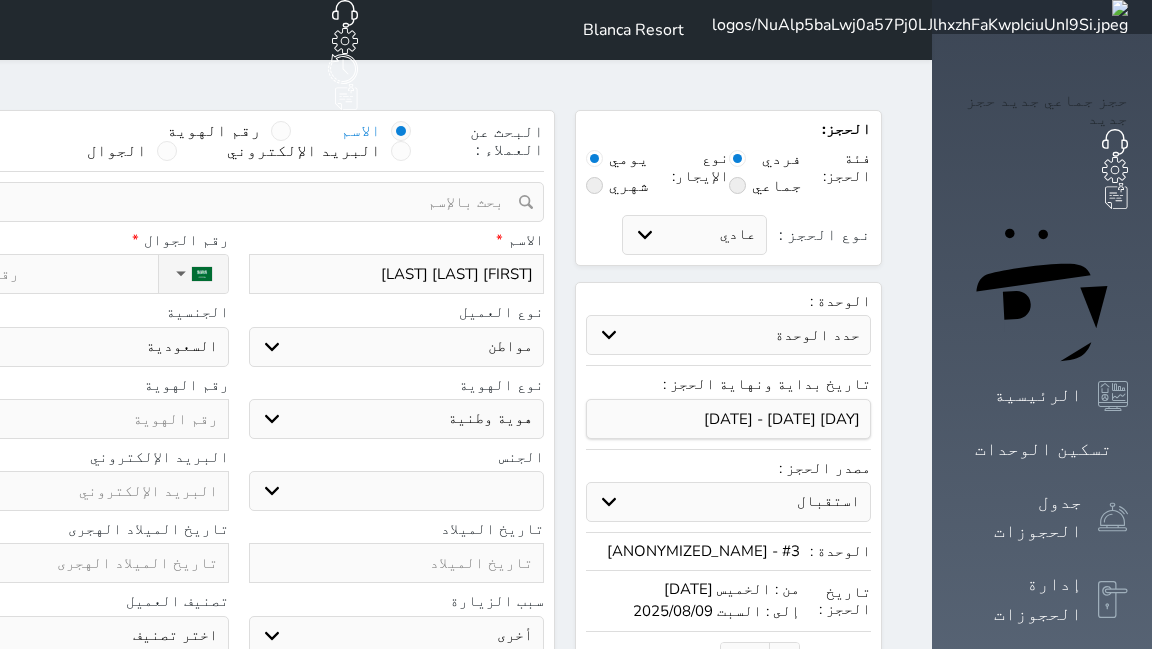 type on "عبدالعزيز بن ماجد بن براك ا" 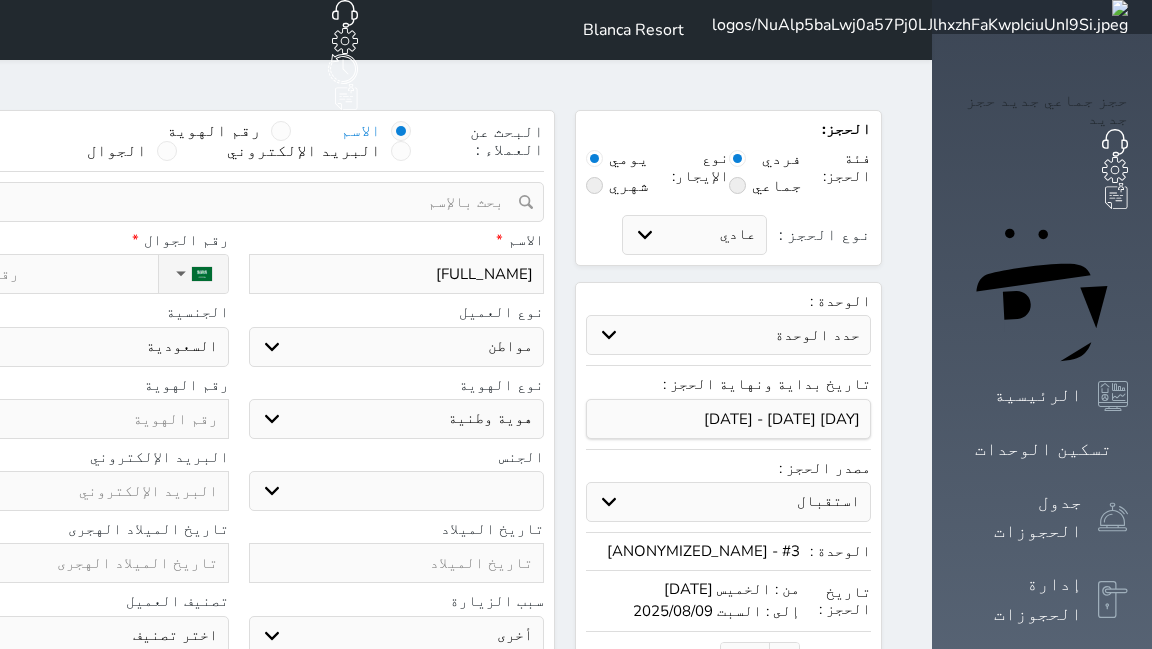 type on "عبدالعزيز بن ماجد بن براك آ" 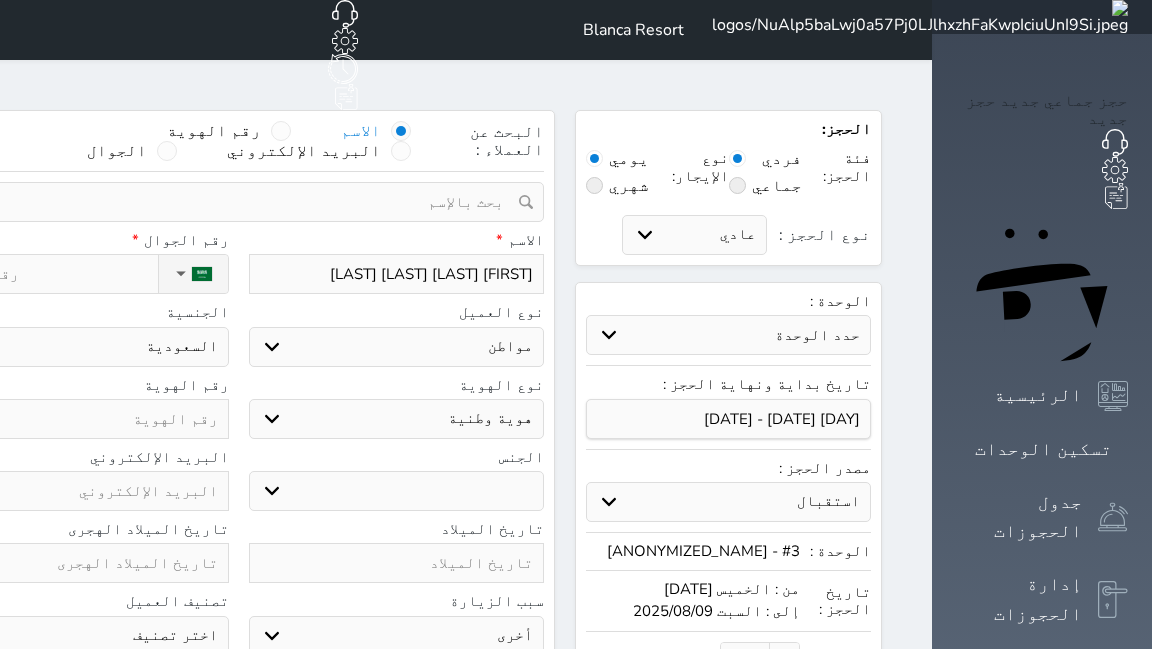 type on "عبدالعزيز بن ماجد بن براك آل" 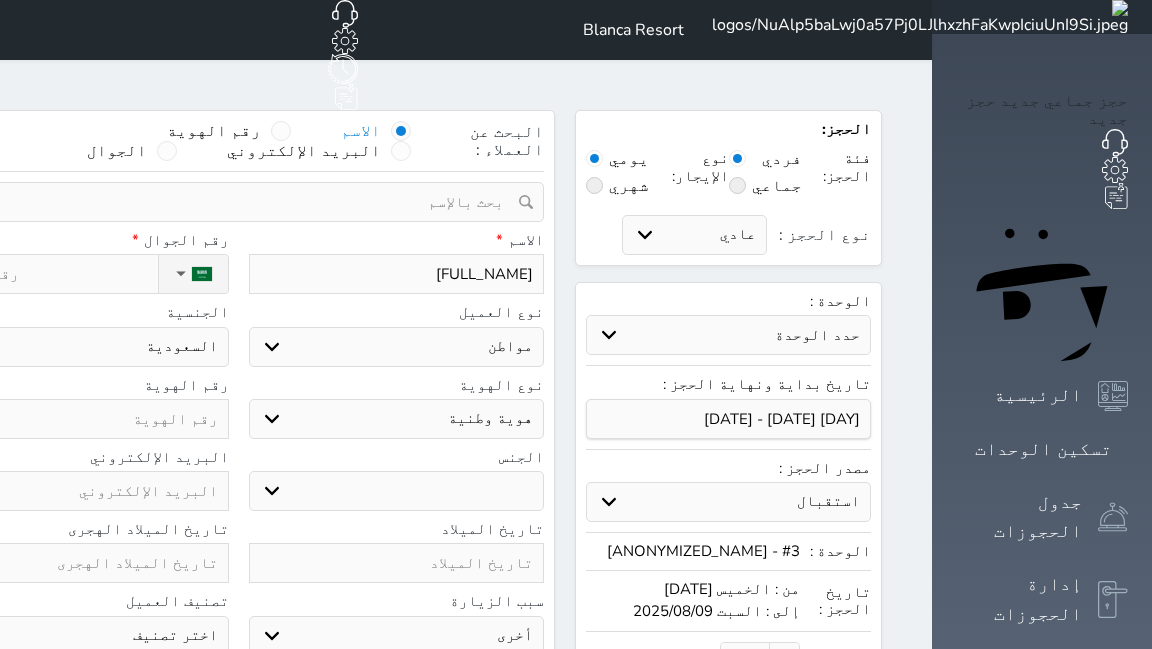 type on "عبدالعزيز بن ماجد بن براك آل" 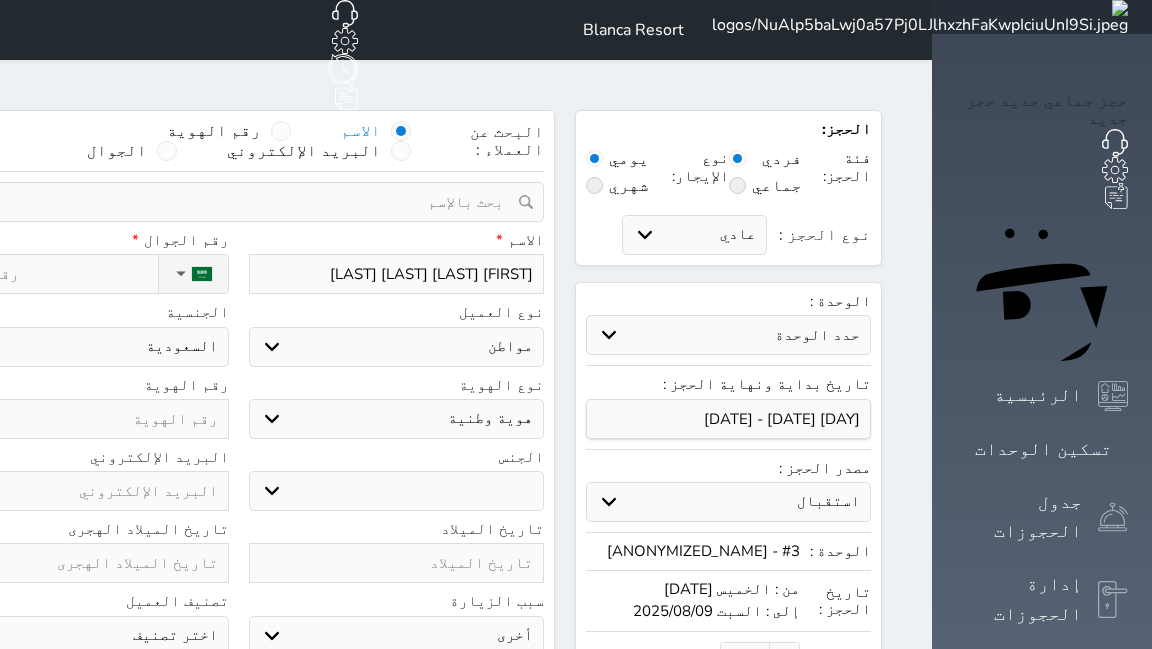 type on "عبدالعزيز بن ماجد بن براك آل براك" 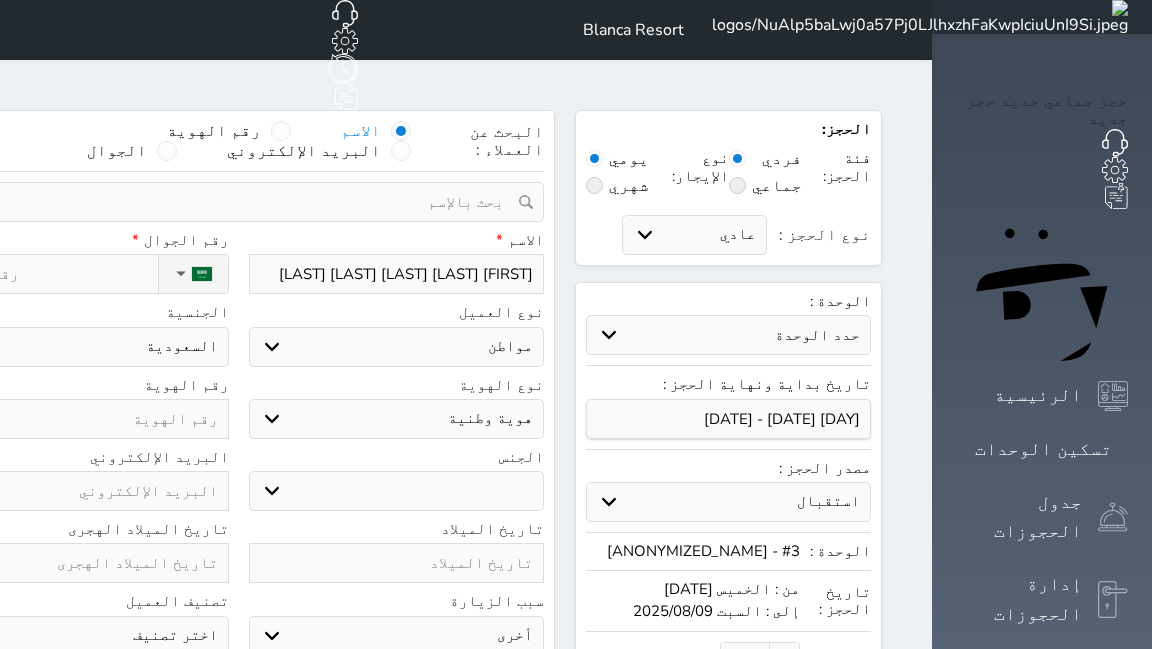 type on "عبدالعزيز بن ماجد بن براك آل براك" 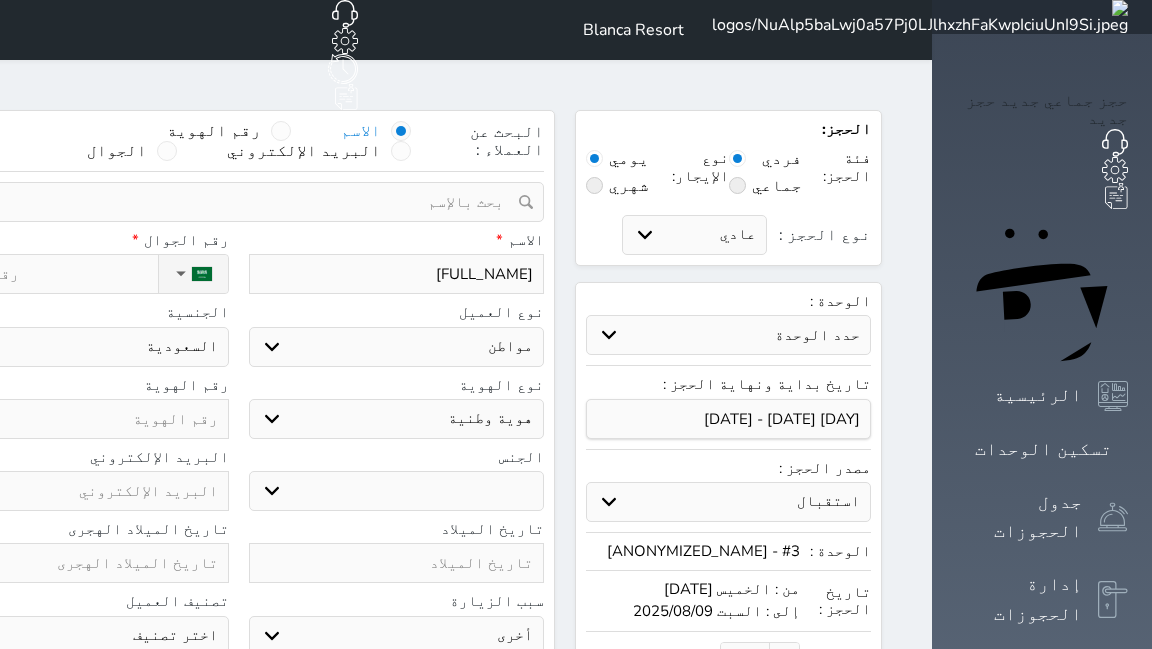 type on "عبدالعزيز بن ماجد بن براك آل براك الد" 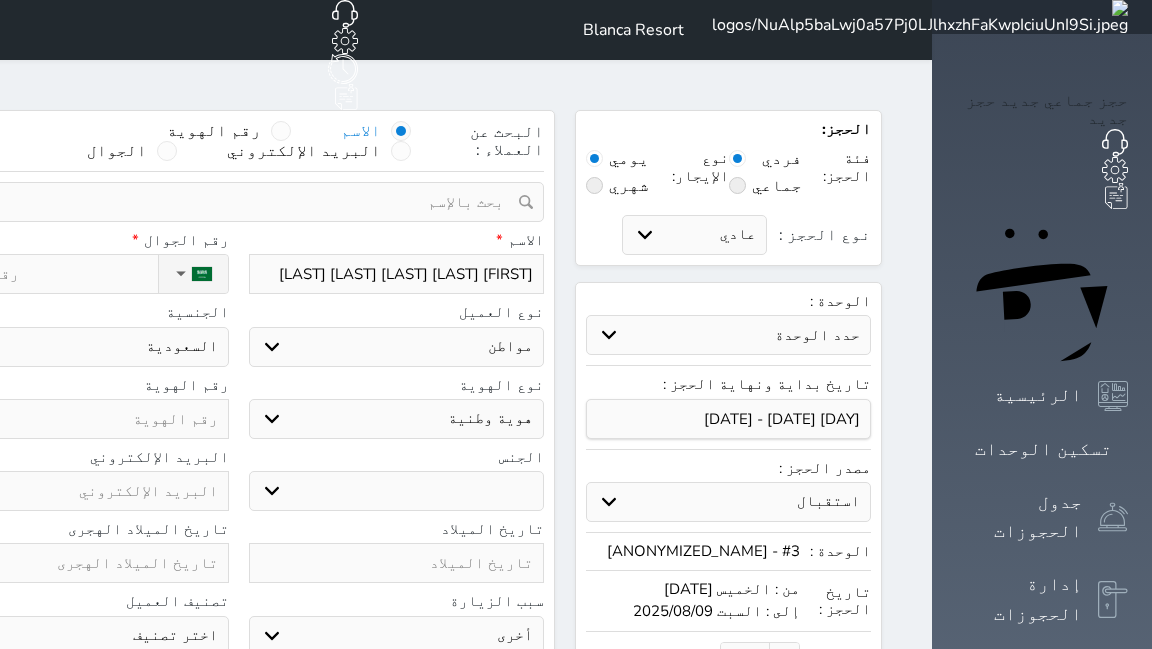 type on "عبدالعزيز بن ماجد بن براك آل براك الدوس" 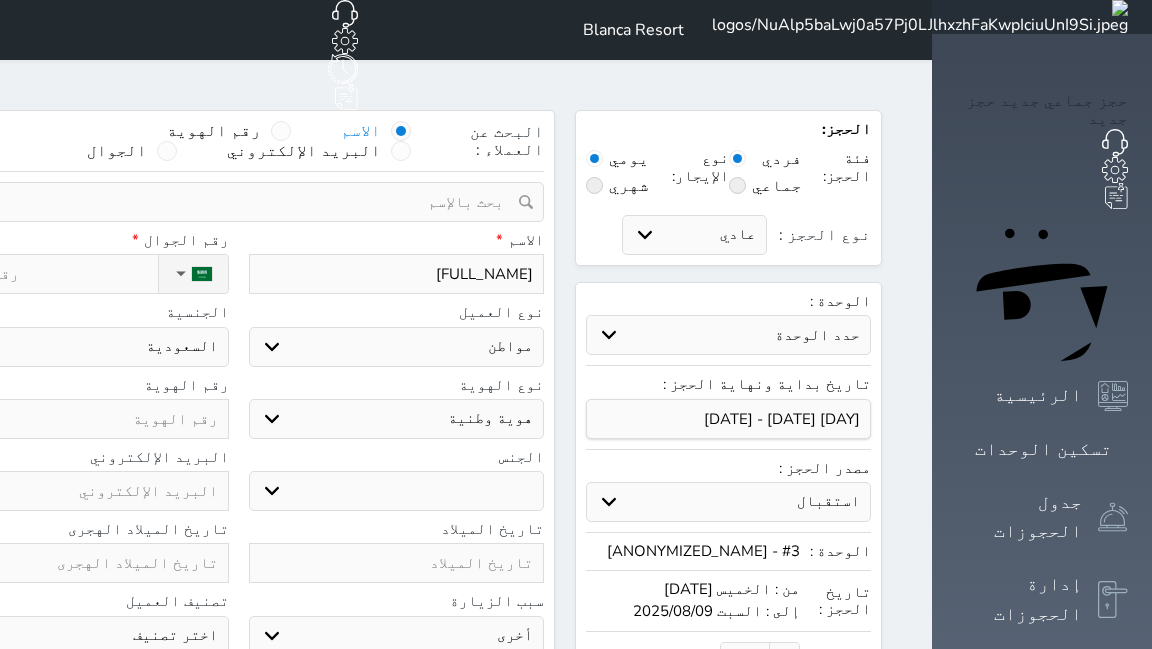 type on "عبدالعزيز بن ماجد بن براك آل براك الدوسر" 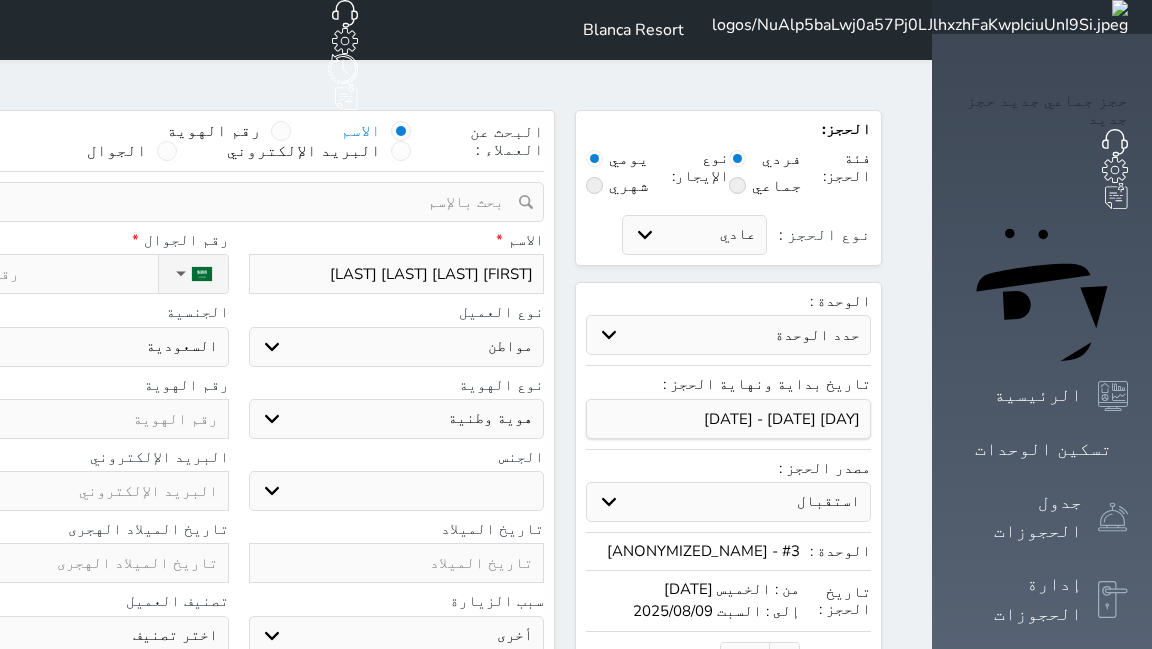 type on "عبدالعزيز بن ماجد بن براك آل براك الدوسري" 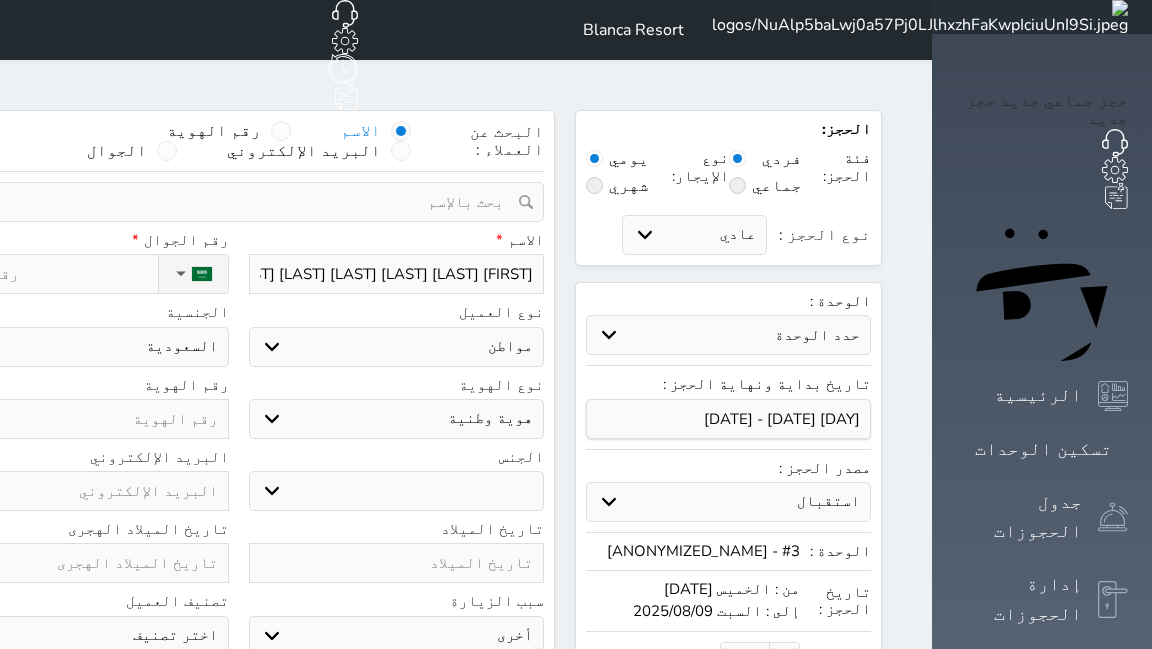 type on "عبدالعزيز بن ماجد بن براك آل براك الدوسري" 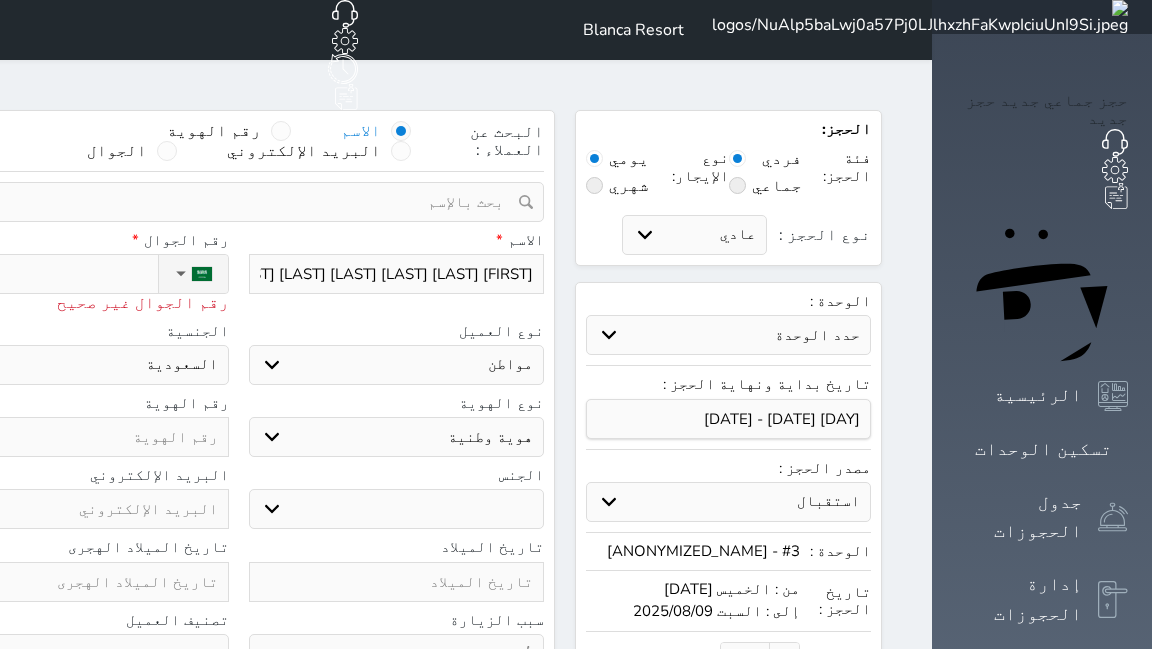 type 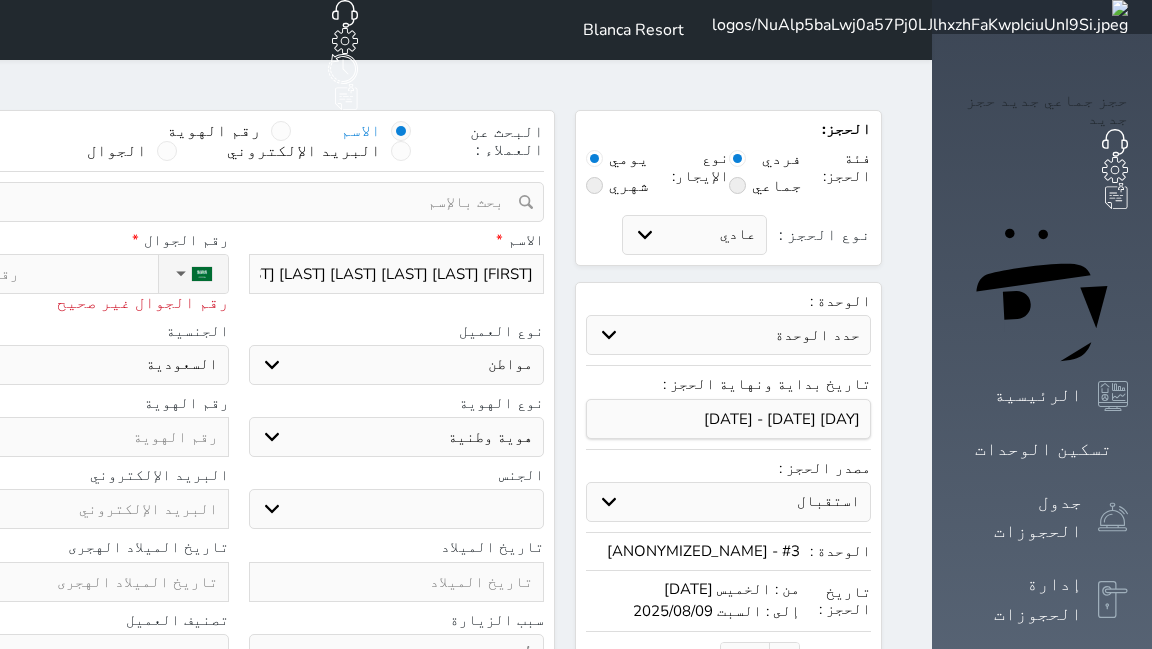 type on "٠" 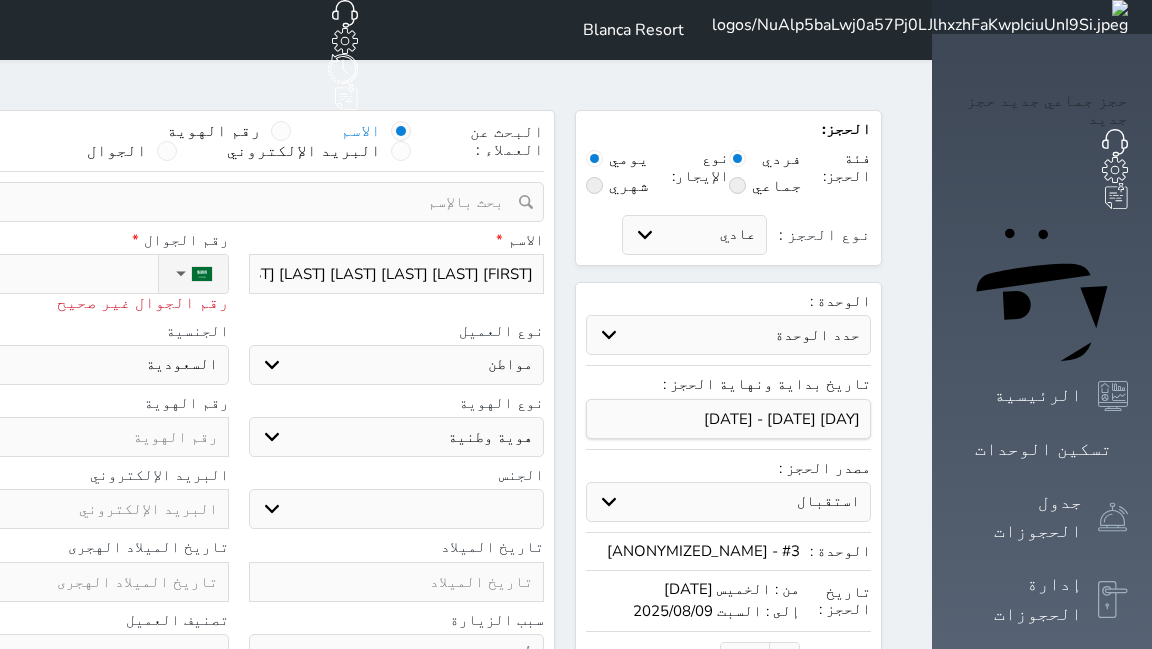 type on "٠٥" 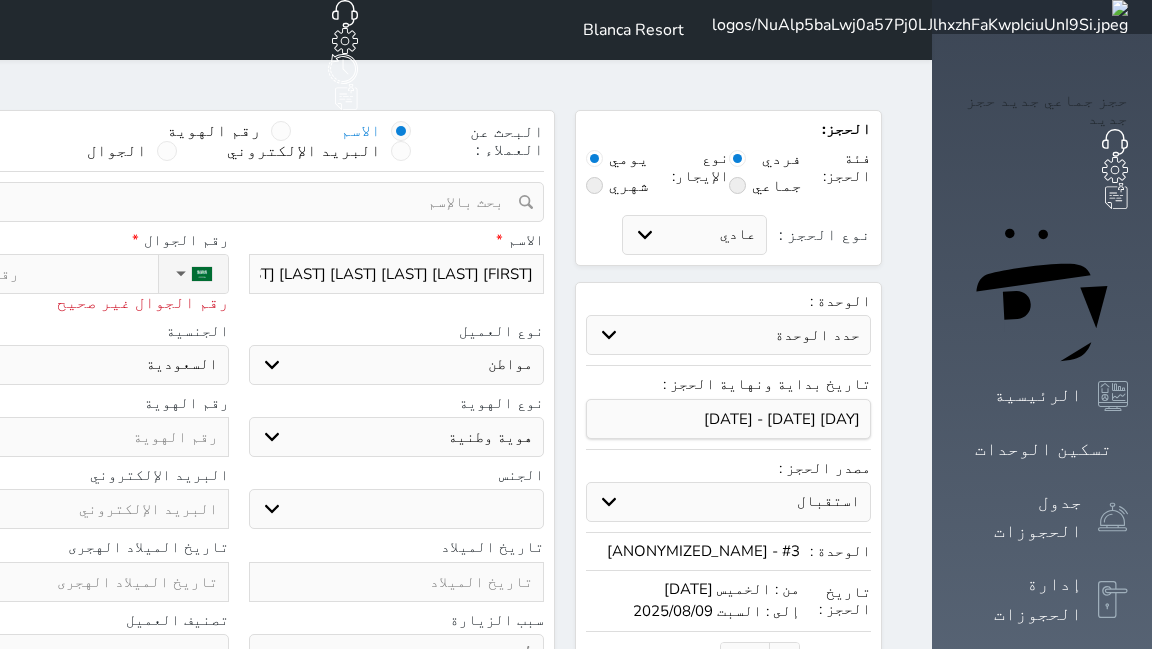 select 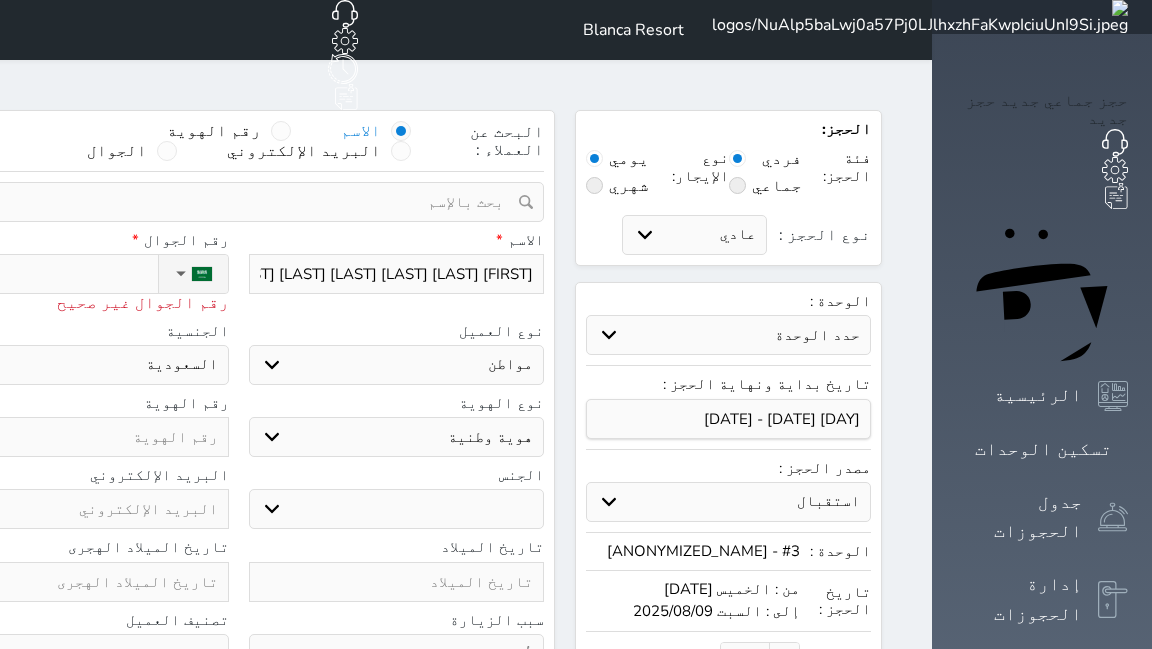 type on "05" 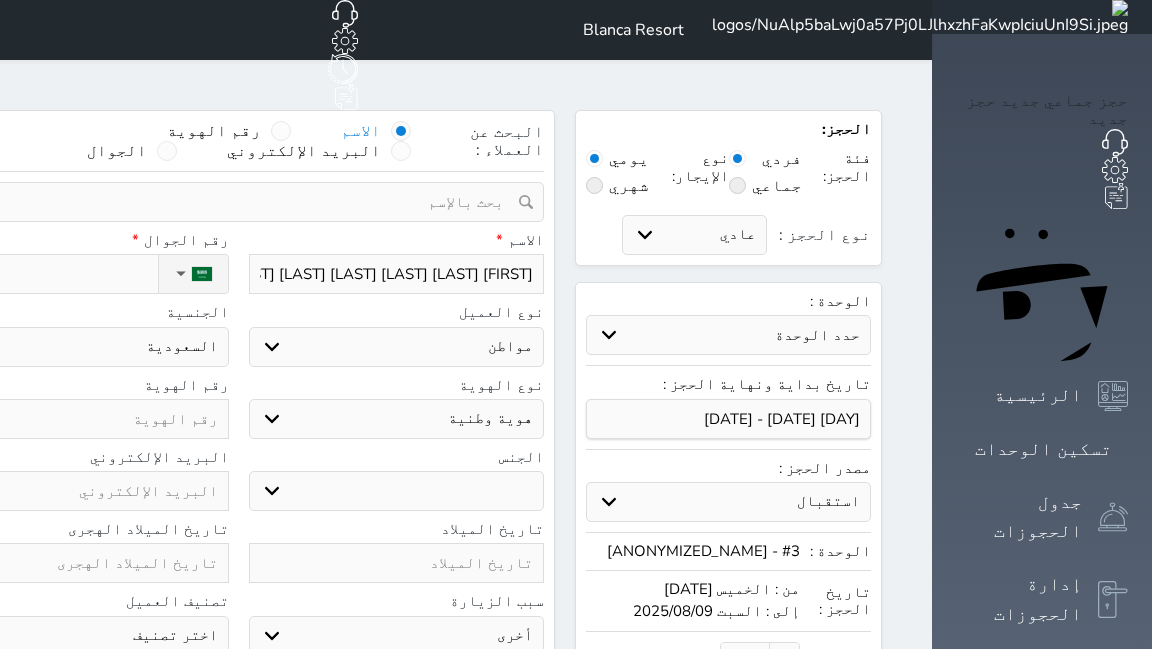 type on "+966 55 666 5353" 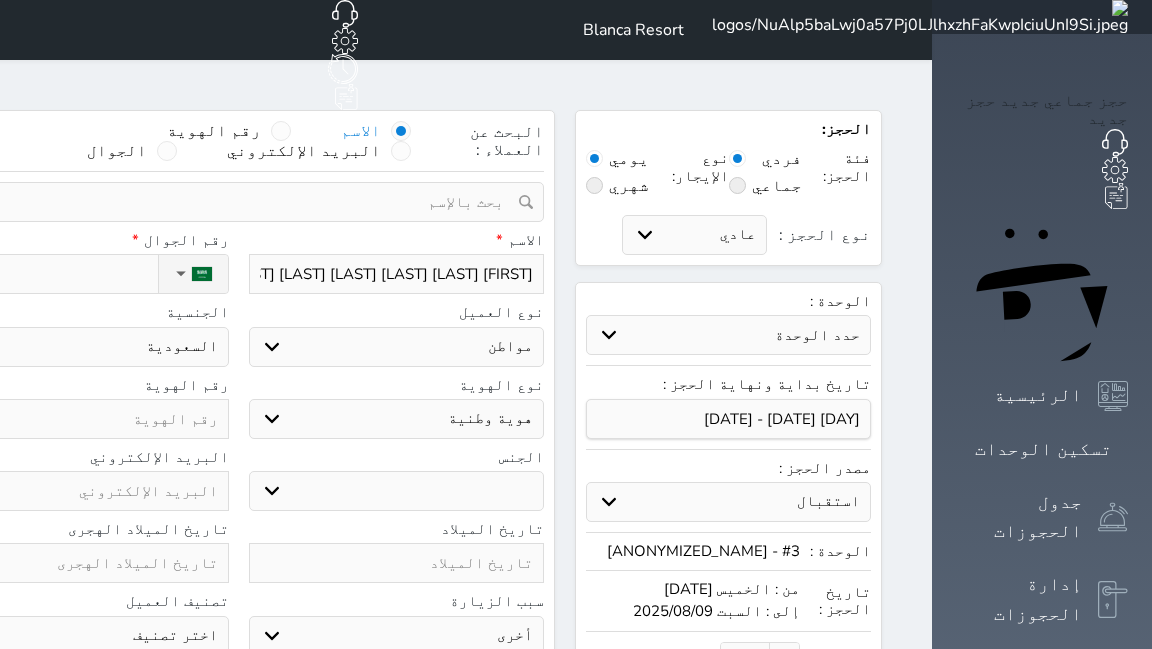 click on "اختر نوع   مواطن مواطن خليجي زائر مقيم" at bounding box center (397, 347) 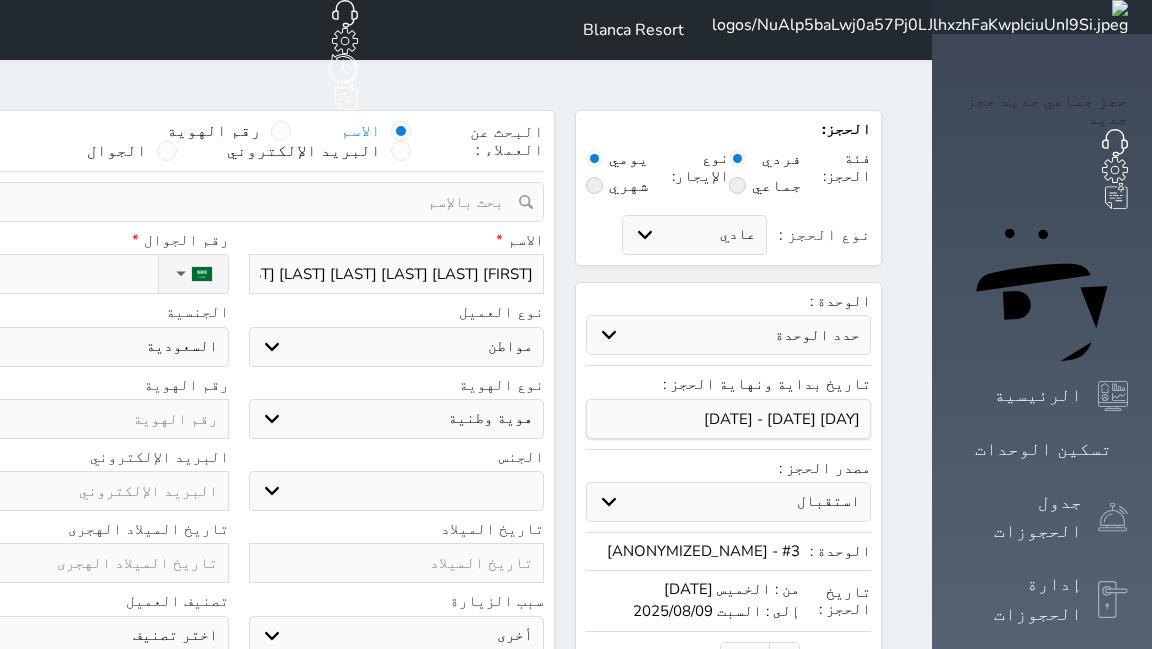 type on "1" 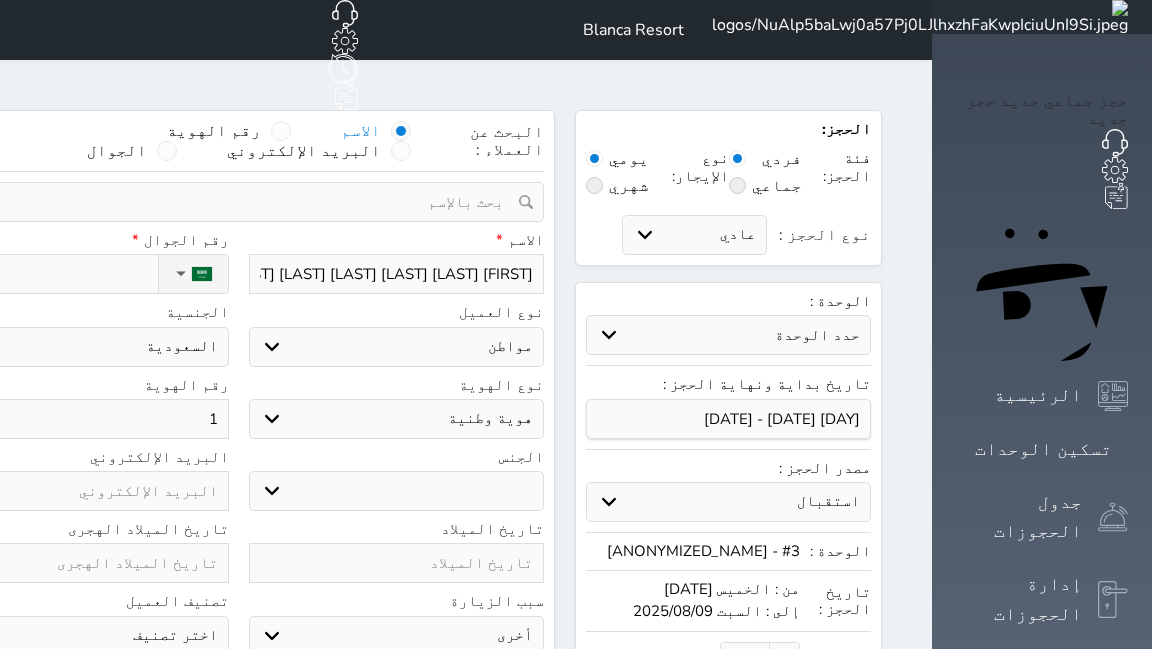type on "10" 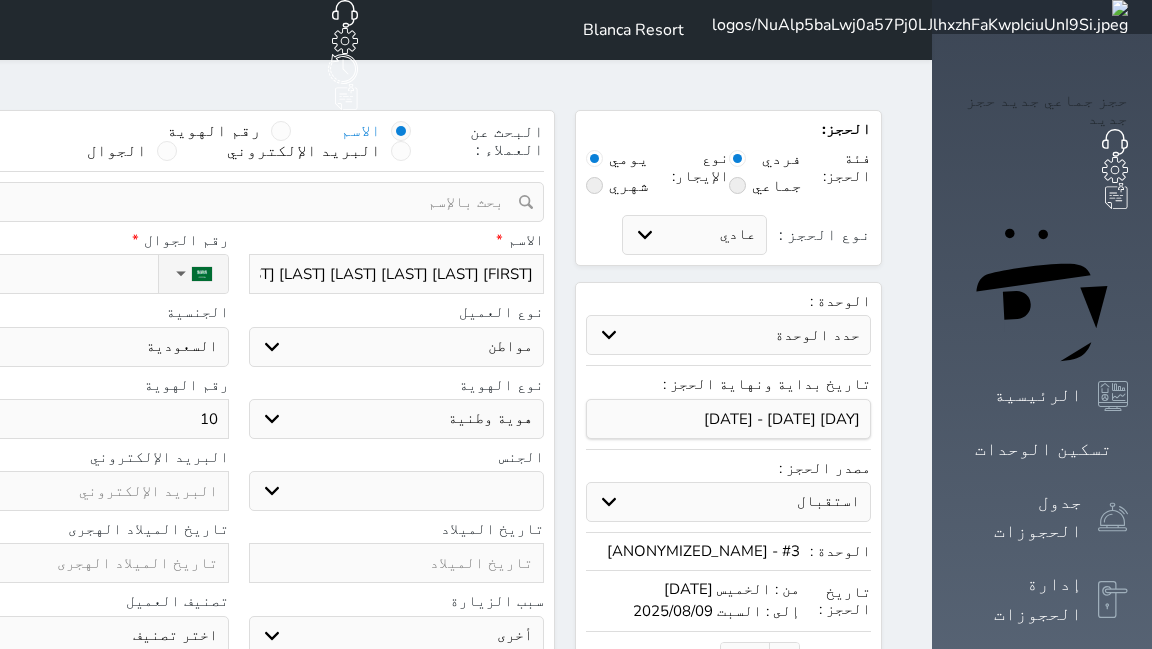 type 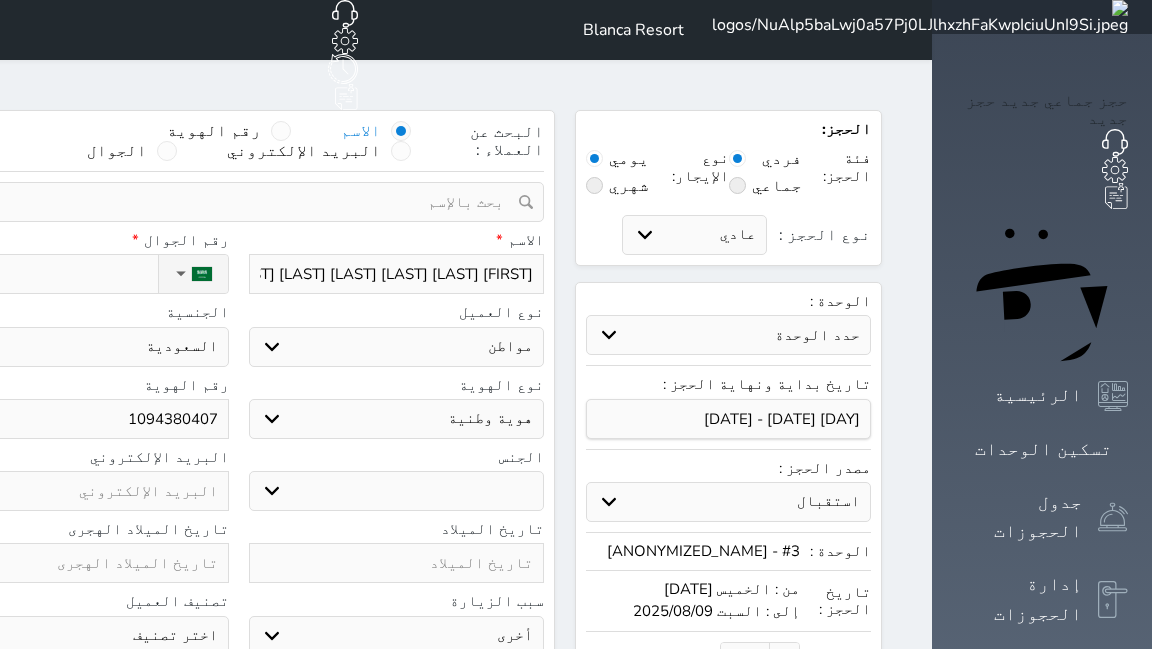 click on "ذكر   انثى" at bounding box center [397, 491] 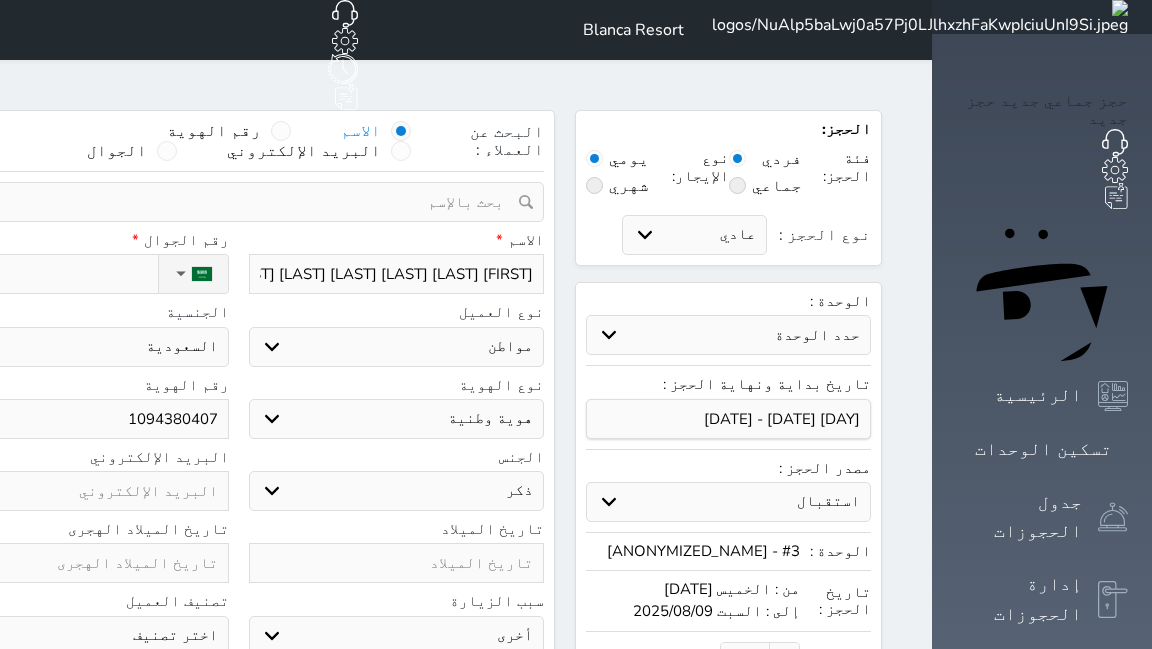 click on "البحث عن العملاء :        الاسم       رقم الهوية       البريد الإلكتروني       الجوال           تغيير العميل                      ملاحظات                           سجل حجوزات العميل عبدالعزيز بن ماجد بن براك آل براك الدوسري                   إجمالى رصيد العميل : 0 ريال     رقم الحجز   الوحدة   من   إلى   نوع الحجز   الرصيد   الاجرائات         النتائج  : من (  ) - إلى  (  )   العدد  :              سجل الكمبيالات الغير محصلة على العميل عبدالعزيز بن ماجد بن براك آل براك الدوسري                 رقم الحجز   المبلغ الكلى    المبلغ المحصل    المبلغ المتبقى    تاريخ الإستحقاق         النتائج  : من (  ) - إلى  (  )   العدد  :      الاسم *     رقم الجوال *       ▼" at bounding box center (238, 515) 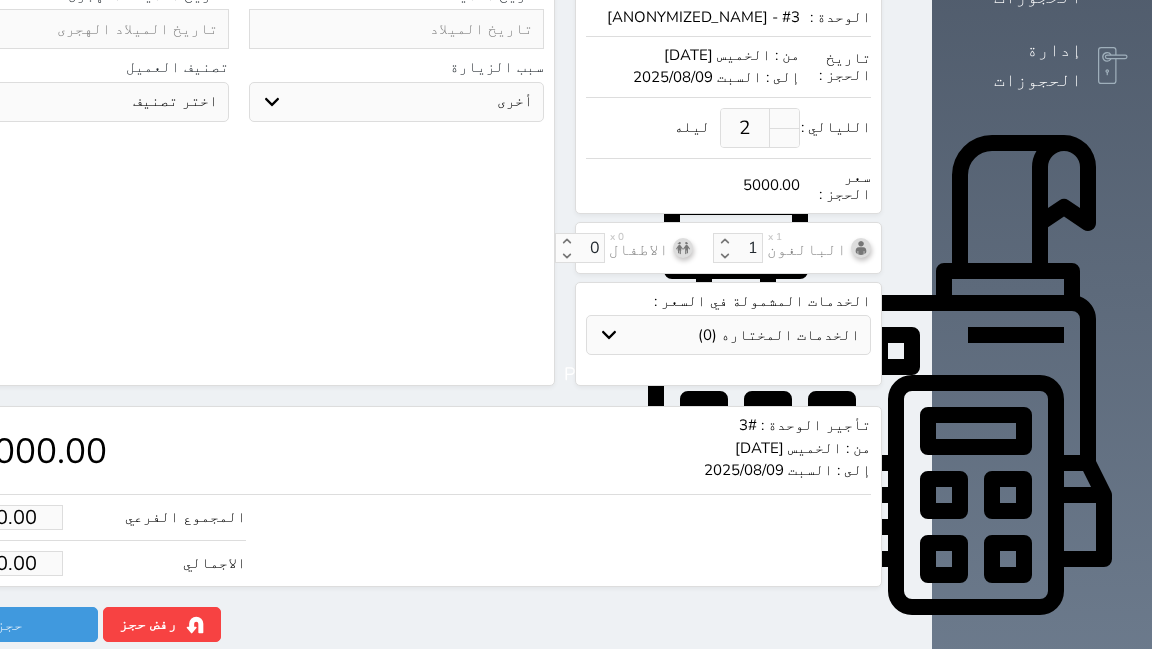 scroll, scrollTop: 536, scrollLeft: 0, axis: vertical 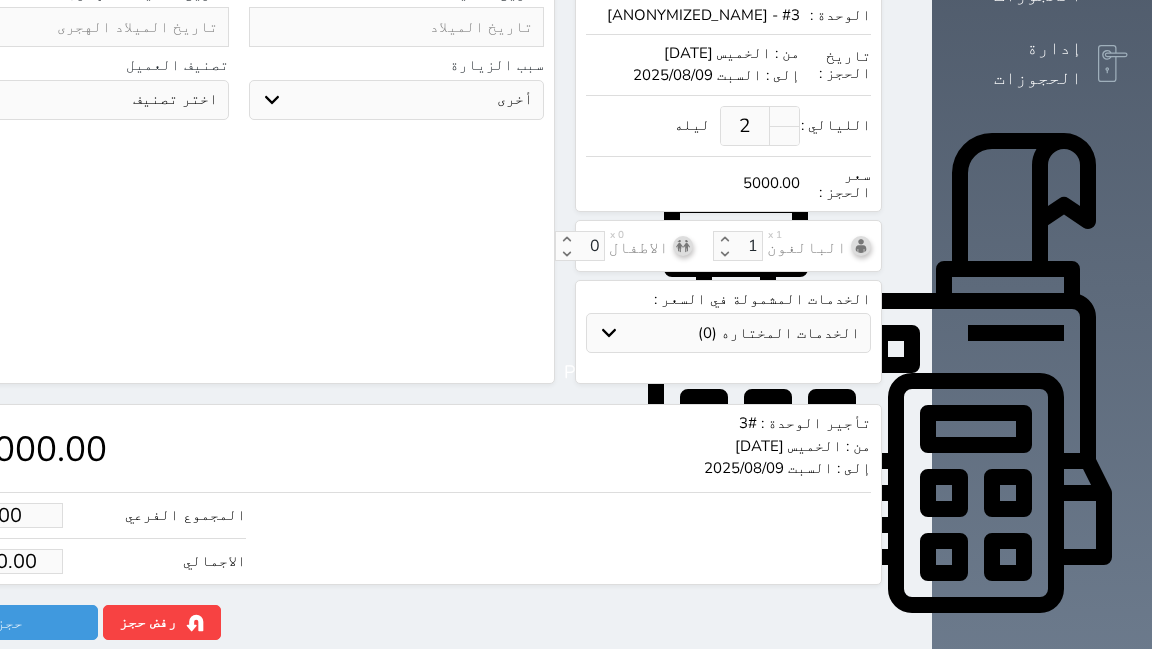 click on "5000" at bounding box center (-2, 515) 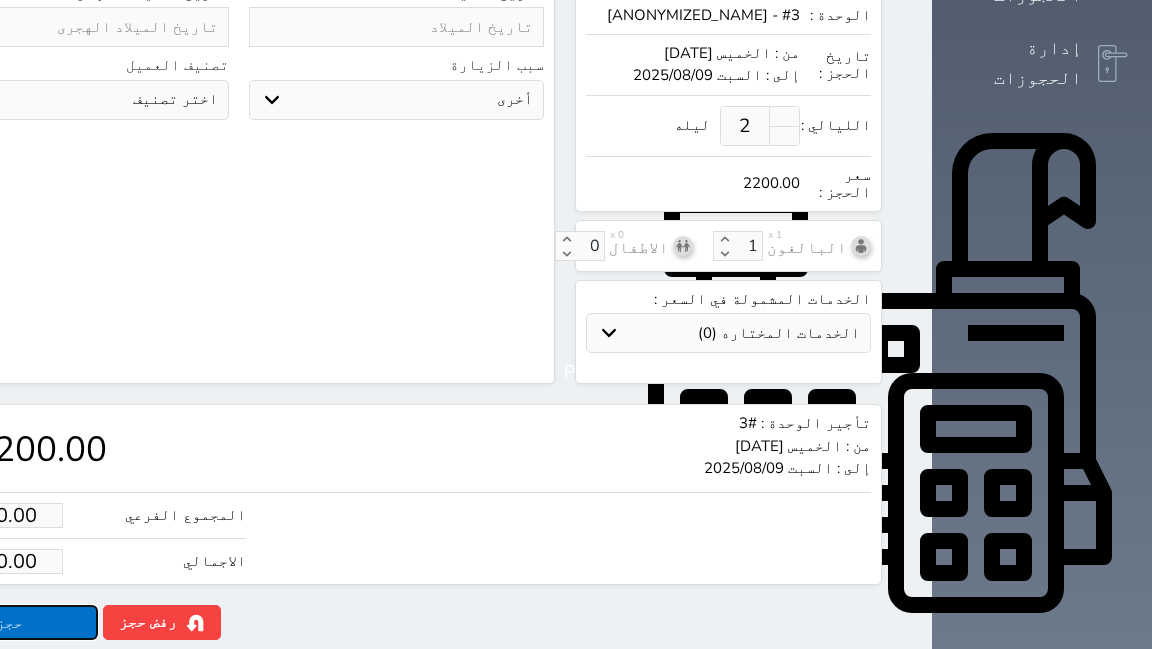 click on "حجز" at bounding box center (10, 622) 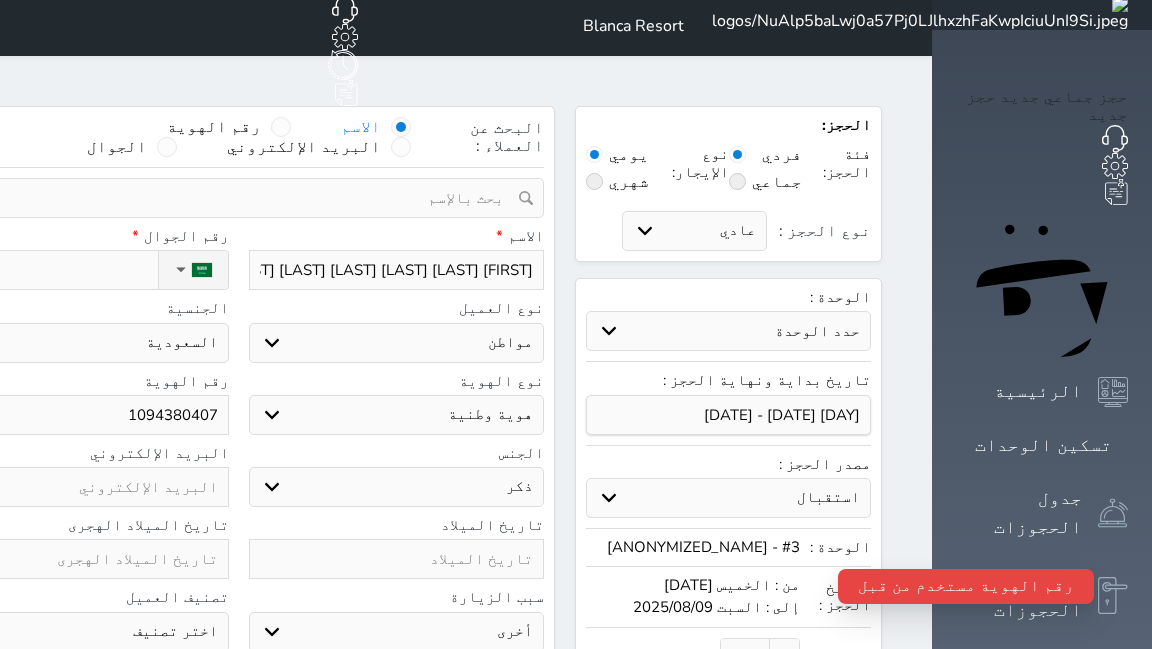 scroll, scrollTop: 0, scrollLeft: 0, axis: both 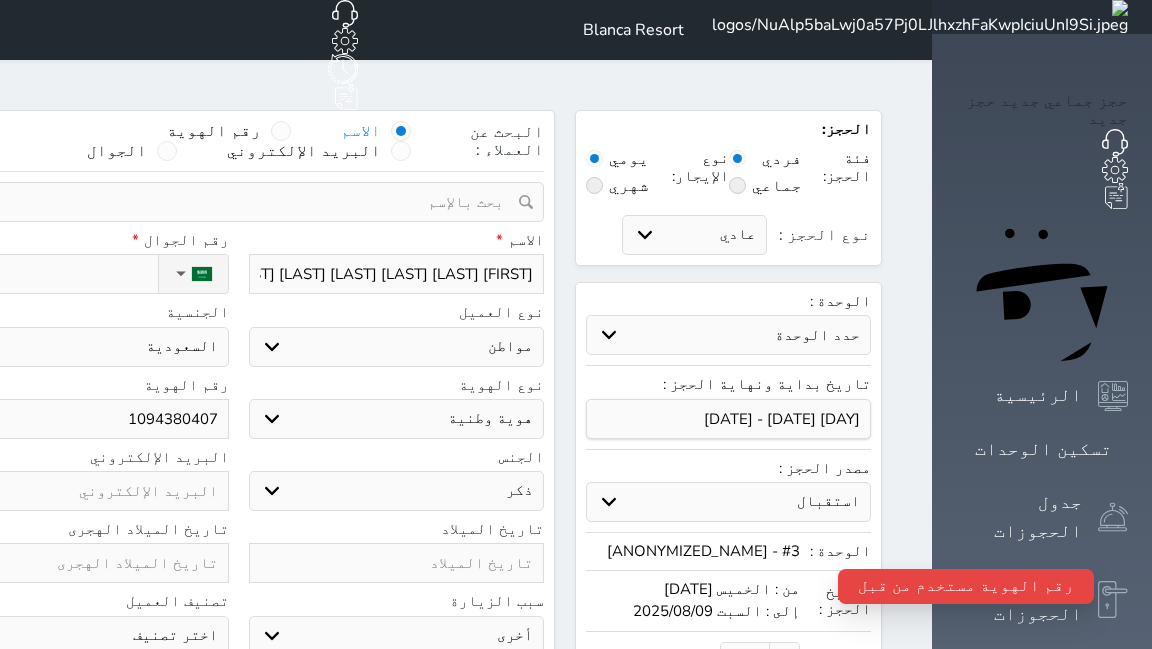 click on "1094380407" at bounding box center (81, 419) 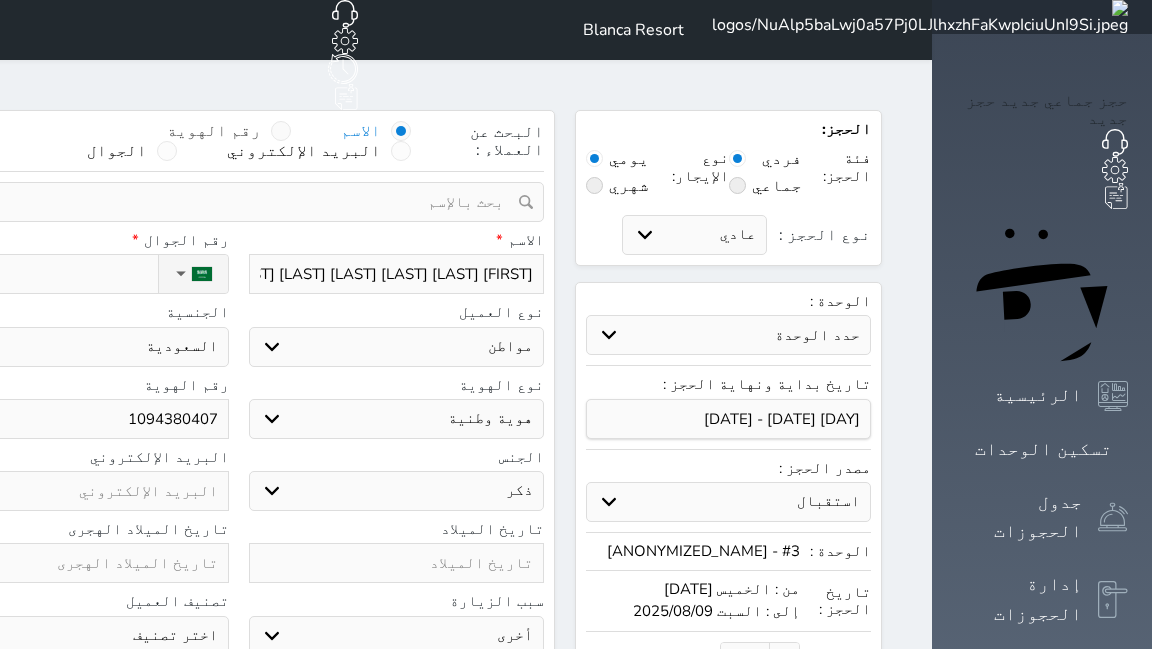click at bounding box center (281, 131) 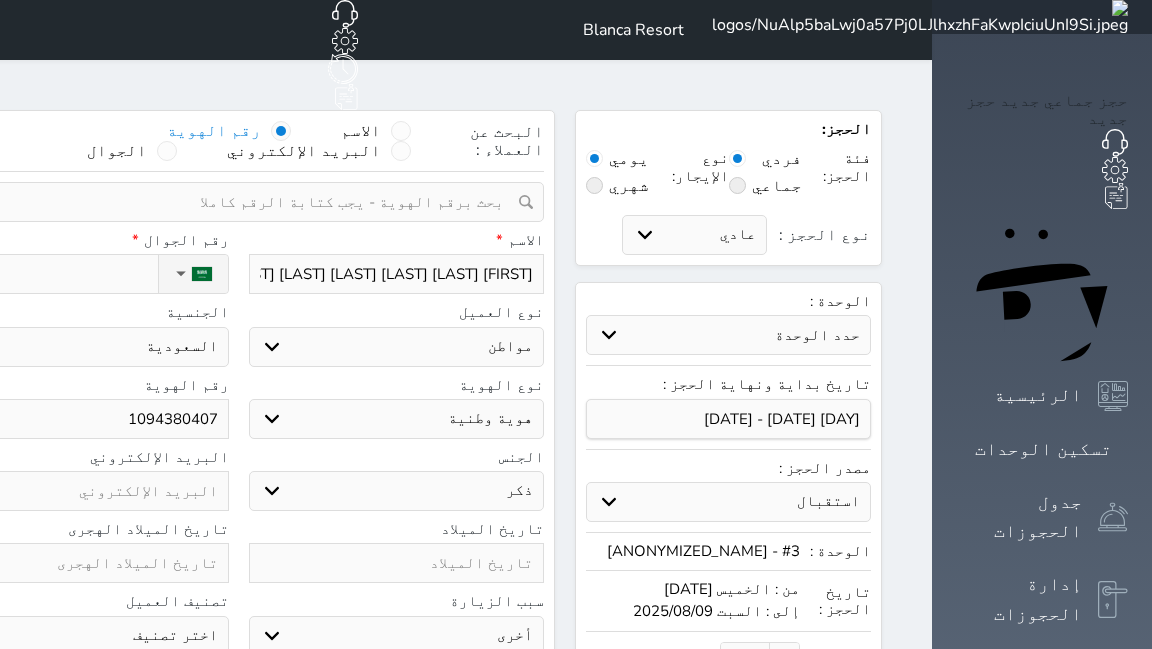click on "تغيير العميل" at bounding box center [238, 202] 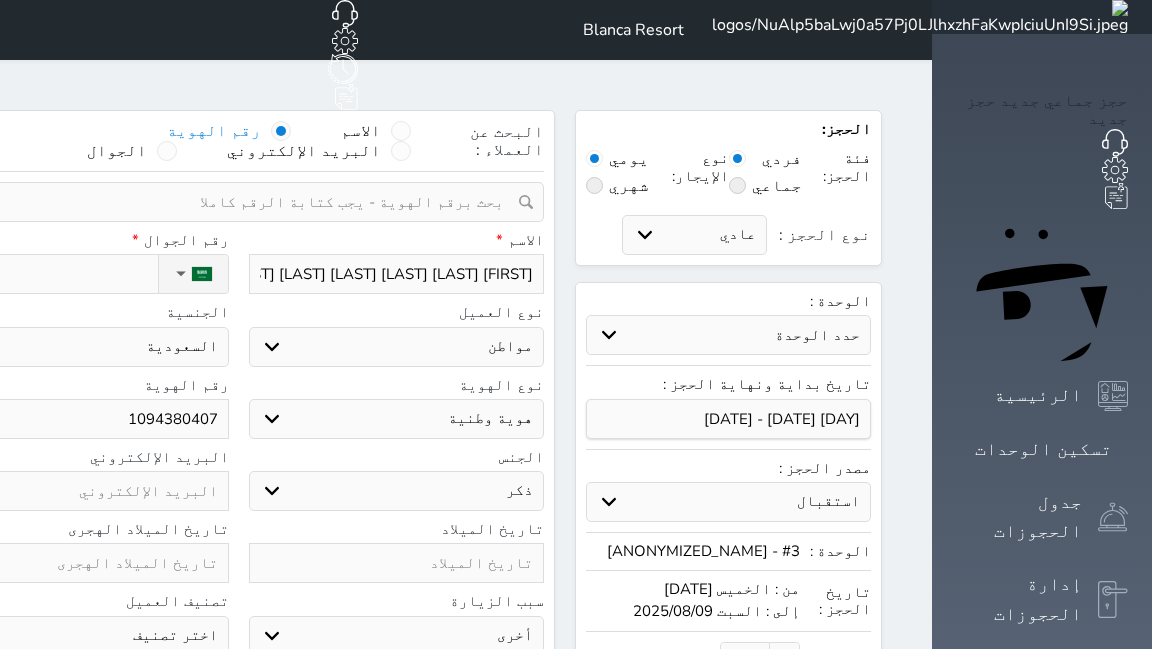 paste on "1094380407" 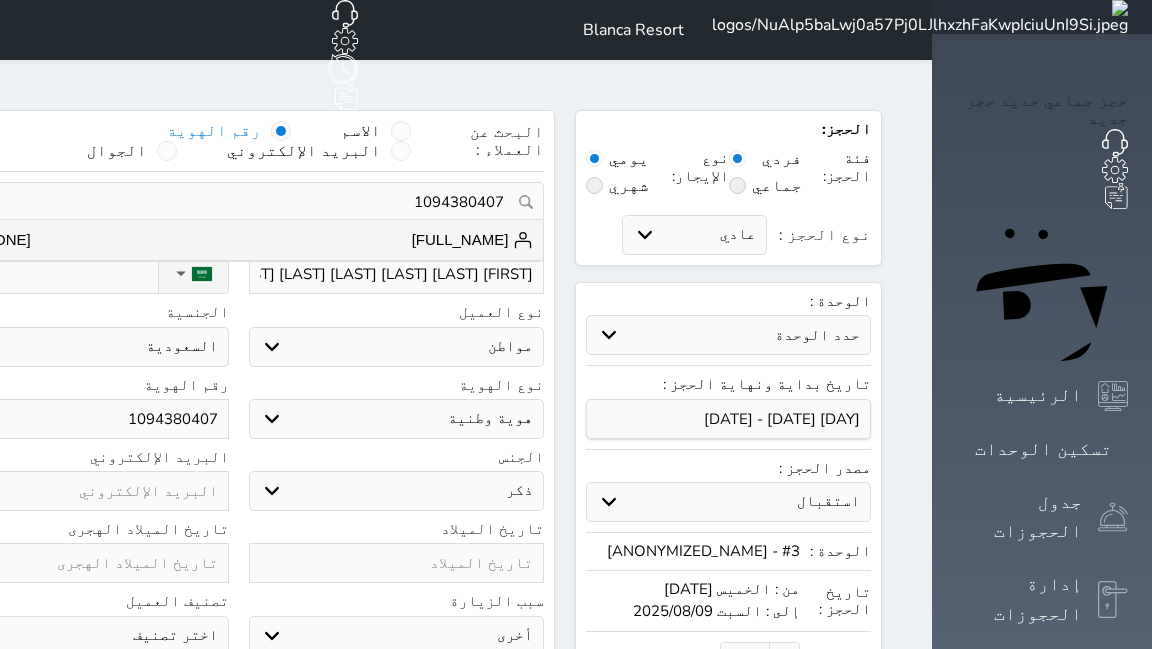 click on "عبدالعزيز بن ماجد بن براك آل براك الدوسري" at bounding box center [397, 274] 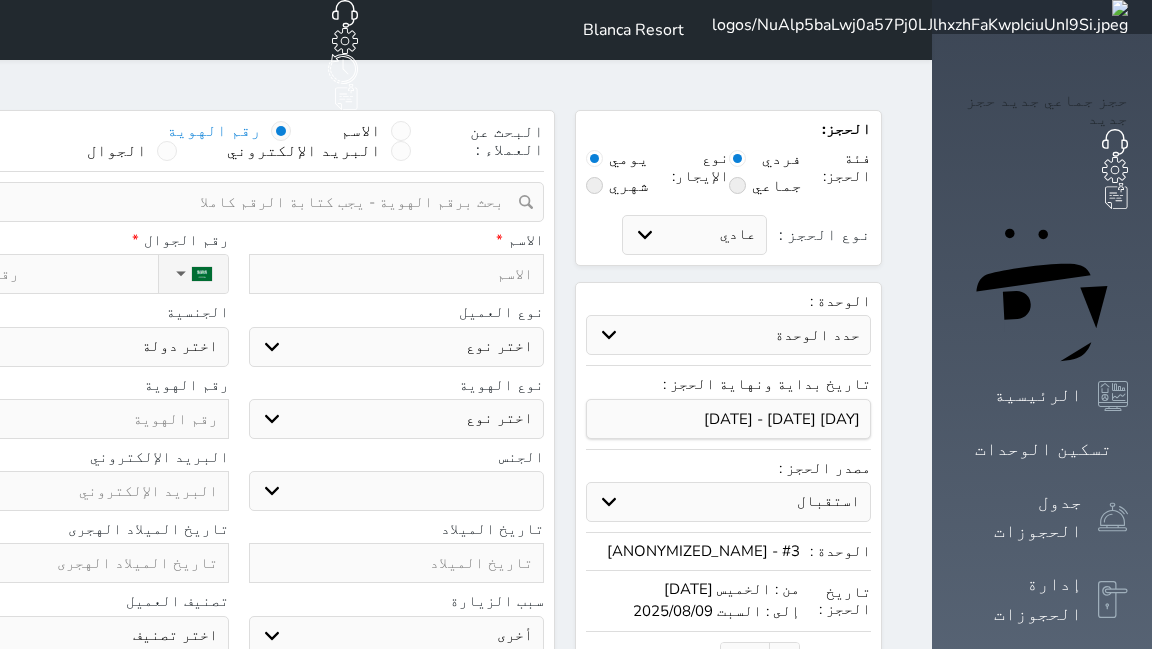 click at bounding box center [231, 202] 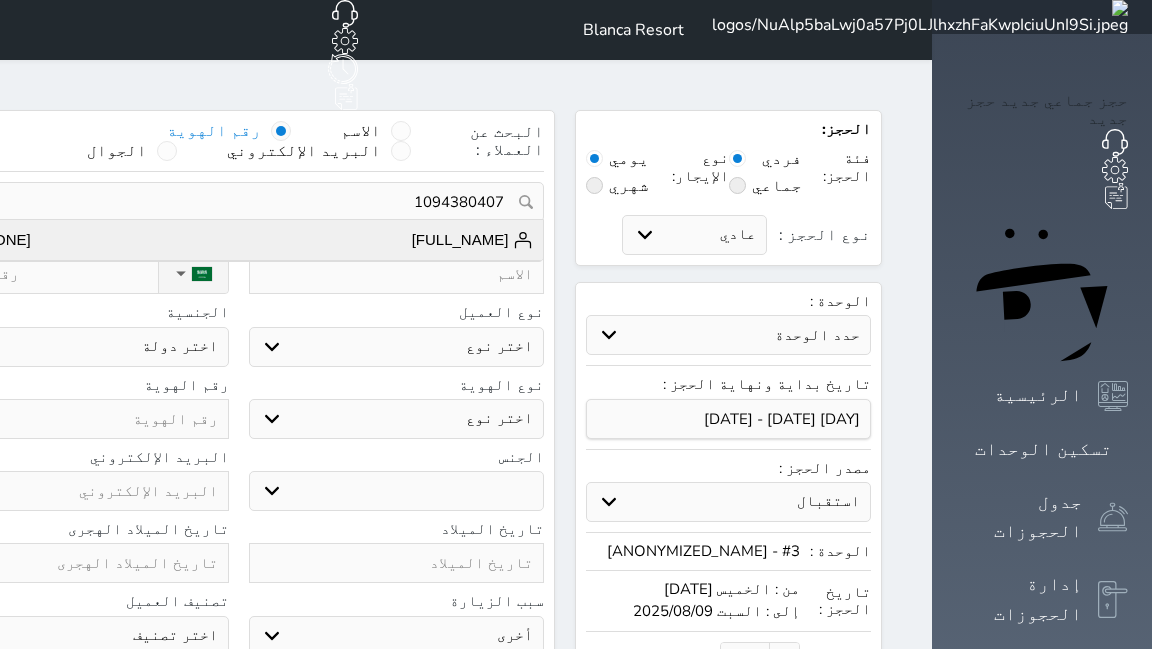 click on "عبدالعزيز ماجد الدوسري   +966556665353" at bounding box center (238, 240) 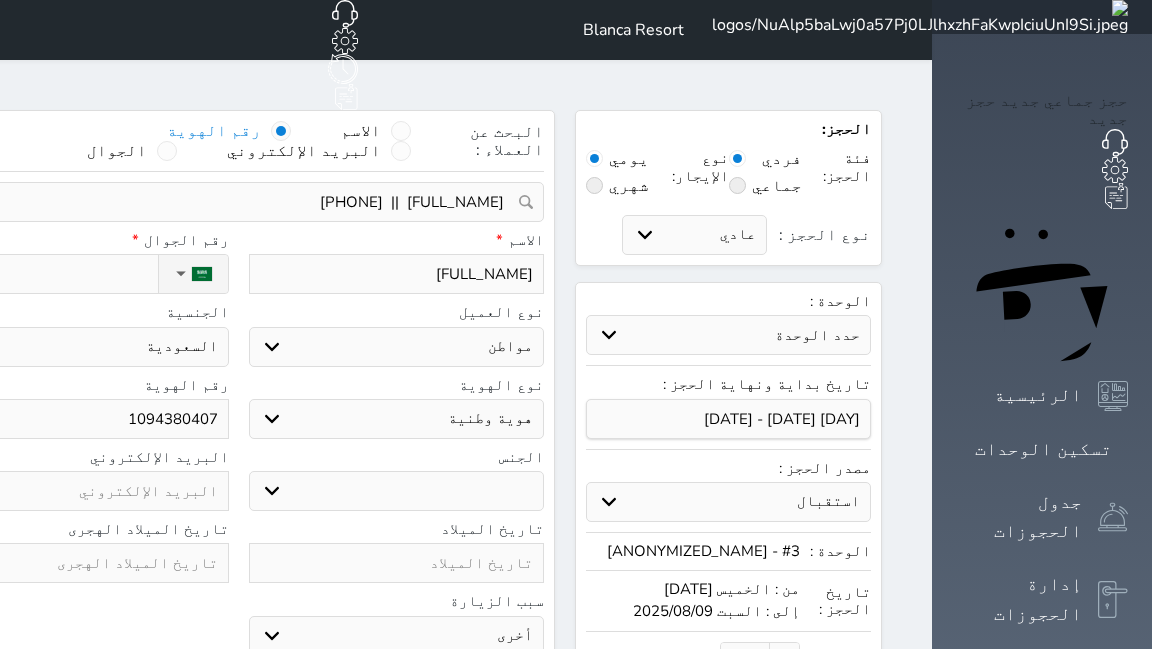 click on "عبدالعزيز ماجد الدوسري" at bounding box center (397, 274) 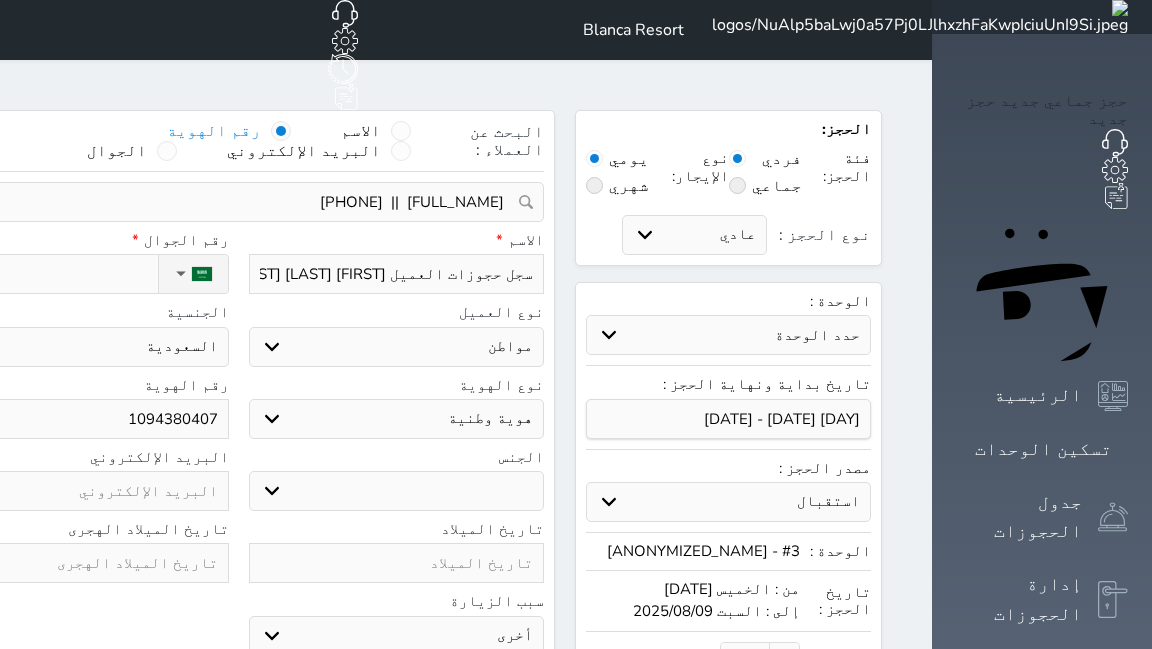 click on "عبدالعزيز  بن ماجد الدوسري" at bounding box center (397, 274) 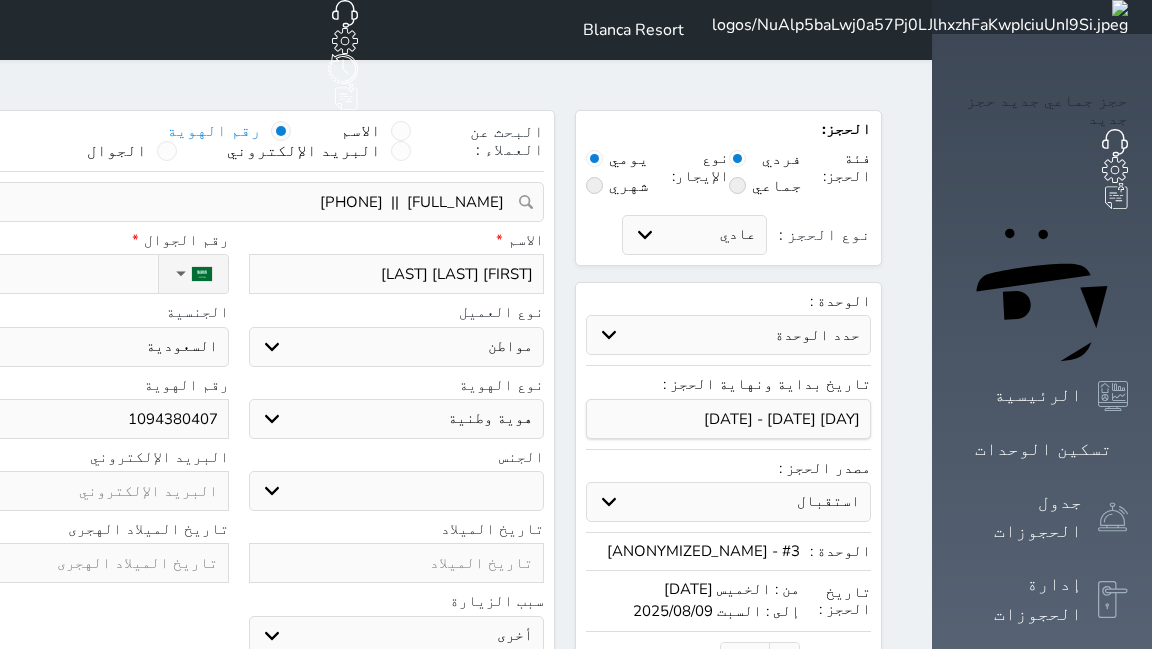 click on "عبدالعزيز  بن ماجد براك الدوسري" at bounding box center (397, 274) 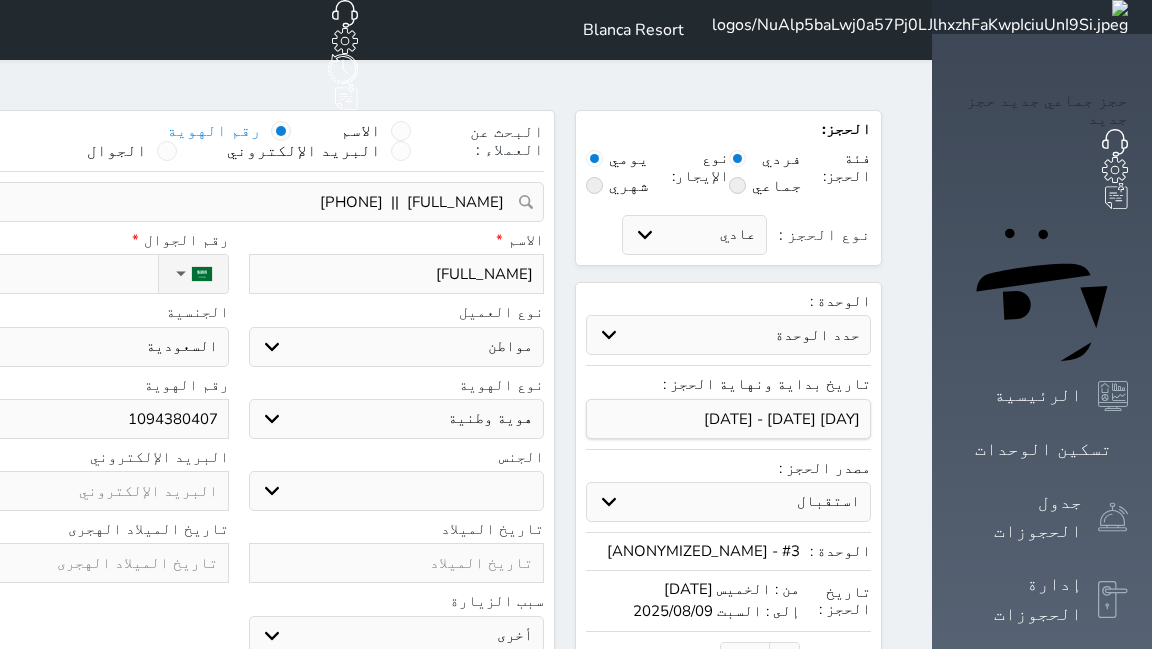 click on "اختر نوع   مواطن مواطن خليجي زائر مقيم" at bounding box center [397, 347] 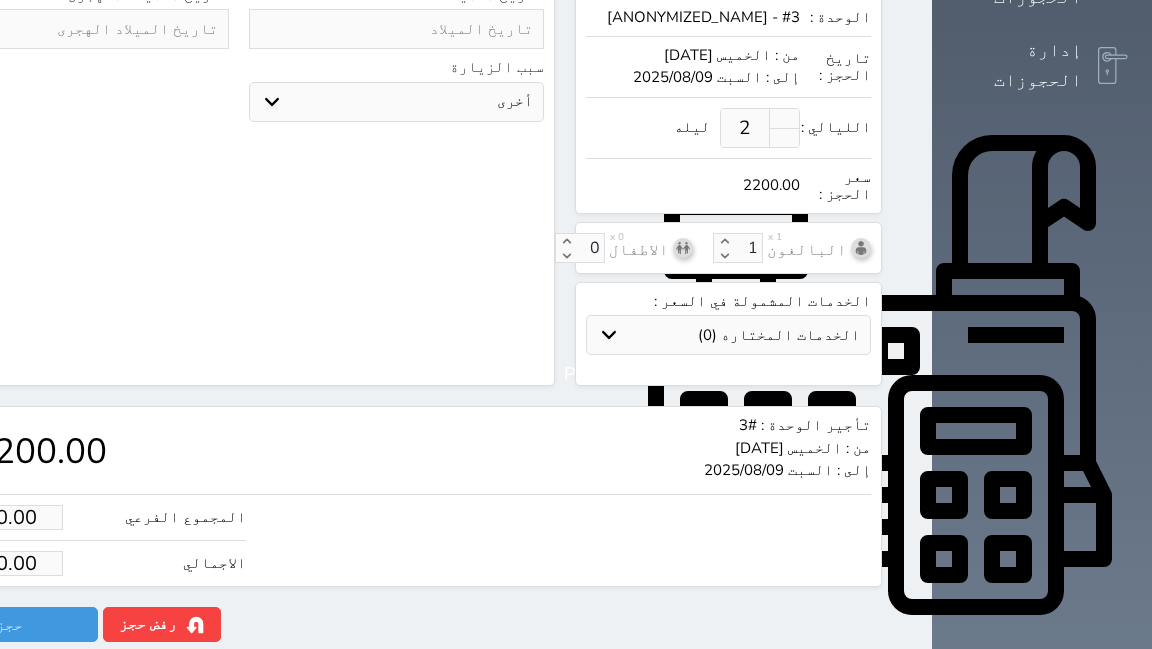 scroll, scrollTop: 536, scrollLeft: 0, axis: vertical 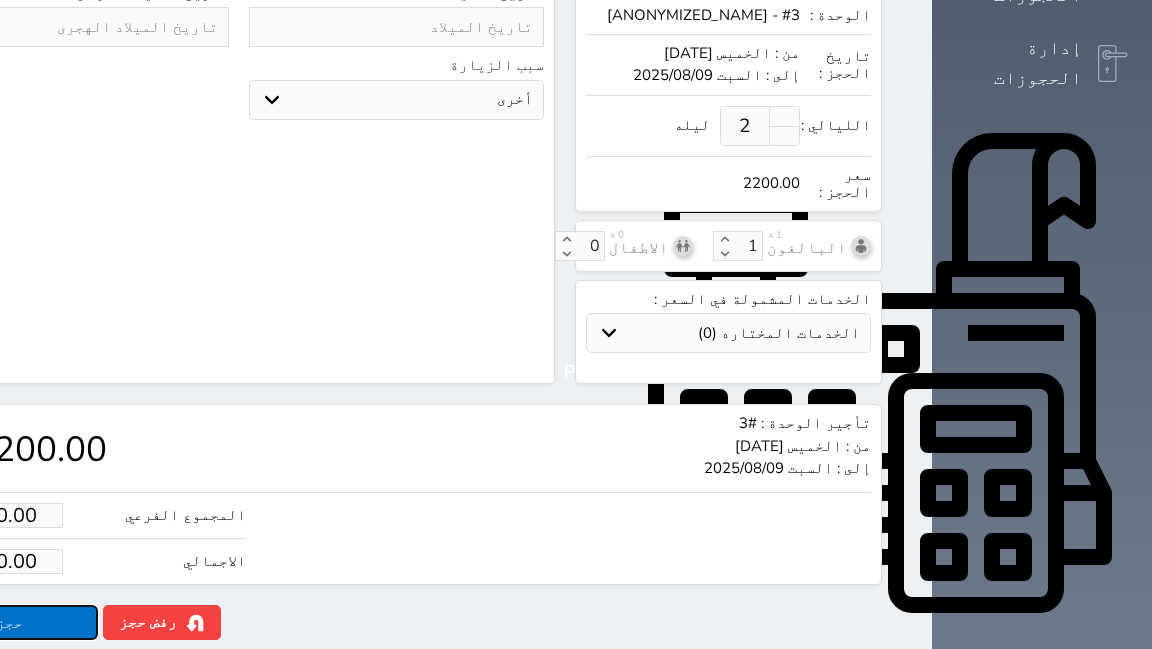 click on "حجز" at bounding box center (10, 622) 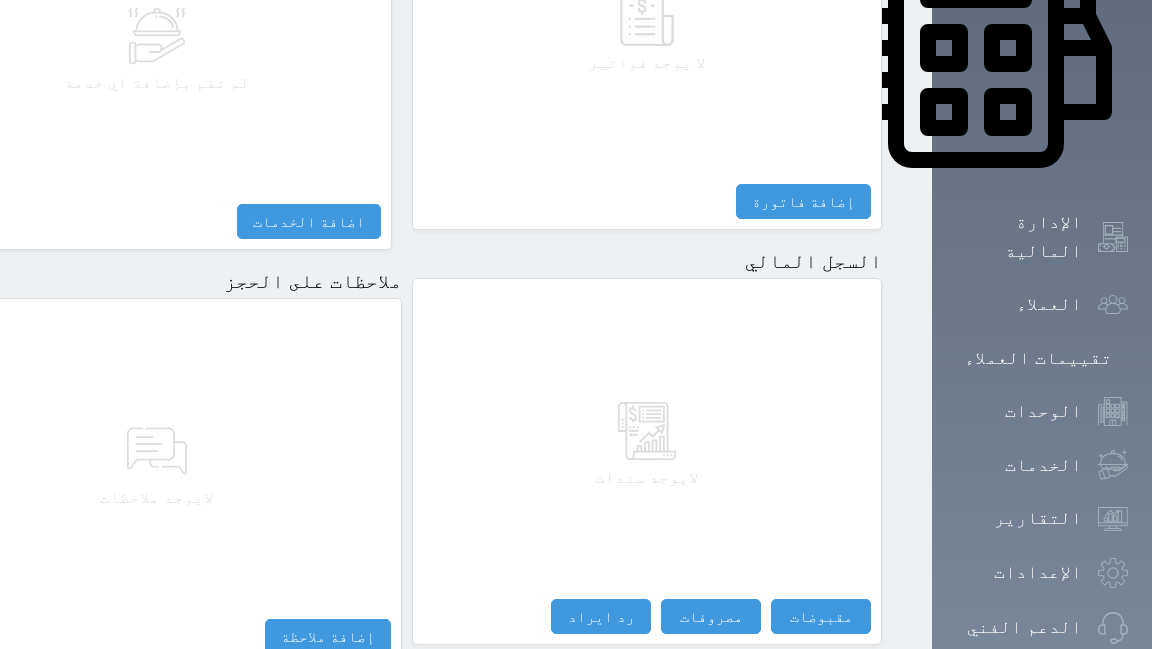 scroll, scrollTop: 996, scrollLeft: 0, axis: vertical 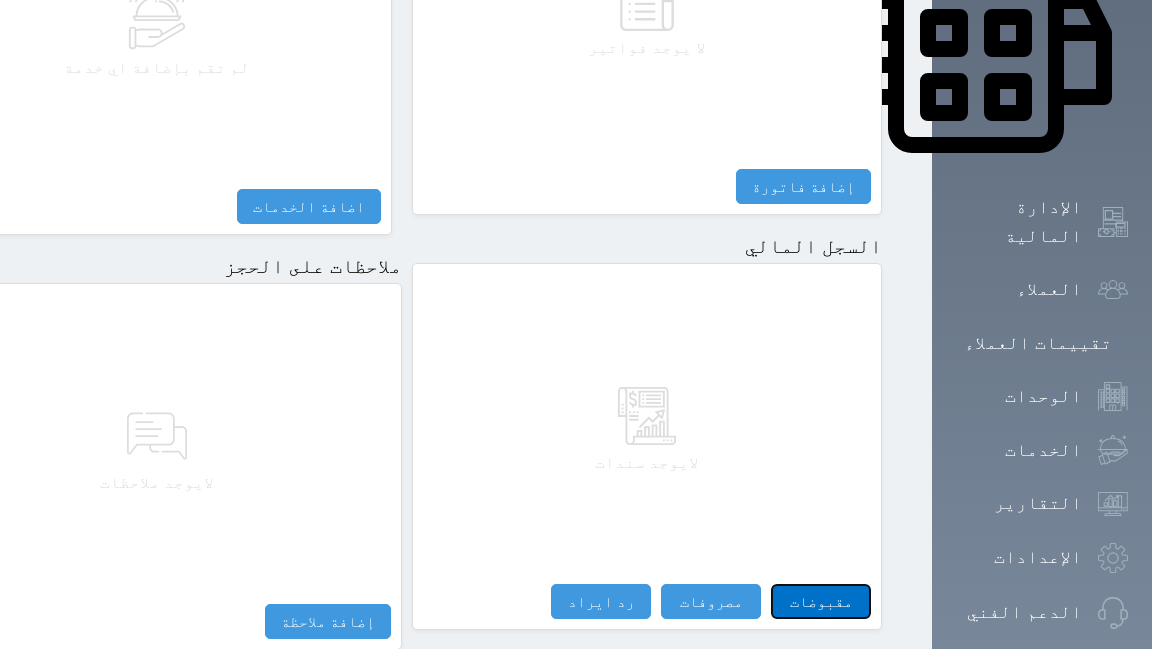 click on "مقبوضات" at bounding box center [821, 601] 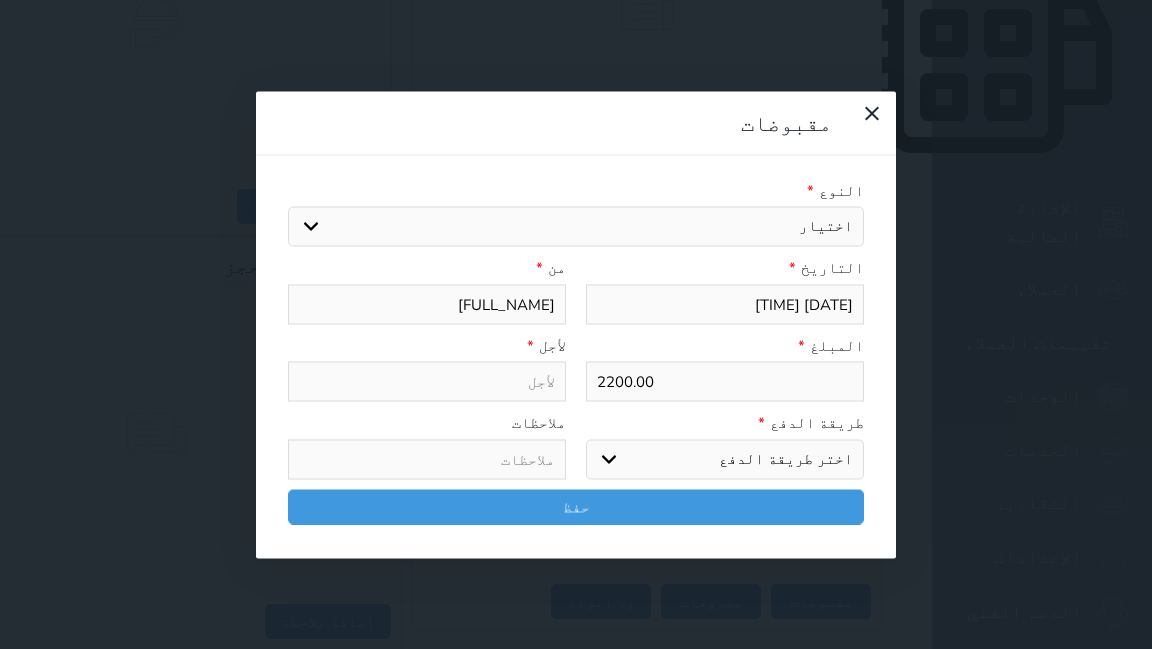 click on "اختيار   مقبوضات عامة قيمة إيجار فواتير تامين عربون لا ينطبق آخر مغسلة واي فاي - الإنترنت مواقف السيارات طعام الأغذية والمشروبات مشروبات المشروبات الباردة المشروبات الساخنة الإفطار غداء عشاء مخبز و كعك حمام سباحة الصالة الرياضية سبا و خدمات الجمال اختيار وإسقاط (خدمات النقل) ميني بار كابل - تلفزيون سرير إضافي تصفيف الشعر التسوق خدمات الجولات السياحية المنظمة خدمات الدليل السياحي" at bounding box center (576, 227) 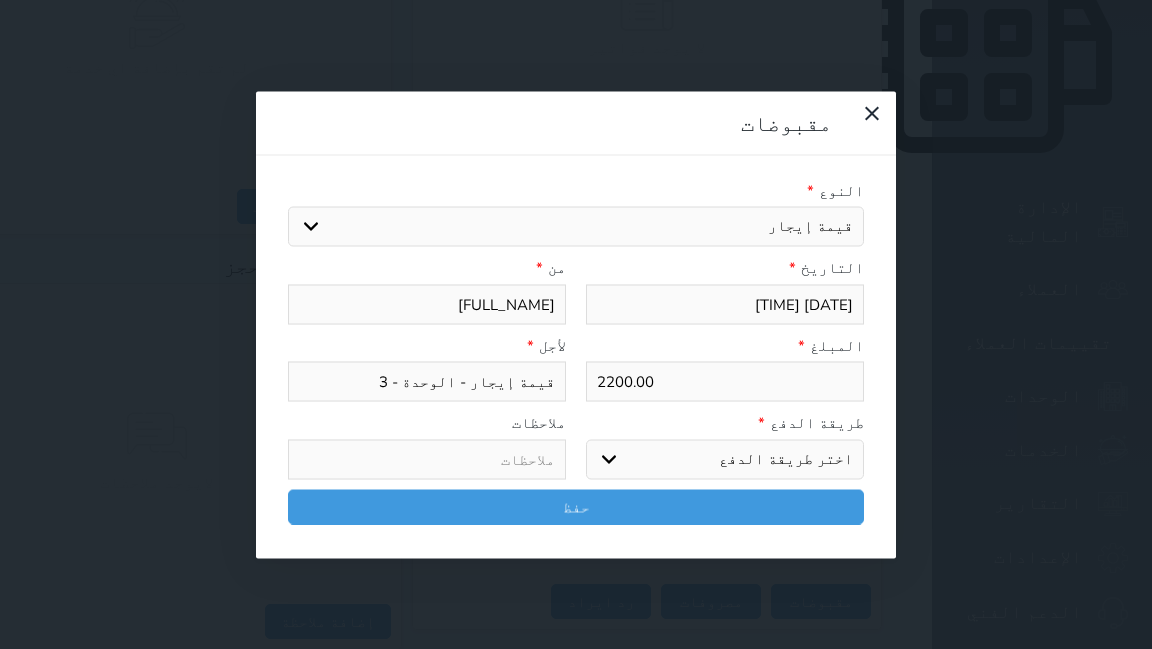 click on "اختر طريقة الدفع   دفع نقدى   تحويل بنكى   مدى   بطاقة ائتمان   آجل" at bounding box center [725, 459] 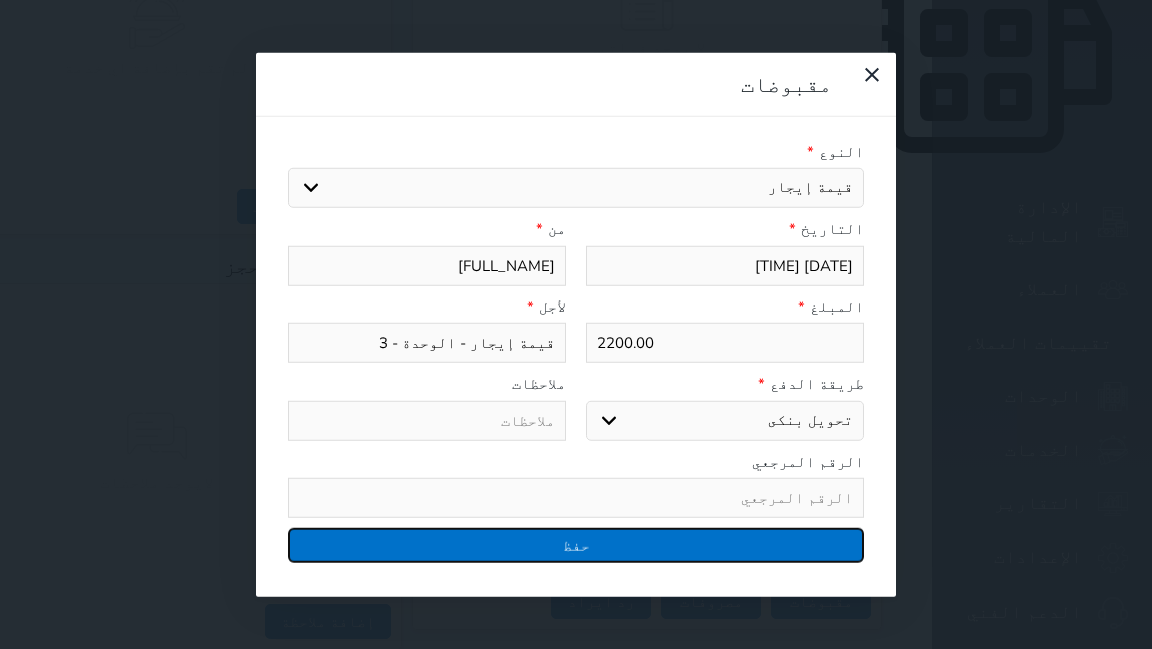 click on "حفظ" at bounding box center [576, 545] 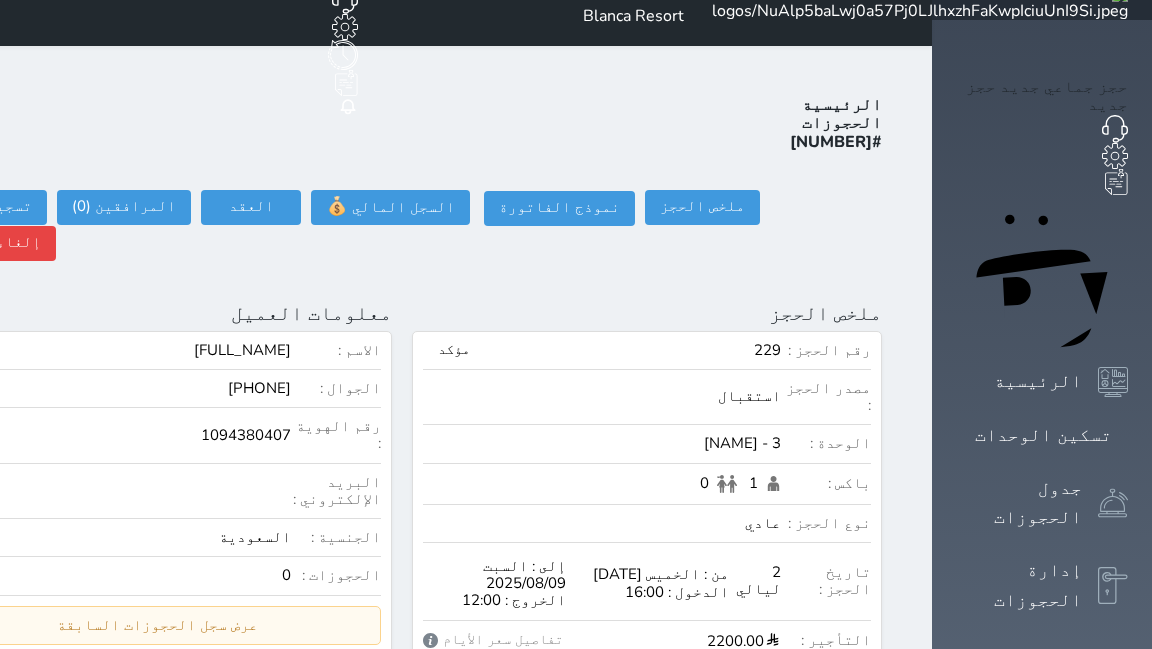 scroll, scrollTop: 0, scrollLeft: 0, axis: both 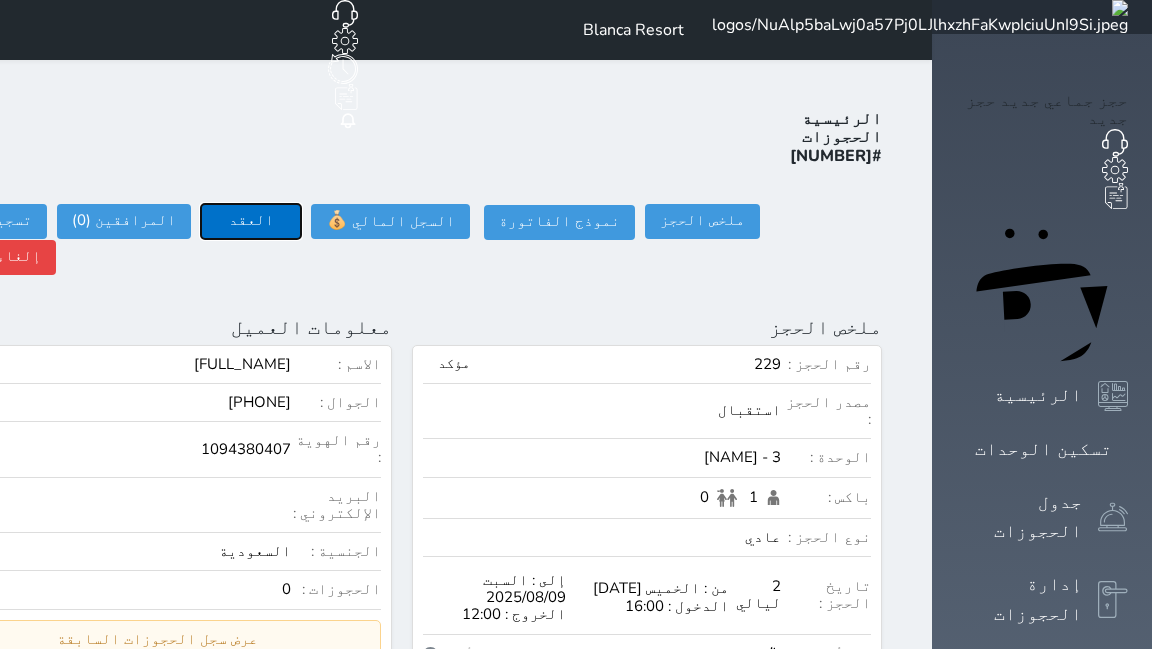 click on "العقد" at bounding box center [251, 221] 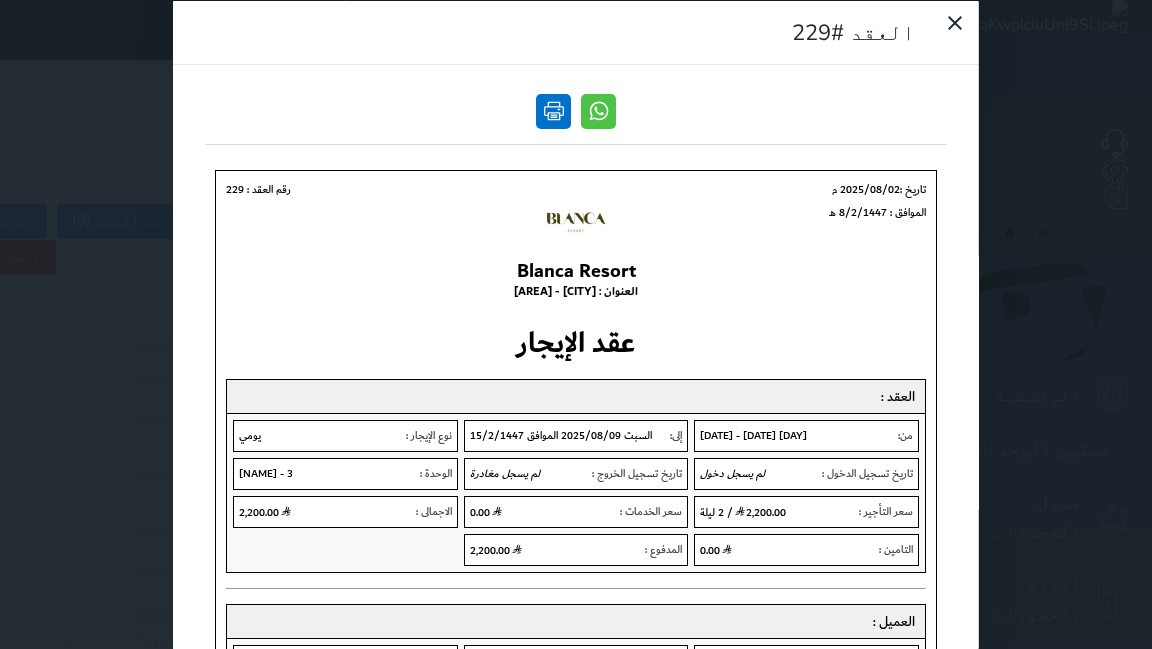 scroll, scrollTop: 0, scrollLeft: 0, axis: both 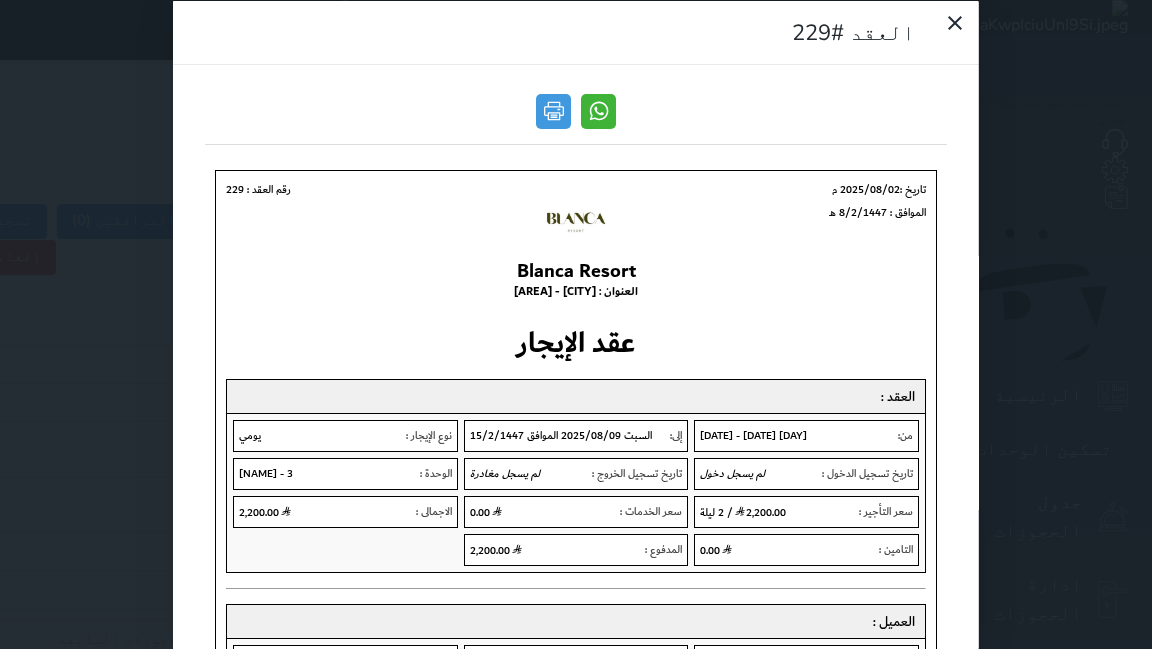 click at bounding box center [598, 110] 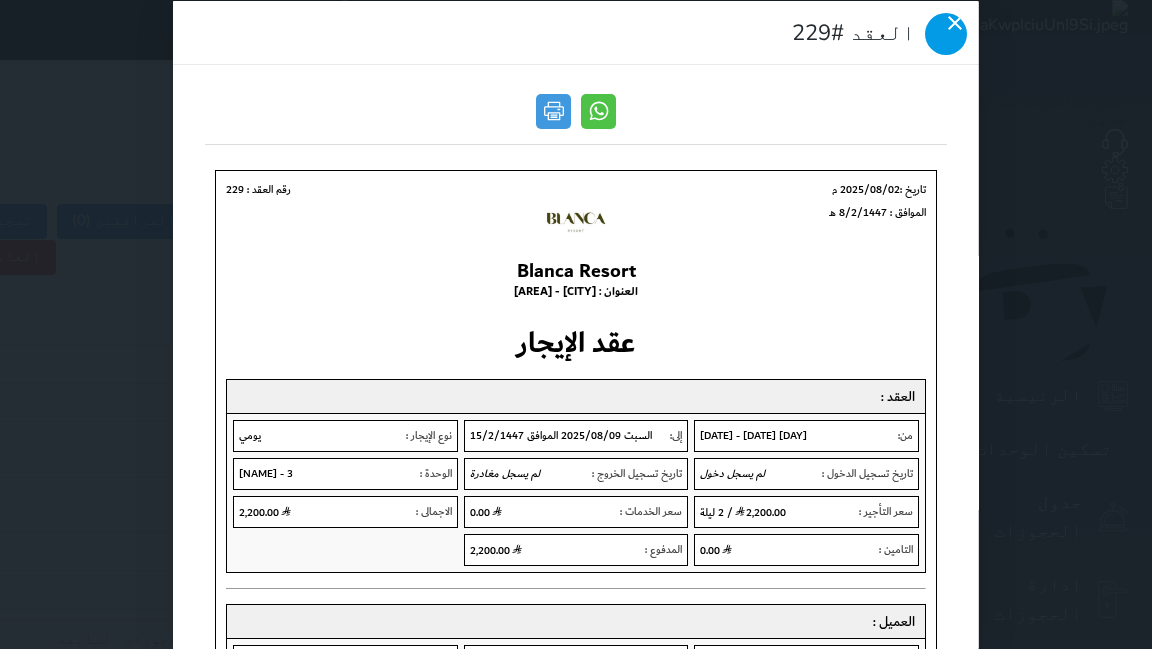 click 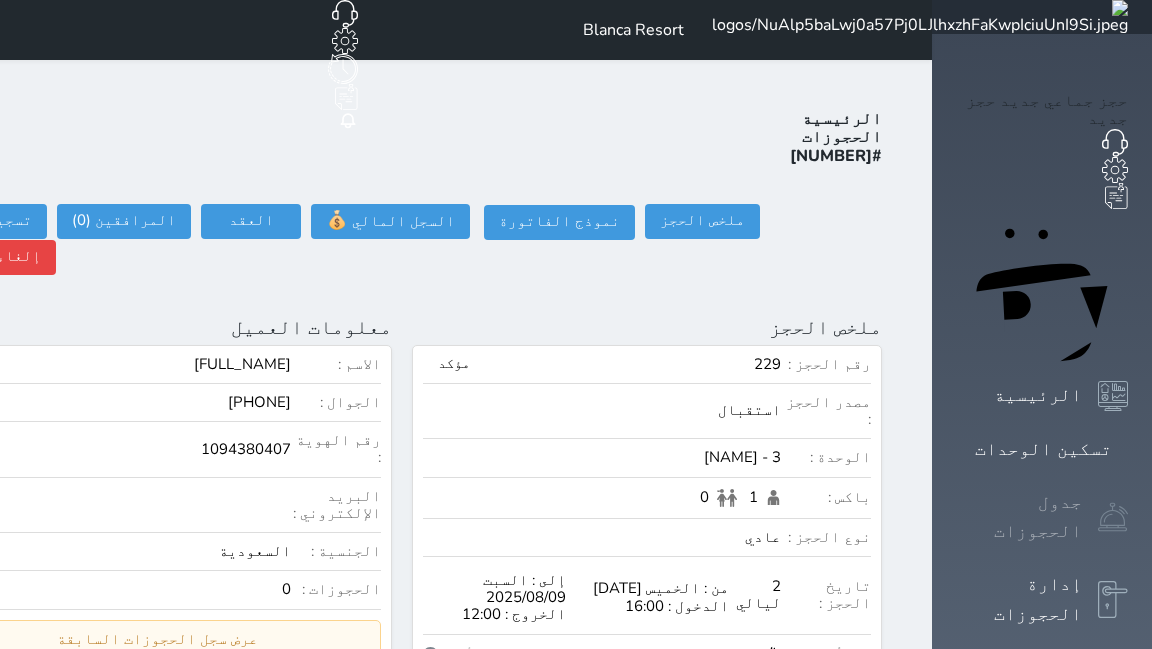 click 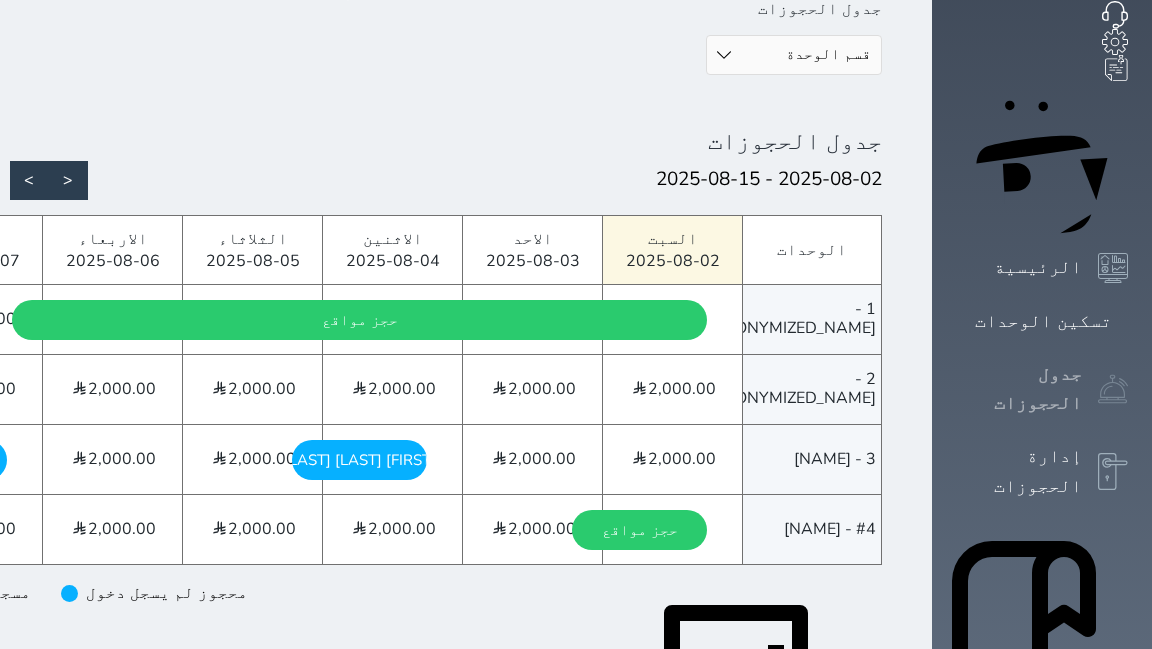 scroll, scrollTop: 160, scrollLeft: 0, axis: vertical 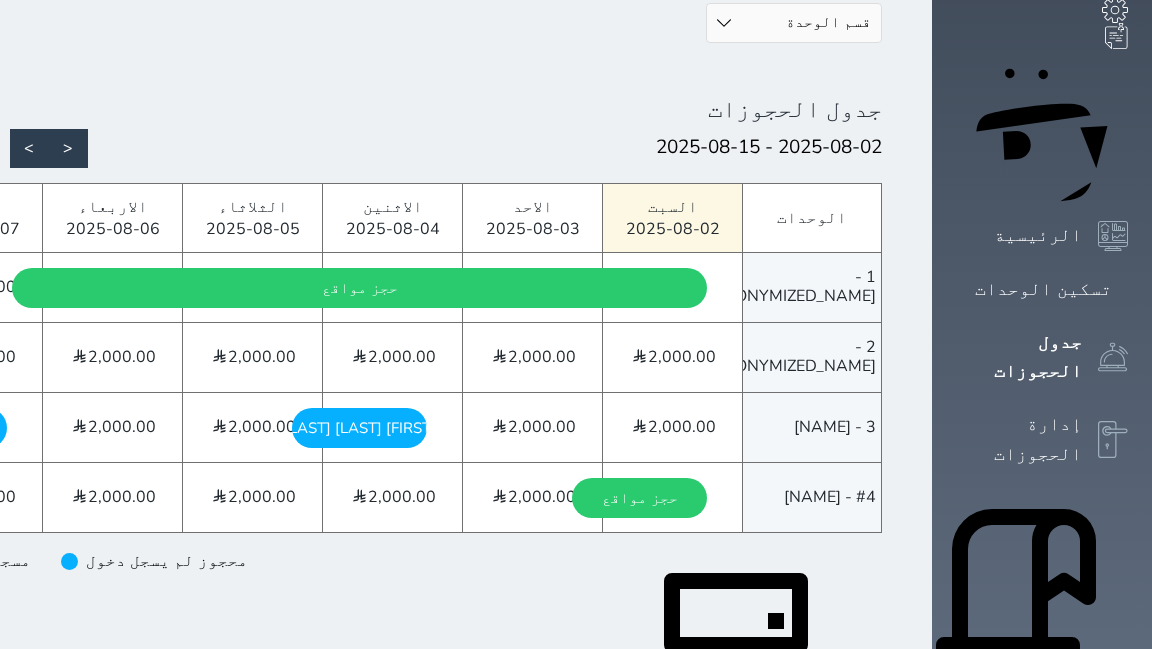 click on "Blanca Resort
حجز جماعي جديد   حجز جديد   غير مرتبط مع منصة زاتكا المرحلة الثانية   غير مرتبط مع شموس   غير مرتبط مع المنصة الوطنية للرصد السياحي             إشعار   الغرفة   النزيل   المصدر
الماليه
الرئيسية جدول الحجوزات
قسم الوحدة
Blanca
جدول الحجوزات    [DATE] - [DATE]
<
>
اليوم
الوحدات     1 - Blanca   2 - Blanca   3 - Blanca   4 - Blanca     السبت   [DATE] الاحد   [DATE] الاثنين   [DATE] الثلاثاء   [DATE] الاربعاء   [DATE] الخميس   [DATE] الجمعة   [DATE] السبت   [DATE] الاحد   [DATE] الاثنين" at bounding box center (402, 664) 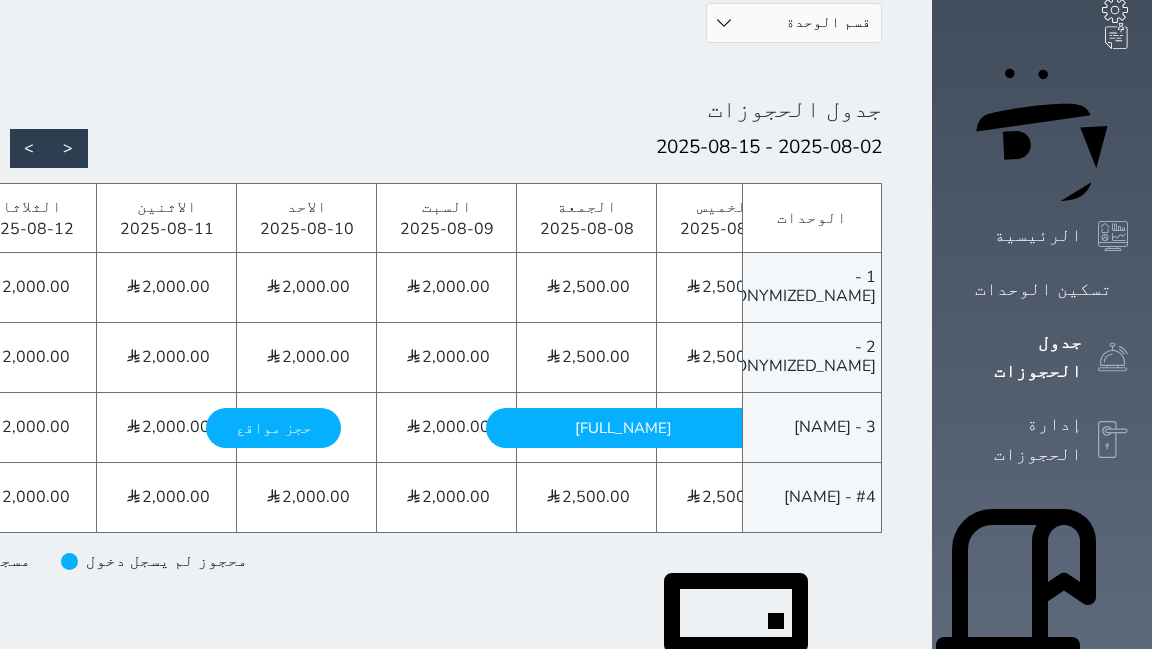 click on "السبت   2025-08-02 الاحد   2025-08-03 الاثنين   2025-08-04 الثلاثاء   2025-08-05 الاربعاء   2025-08-06 الخميس   2025-08-07 الجمعة   2025-08-08 السبت   2025-08-09 الاحد   2025-08-10 الاثنين   2025-08-11 الثلاثاء   2025-08-12 الاربعاء   2025-08-13 الخميس   2025-08-14 الجمعة   2025-08-15
حجز مواقع
2,000.00         2,000.00         2,000.00         2,000.00         2,500.00     الخميس - 2025/08/07     2,500.00     الجمعة - 2025/08/08     2,000.00     السبت - 2025/08/09     2,000.00     الأحد - 2025/08/10     2,000.00     الاثنين - 2025/08/11     2,000.00     الثلاثاء - 2025/08/12     2,000.00     الأربعاء - 2025/08/13     2,500.00     الخميس - 2025/08/14     2,500.00     الجمعة - 2025/08/15     2,000.00     السبت - 2025/08/02     2,000.00     الأحد - 2025/08/03     2,000.00" at bounding box center (332, 358) 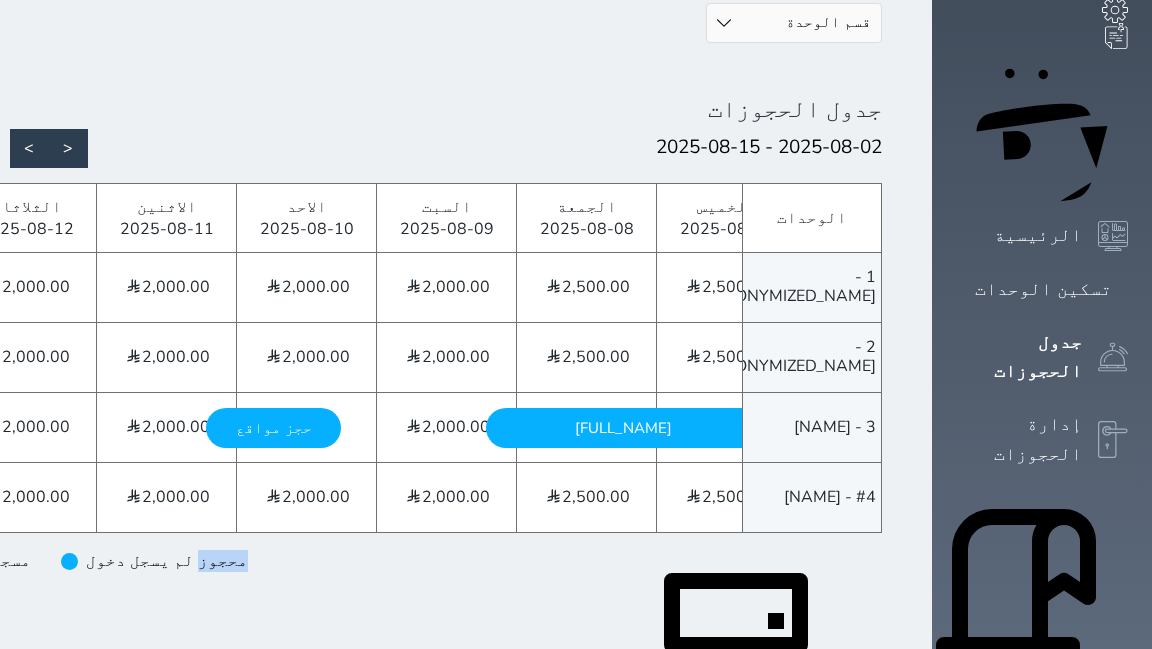 click on "الرئيسية جدول الحجوزات
قسم الوحدة
Blanca
جدول الحجوزات    2025-08-02 - 2025-08-15
<
>
اليوم
الوحدات     1 - Blanca   2 - Blanca   3 - Blanca   4 - Blanca     السبت   2025-08-02 الاحد   2025-08-03 الاثنين   2025-08-04 الثلاثاء   2025-08-05 الاربعاء   2025-08-06 الخميس   2025-08-07 الجمعة   2025-08-08 السبت   2025-08-09 الاحد   2025-08-10 الاثنين   2025-08-11 الثلاثاء   2025-08-12 الاربعاء   2025-08-13 الخميس   2025-08-14 الجمعة   2025-08-15
حجز مواقع
2,000.00         2,000.00         2,000.00         2,000.00         2,500.00     الخميس - 2025/08/07     2,500.00     الجمعة - 2025/08/08     2,000.00" at bounding box center (402, 260) 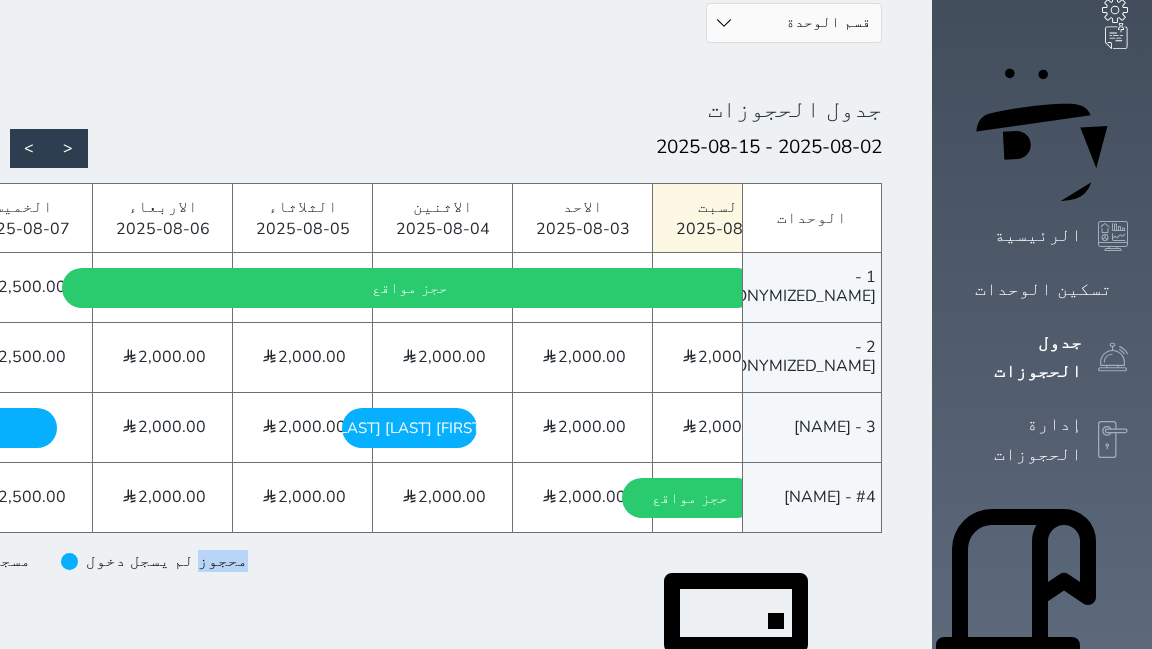 scroll, scrollTop: 0, scrollLeft: 0, axis: both 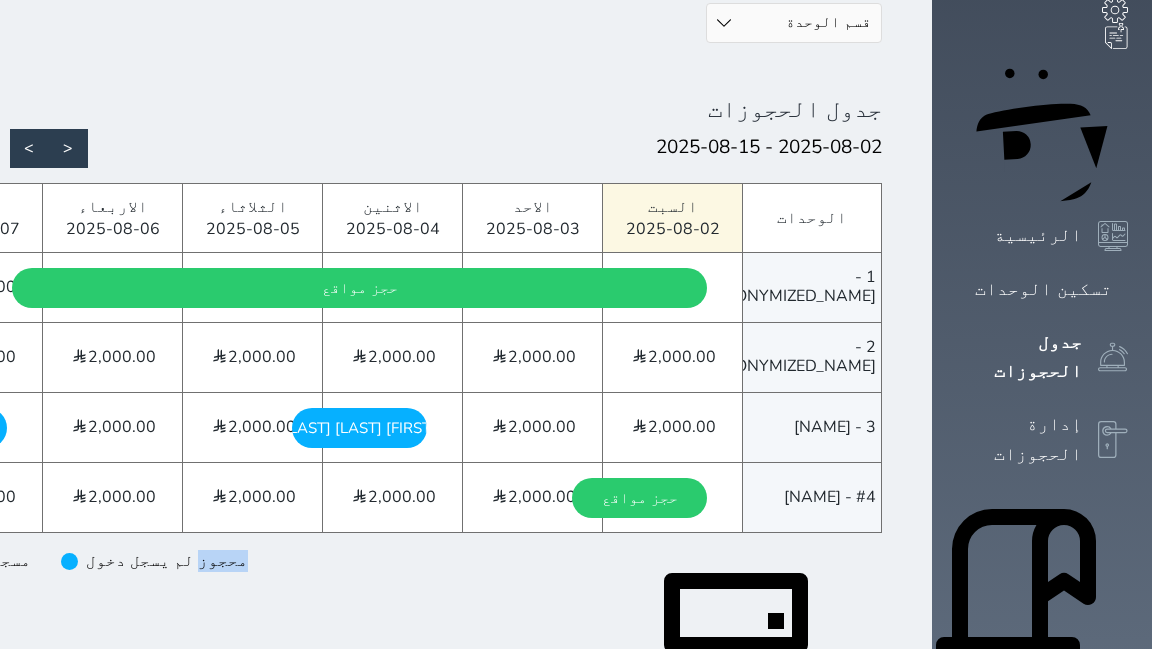 click on "محجوز لم يسجل دخول   مسجل دخول" at bounding box center [402, 561] 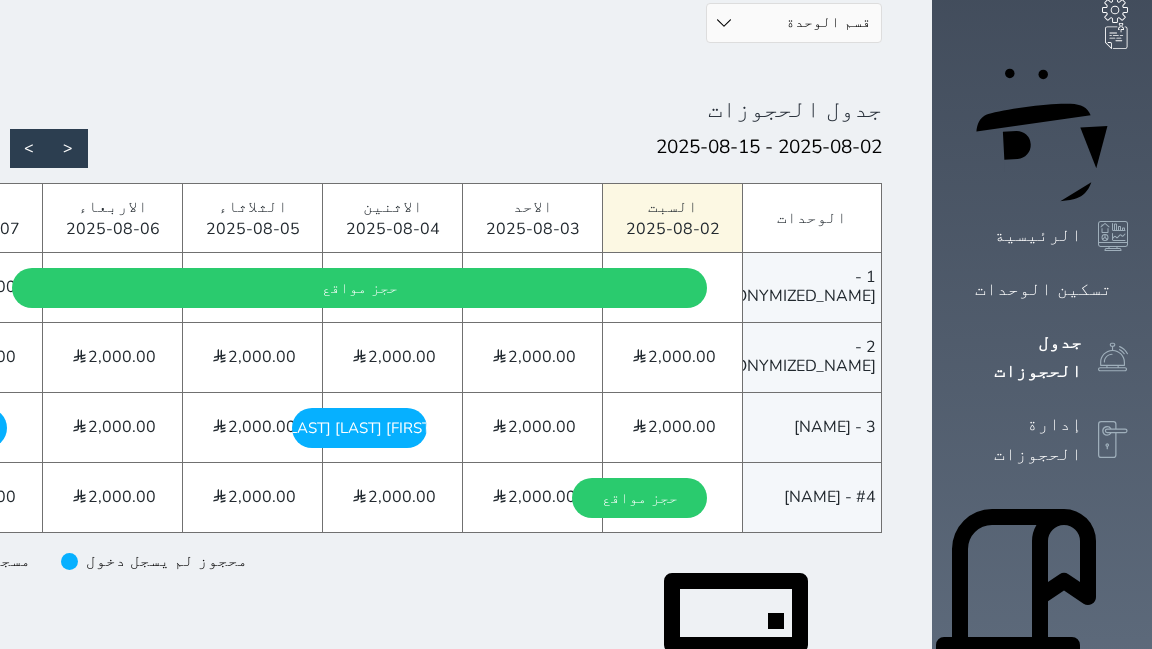click on "الرئيسية جدول الحجوزات
قسم الوحدة
Blanca
جدول الحجوزات    2025-08-02 - 2025-08-15
<
>
اليوم
الوحدات     1 - Blanca   2 - Blanca   3 - Blanca   4 - Blanca     السبت   2025-08-02 الاحد   2025-08-03 الاثنين   2025-08-04 الثلاثاء   2025-08-05 الاربعاء   2025-08-06 الخميس   2025-08-07 الجمعة   2025-08-08 السبت   2025-08-09 الاحد   2025-08-10 الاثنين   2025-08-11 الثلاثاء   2025-08-12 الاربعاء   2025-08-13 الخميس   2025-08-14 الجمعة   2025-08-15
حجز مواقع
2,000.00         2,000.00         2,000.00         2,000.00         2,500.00     الخميس - 2025/08/07     2,500.00     الجمعة - 2025/08/08     2,000.00" at bounding box center (402, 260) 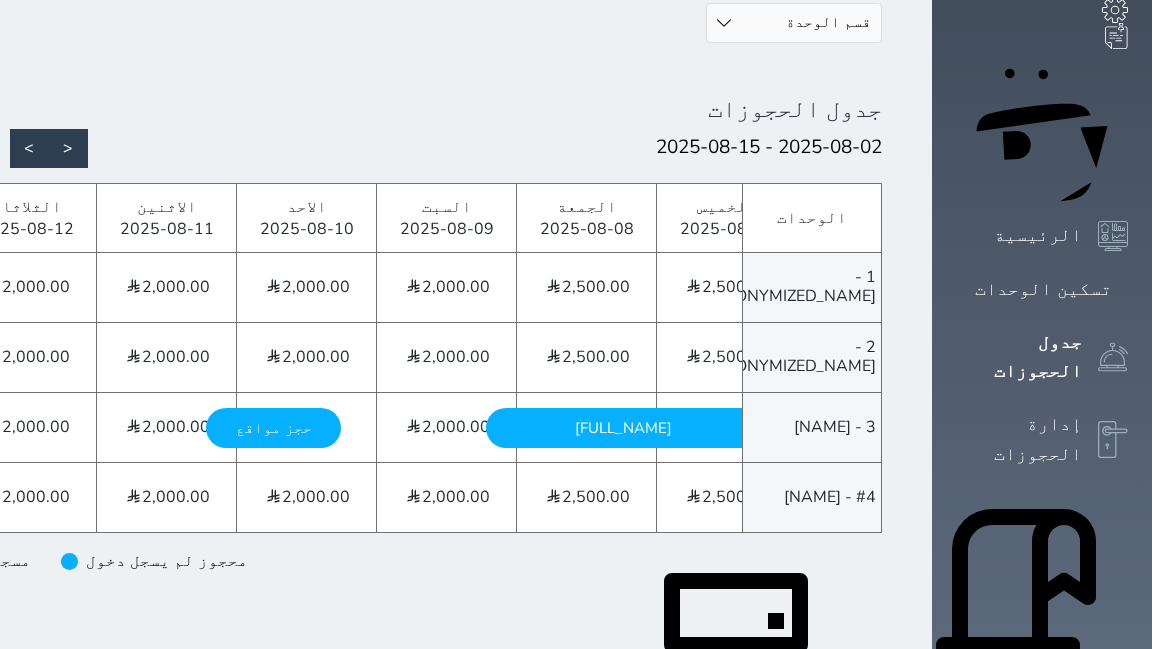 click on "الرئيسية جدول الحجوزات
قسم الوحدة
Blanca
جدول الحجوزات    2025-08-02 - 2025-08-15
<
>
اليوم
الوحدات     1 - Blanca   2 - Blanca   3 - Blanca   4 - Blanca     السبت   2025-08-02 الاحد   2025-08-03 الاثنين   2025-08-04 الثلاثاء   2025-08-05 الاربعاء   2025-08-06 الخميس   2025-08-07 الجمعة   2025-08-08 السبت   2025-08-09 الاحد   2025-08-10 الاثنين   2025-08-11 الثلاثاء   2025-08-12 الاربعاء   2025-08-13 الخميس   2025-08-14 الجمعة   2025-08-15
حجز مواقع
2,000.00         2,000.00         2,000.00         2,000.00         2,500.00     الخميس - 2025/08/07     2,500.00     الجمعة - 2025/08/08     2,000.00" at bounding box center [402, 260] 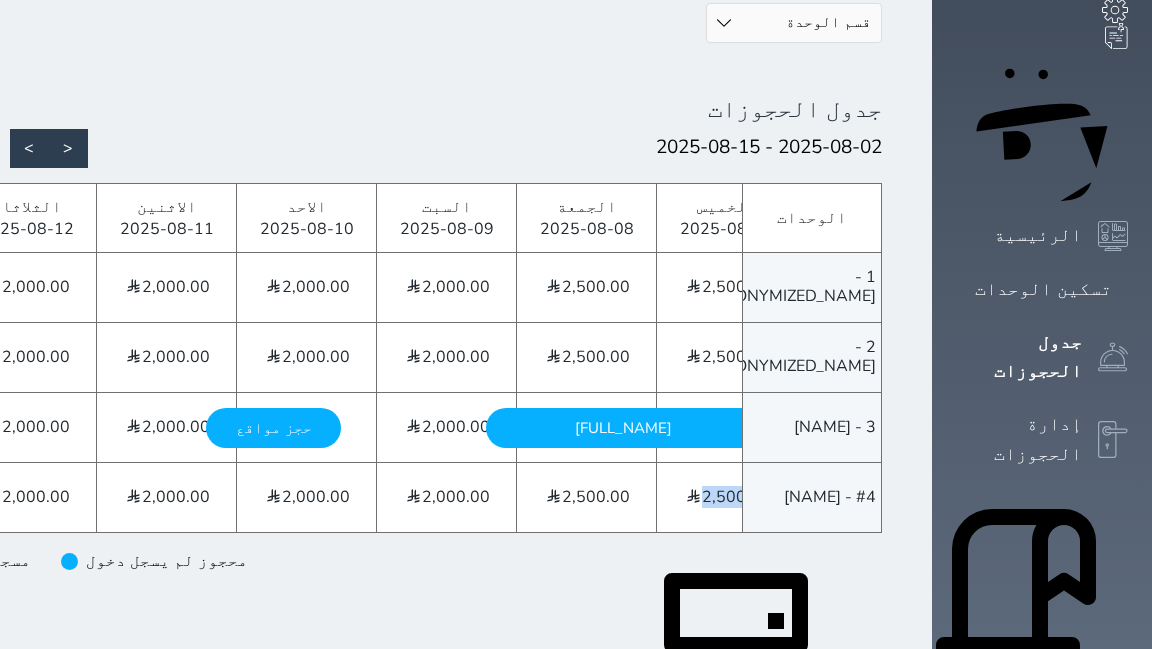 click on "الوحدات     1 - Blanca   2 - Blanca   3 - Blanca   4 - Blanca     السبت   2025-08-02 الاحد   2025-08-03 الاثنين   2025-08-04 الثلاثاء   2025-08-05 الاربعاء   2025-08-06 الخميس   2025-08-07 الجمعة   2025-08-08 السبت   2025-08-09 الاحد   2025-08-10 الاثنين   2025-08-11 الثلاثاء   2025-08-12 الاربعاء   2025-08-13 الخميس   2025-08-14 الجمعة   2025-08-15
حجز مواقع
2,000.00         2,000.00         2,000.00         2,000.00         2,500.00     الخميس - 2025/08/07     2,500.00     الجمعة - 2025/08/08     2,000.00     السبت - 2025/08/09     2,000.00     الأحد - 2025/08/10     2,000.00     الاثنين - 2025/08/11     2,000.00     الثلاثاء - 2025/08/12     2,000.00     الأربعاء - 2025/08/13     2,500.00     الخميس - 2025/08/14     2,500.00     الجمعة - 2025/08/15     2,000.00" at bounding box center [402, 358] 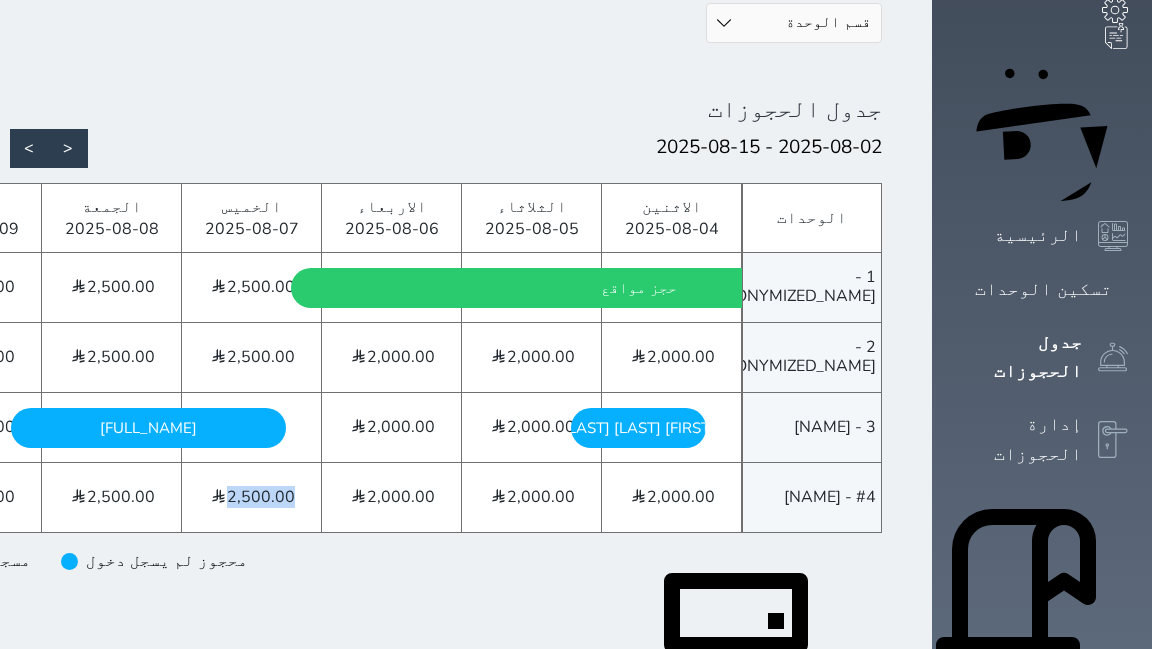 scroll, scrollTop: 0, scrollLeft: 0, axis: both 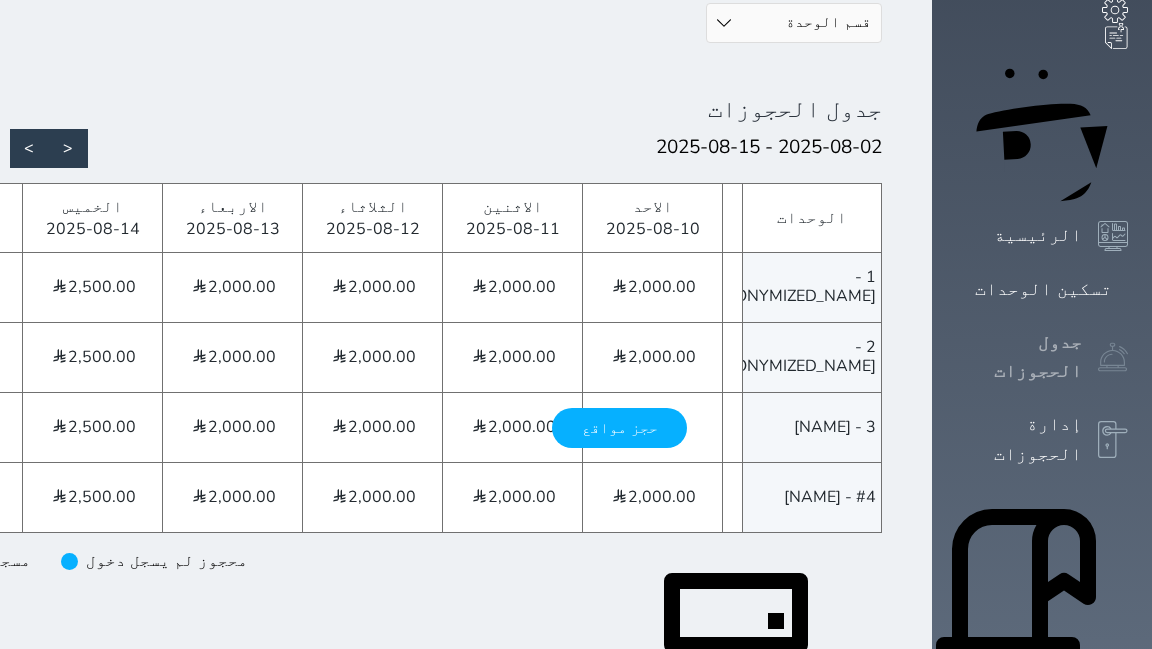 click 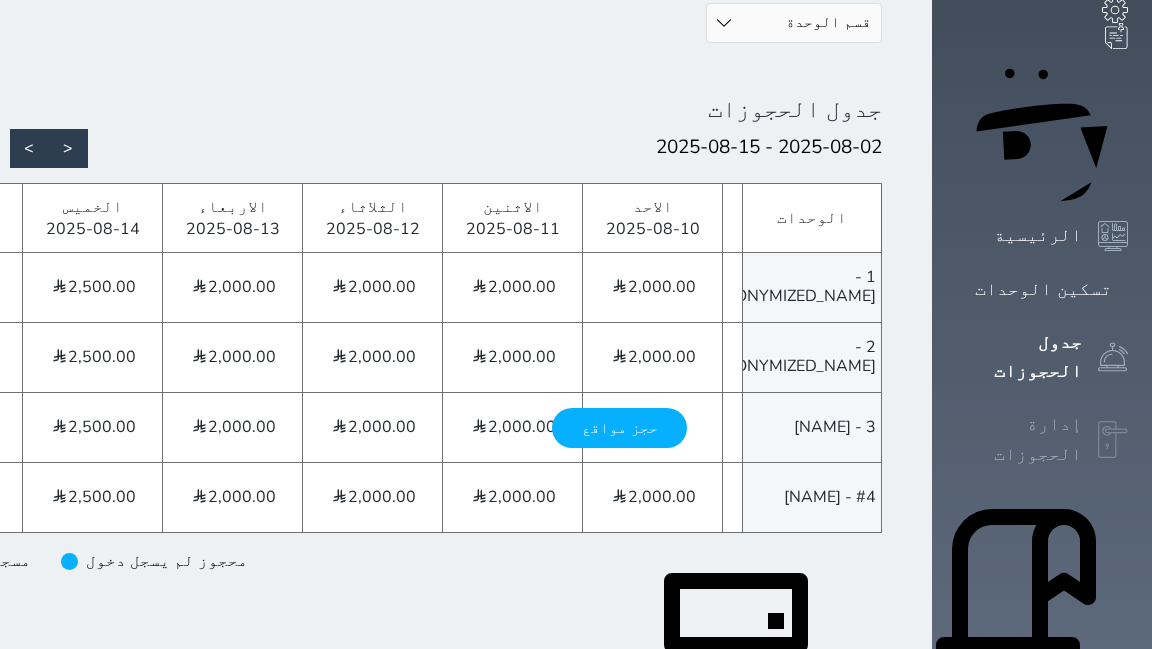 click 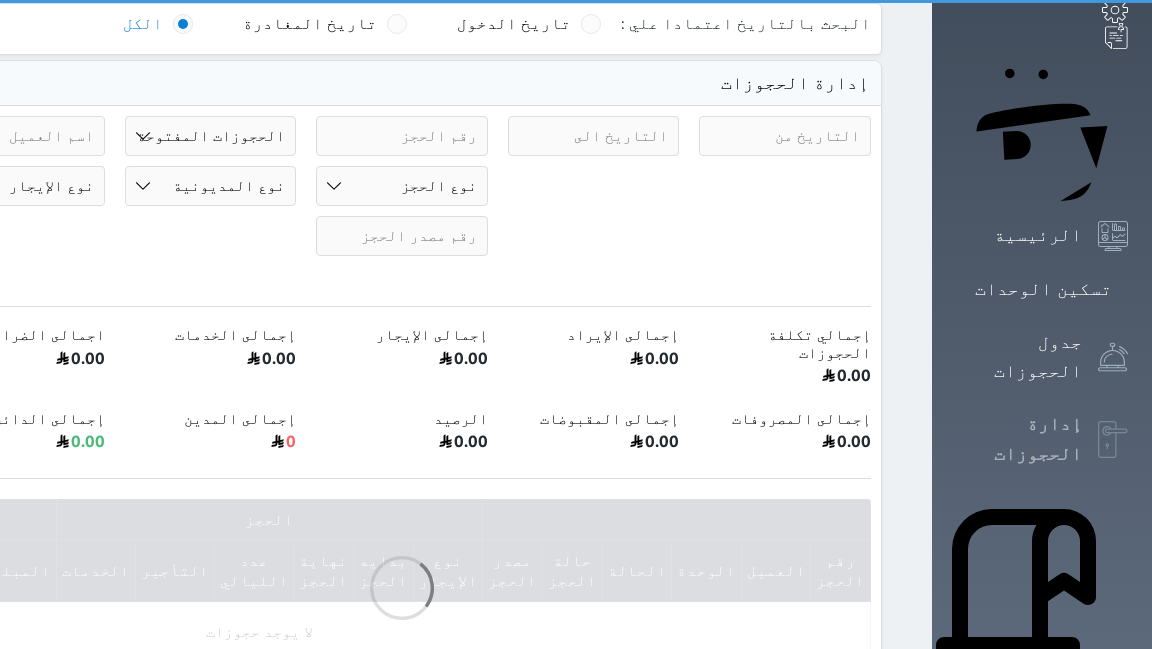 scroll, scrollTop: 0, scrollLeft: 0, axis: both 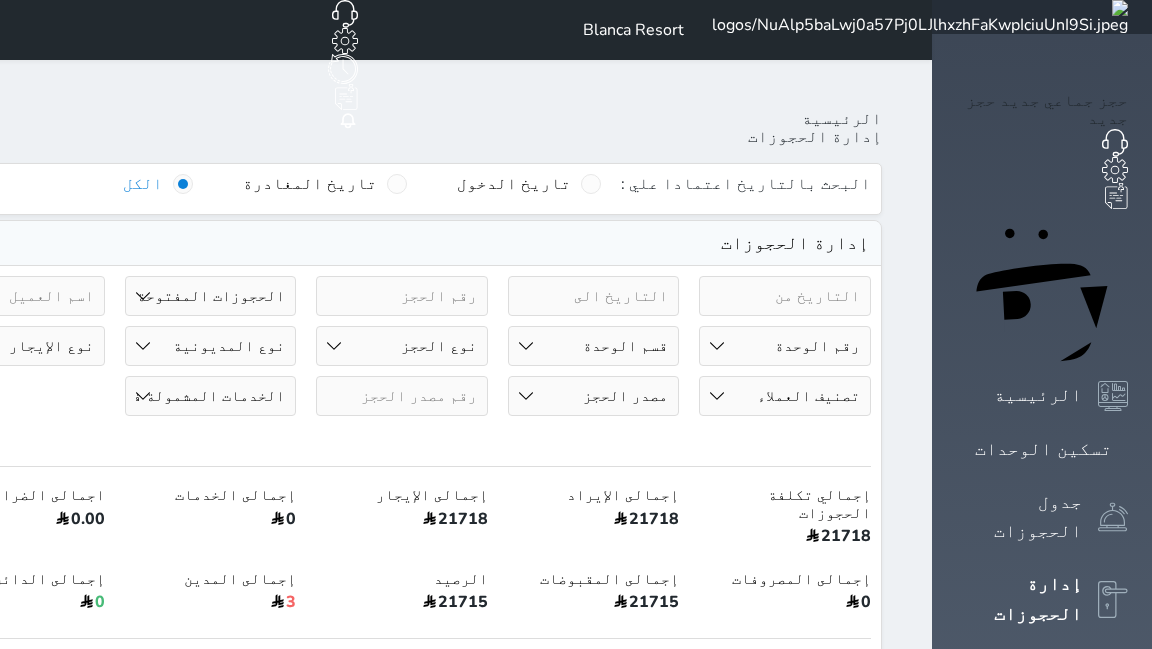 click on "حجز جماعي جديد   حجز جديد             الرئيسية     تسكين الوحدات     جدول الحجوزات     إدارة الحجوزات     POS     الإدارة المالية     العملاء     تقييمات العملاء     الوحدات     الخدمات     التقارير     الإعدادات     الدعم الفني" at bounding box center [1042, 1314] 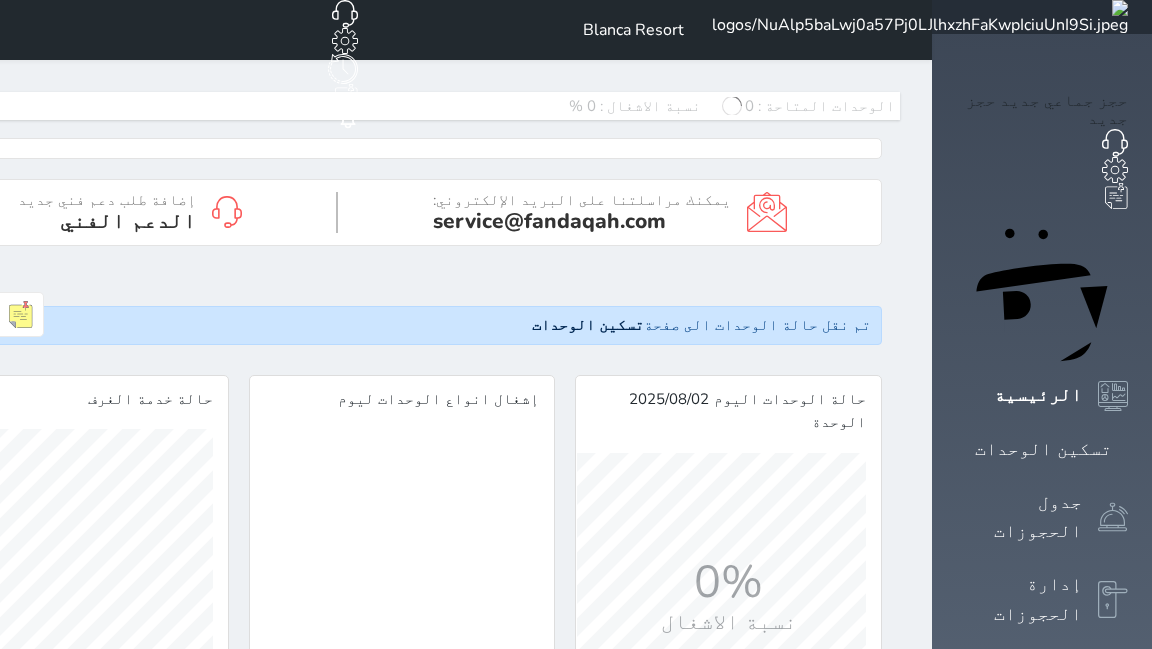 scroll, scrollTop: 0, scrollLeft: 0, axis: both 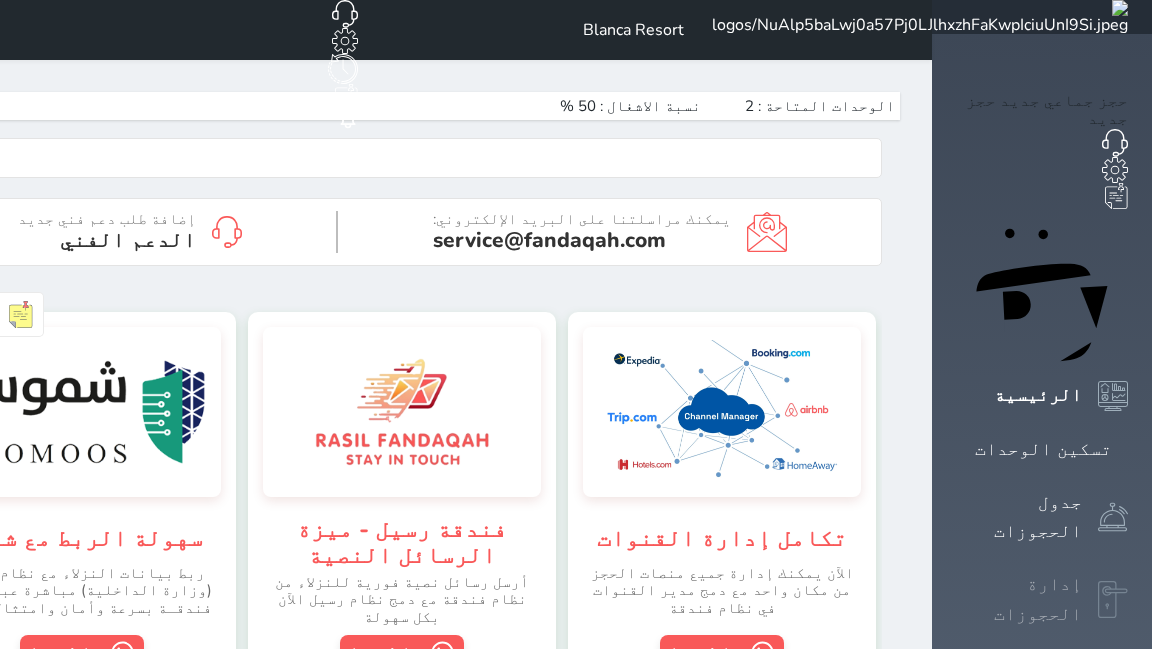 click 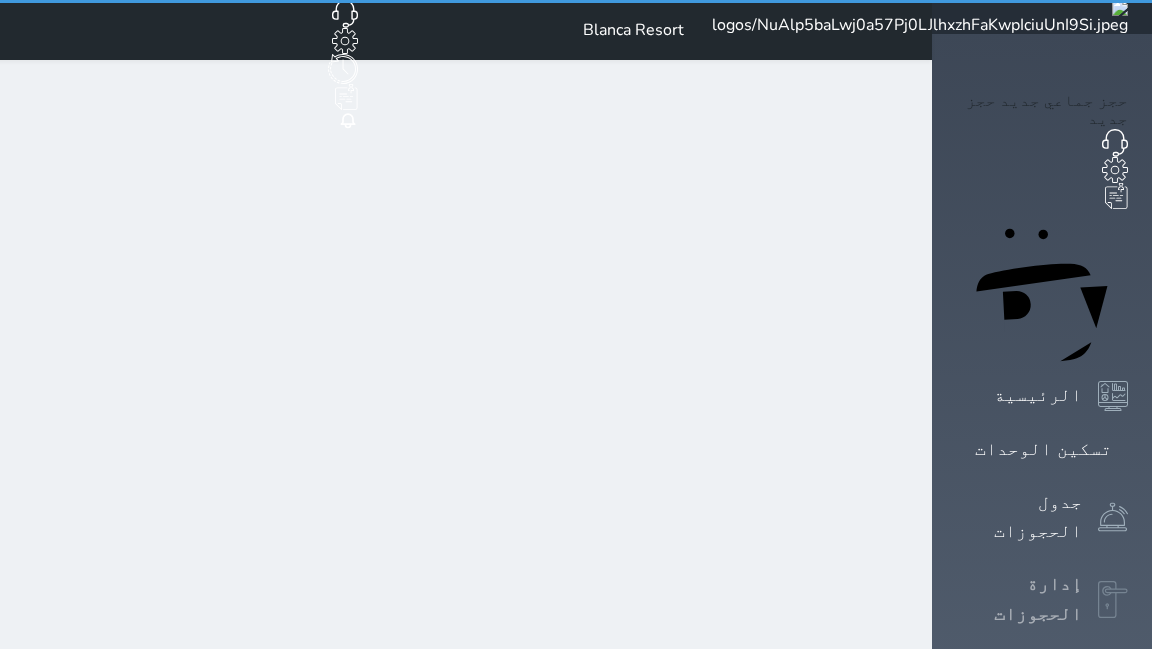 select on "open_all" 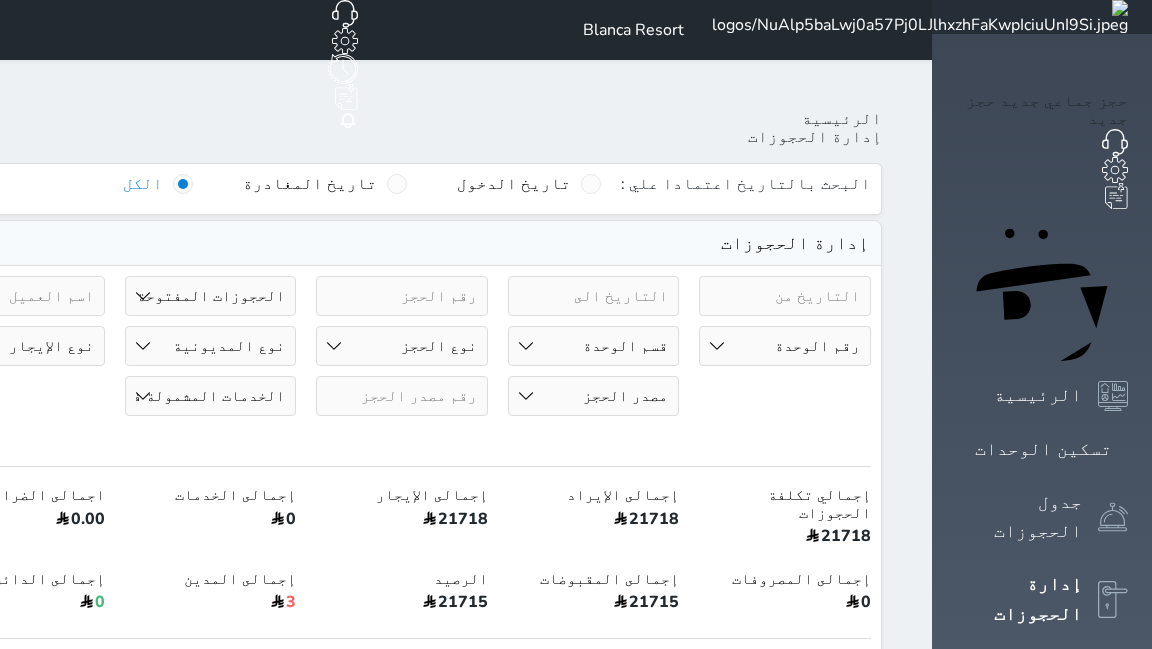 click on "حجز جماعي جديد   حجز جديد             الرئيسية     تسكين الوحدات     جدول الحجوزات     إدارة الحجوزات     POS     الإدارة المالية     العملاء     تقييمات العملاء     الوحدات     الخدمات     التقارير     الإعدادات     الدعم الفني" at bounding box center (1042, 1394) 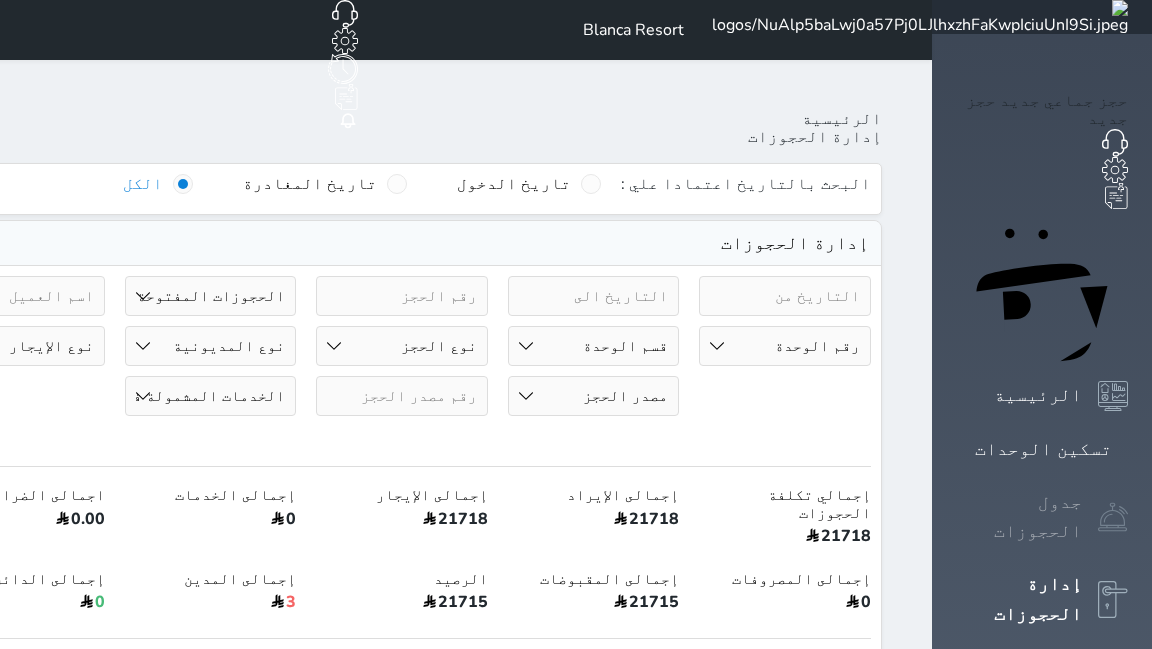click 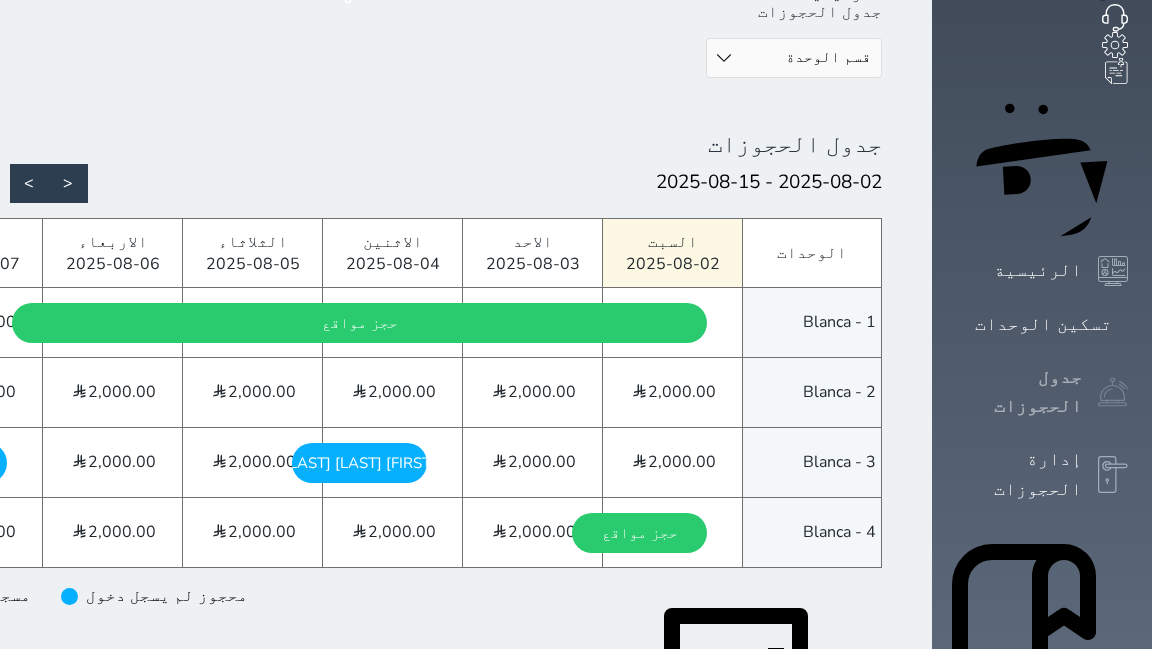 scroll, scrollTop: 128, scrollLeft: 0, axis: vertical 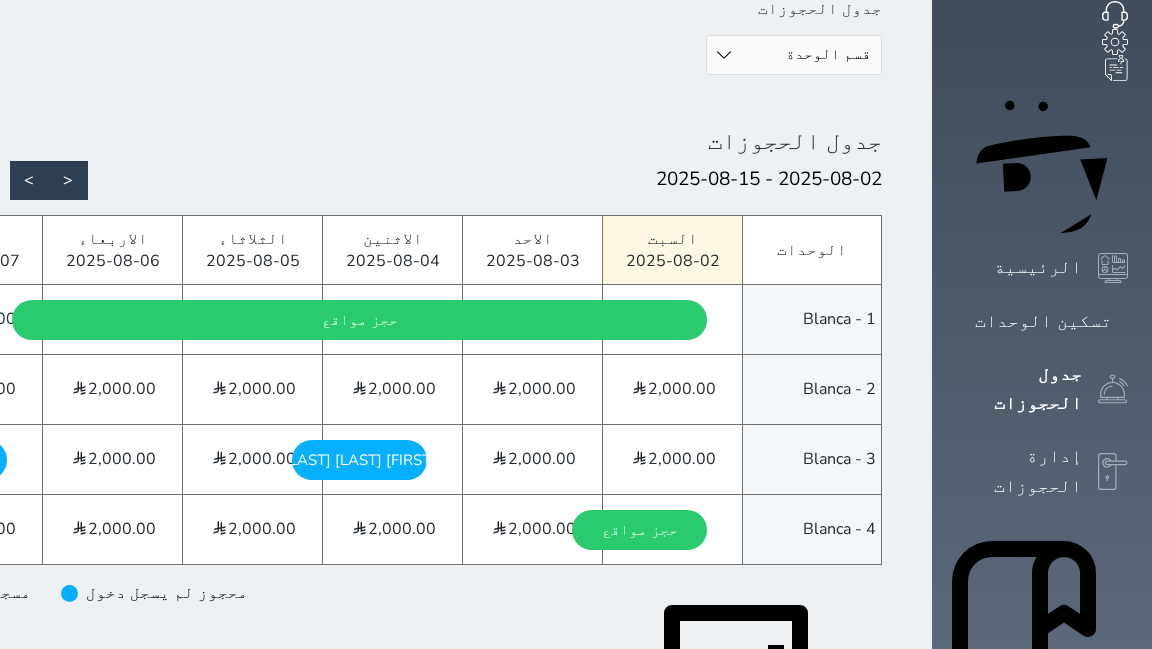 click on "Blanca Resort
حجز جماعي جديد   حجز جديد   غير مرتبط مع منصة زاتكا المرحلة الثانية   غير مرتبط مع شموس   غير مرتبط مع المنصة الوطنية للرصد السياحي             إشعار   الغرفة   النزيل   المصدر
الماليه
الرئيسية جدول الحجوزات
قسم الوحدة
Blanca
جدول الحجوزات    [DATE] - [DATE]
<
>
اليوم
الوحدات     1 - Blanca   2 - Blanca   3 - Blanca   4 - Blanca     السبت   [DATE] الاحد   [DATE] الاثنين   [DATE] الثلاثاء   [DATE] الاربعاء   [DATE] الخميس   [DATE] الجمعة   [DATE] السبت   [DATE] الاحد   [DATE] الاثنين" at bounding box center [402, 696] 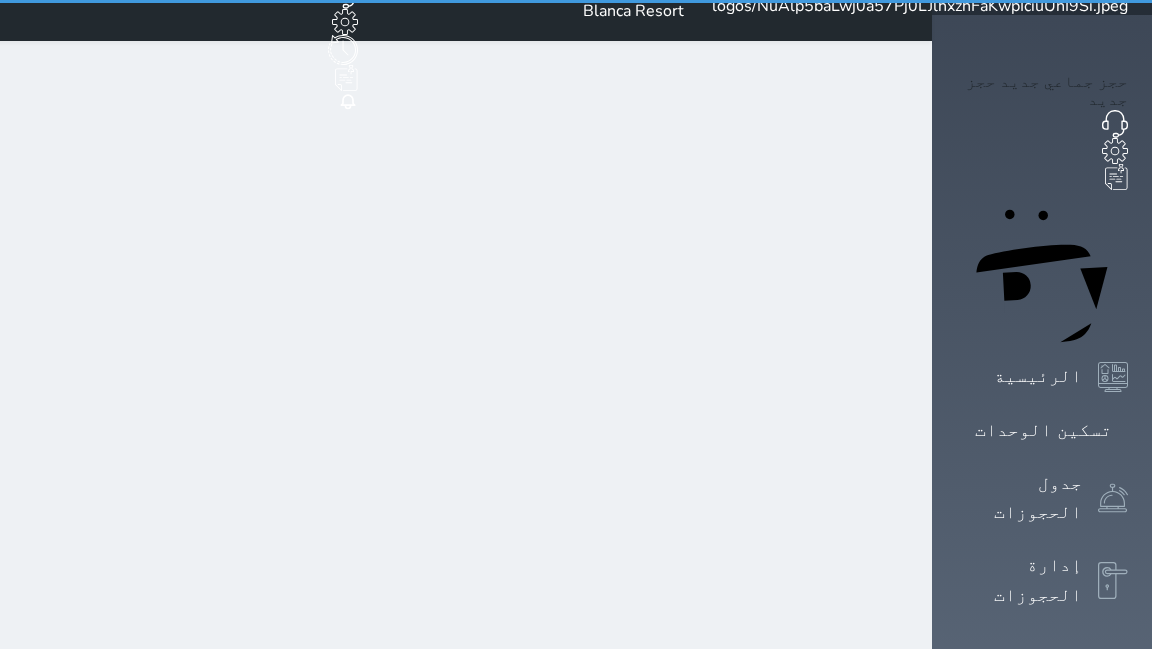 scroll, scrollTop: 0, scrollLeft: 0, axis: both 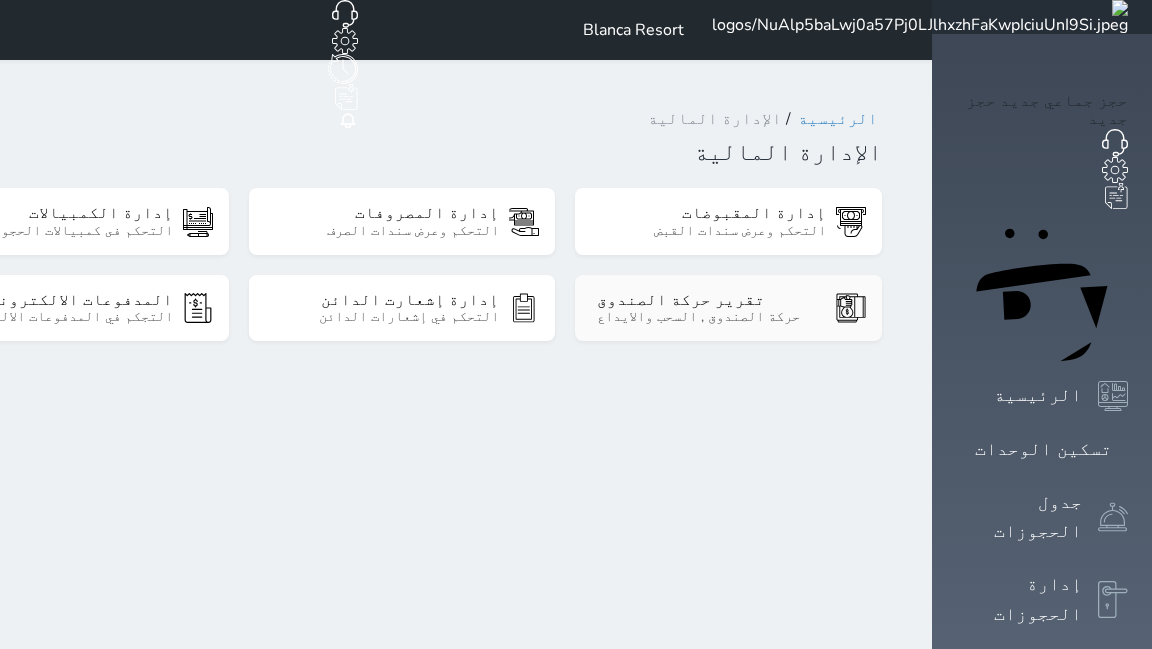 click on "تقرير حركة الصندوق
حركة الصندوق , السحب والايداع" at bounding box center (728, 308) 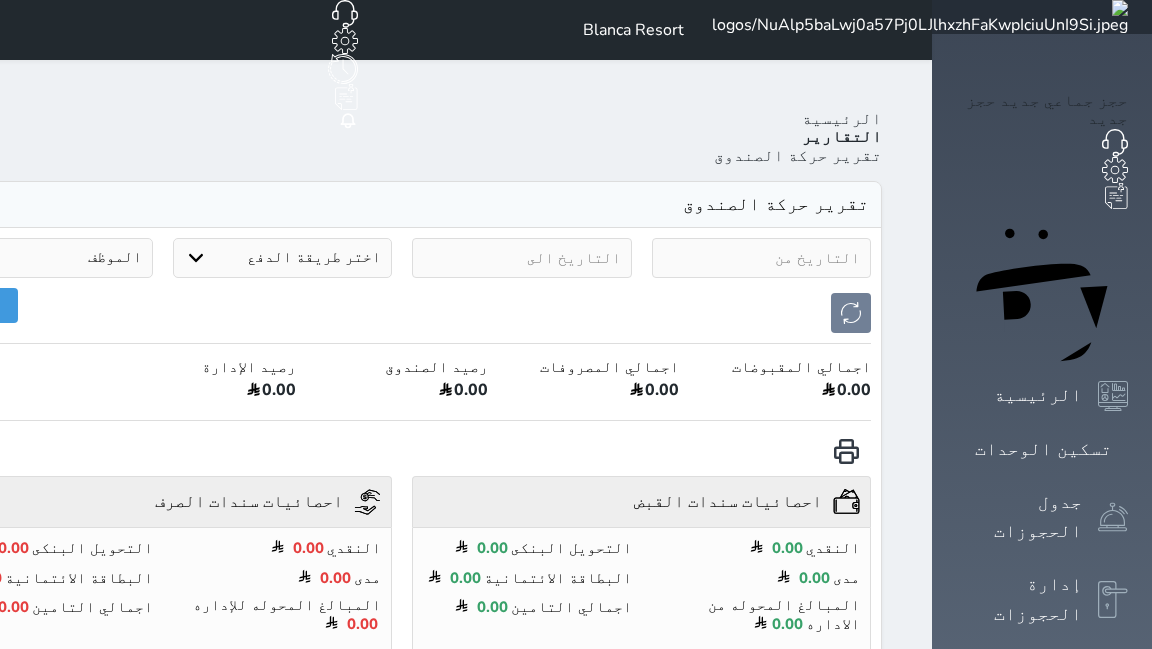 click at bounding box center (762, 258) 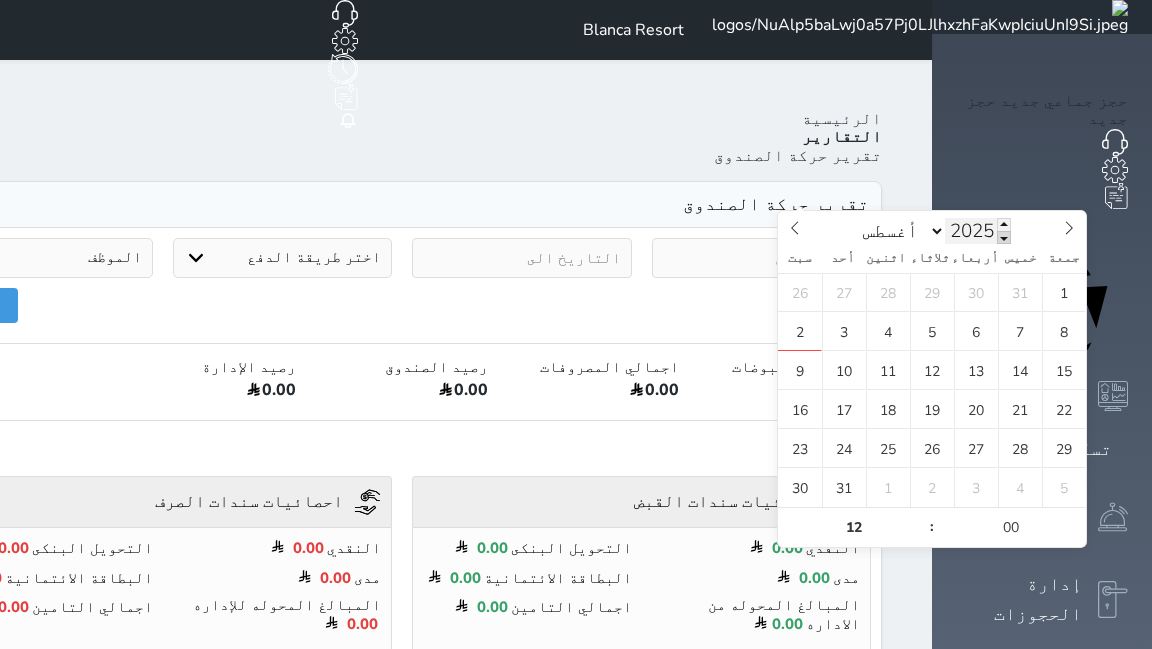 click at bounding box center [1004, 237] 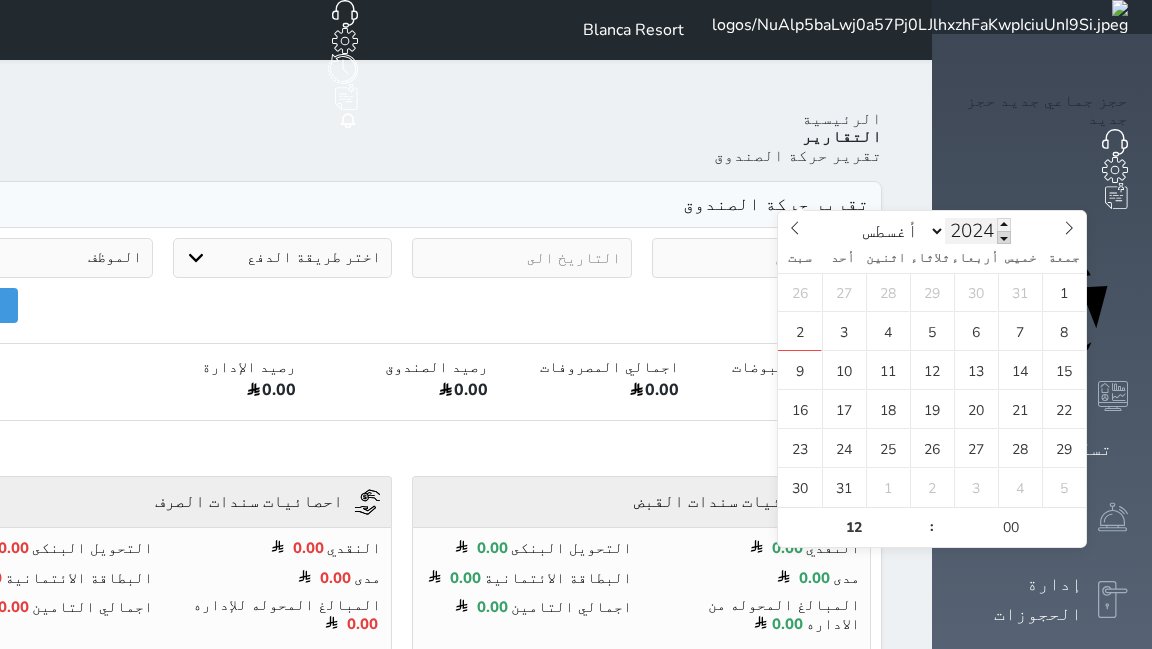 click at bounding box center [1004, 237] 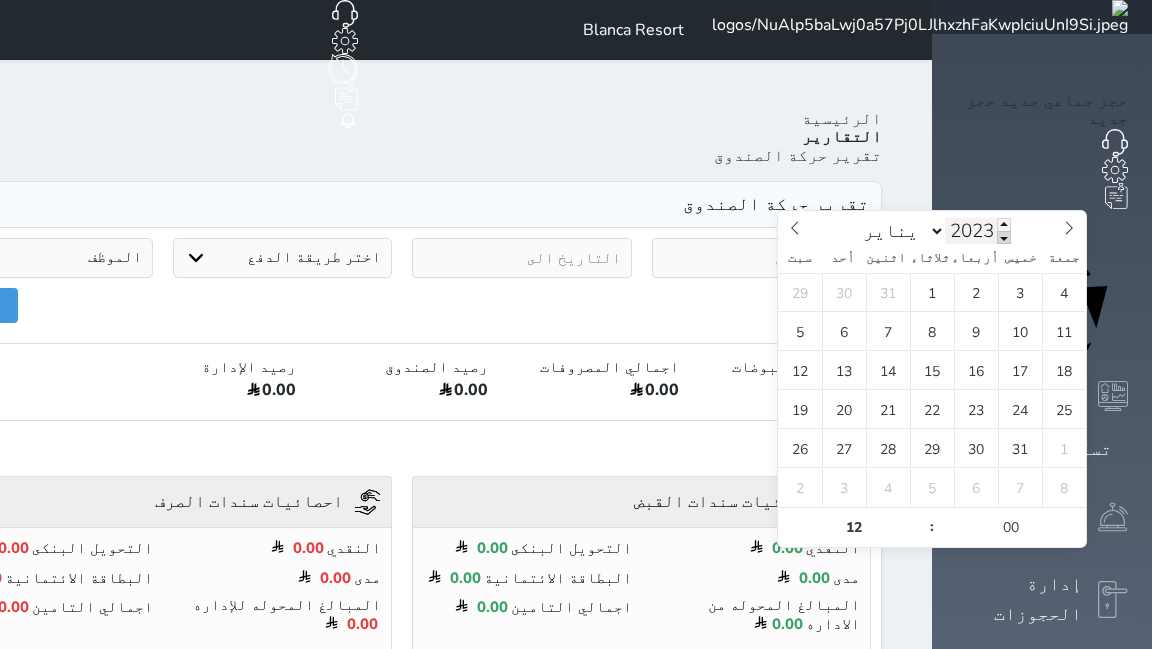 click at bounding box center [1004, 237] 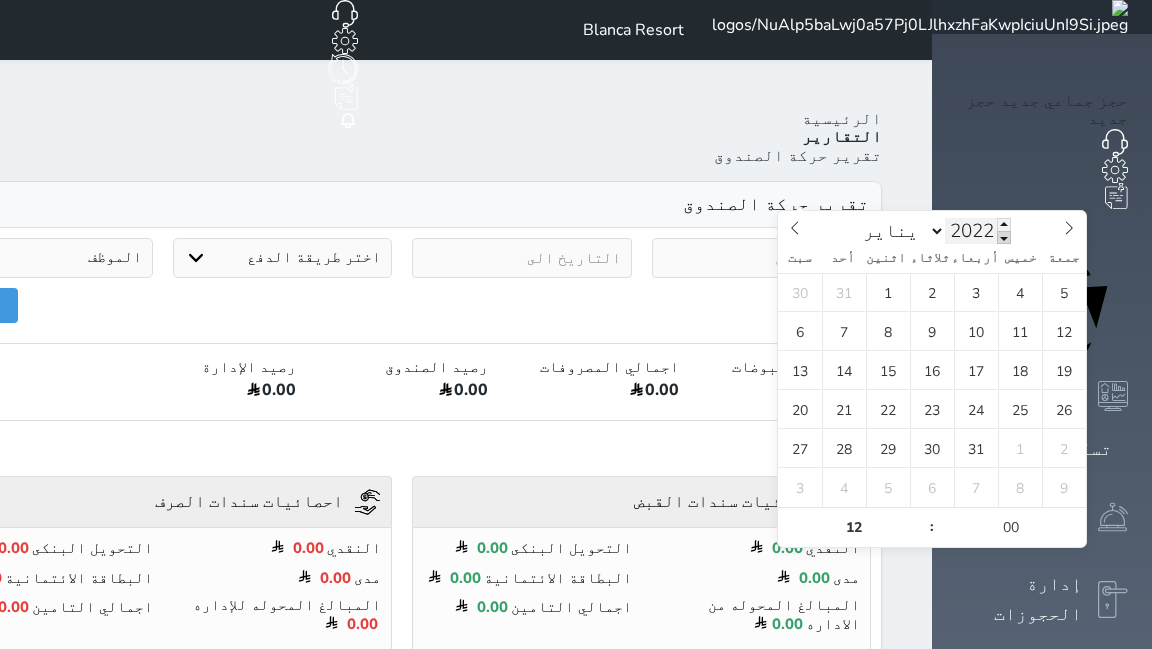 click at bounding box center [1004, 237] 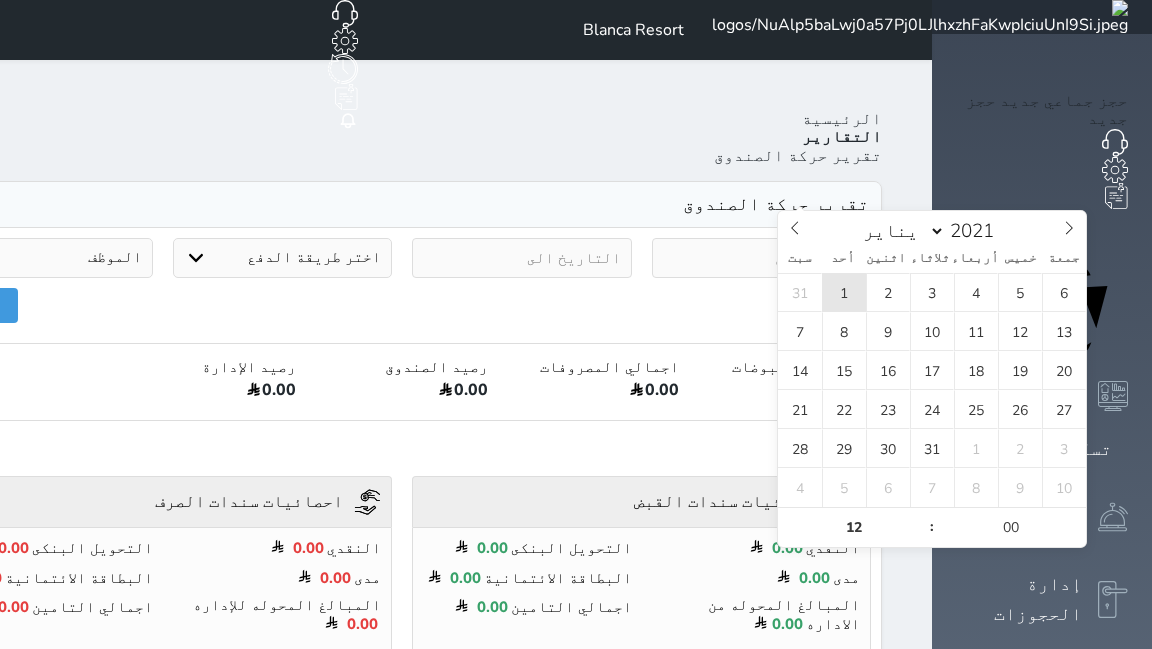 click on "1" at bounding box center (844, 292) 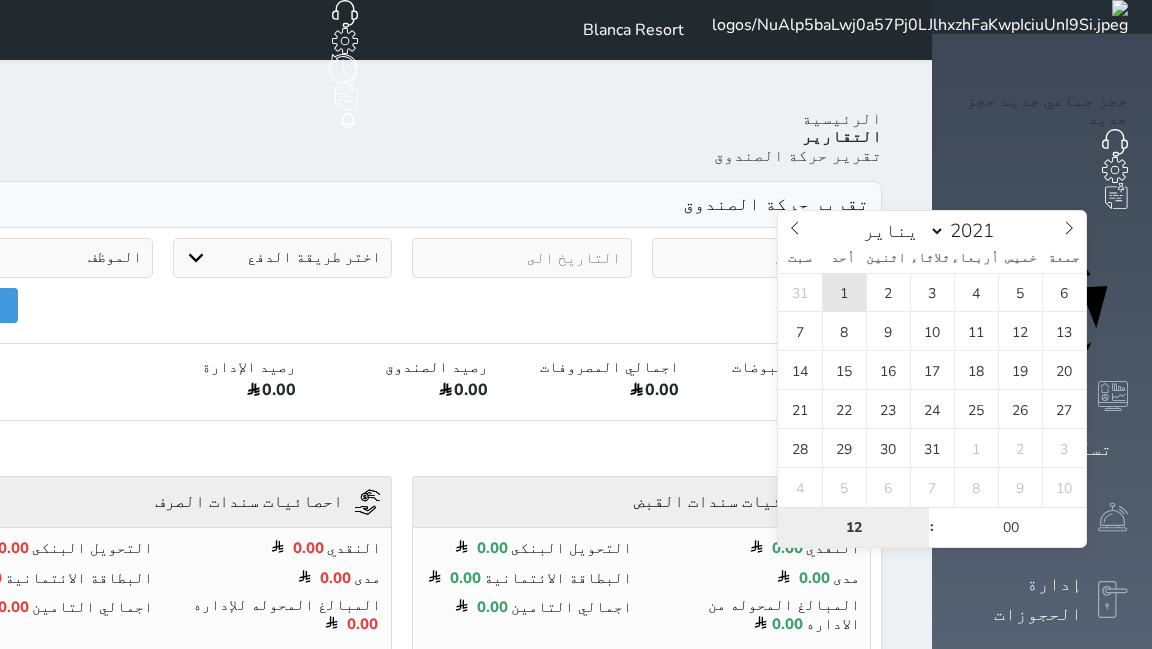 type on "[DATE] [TIME]" 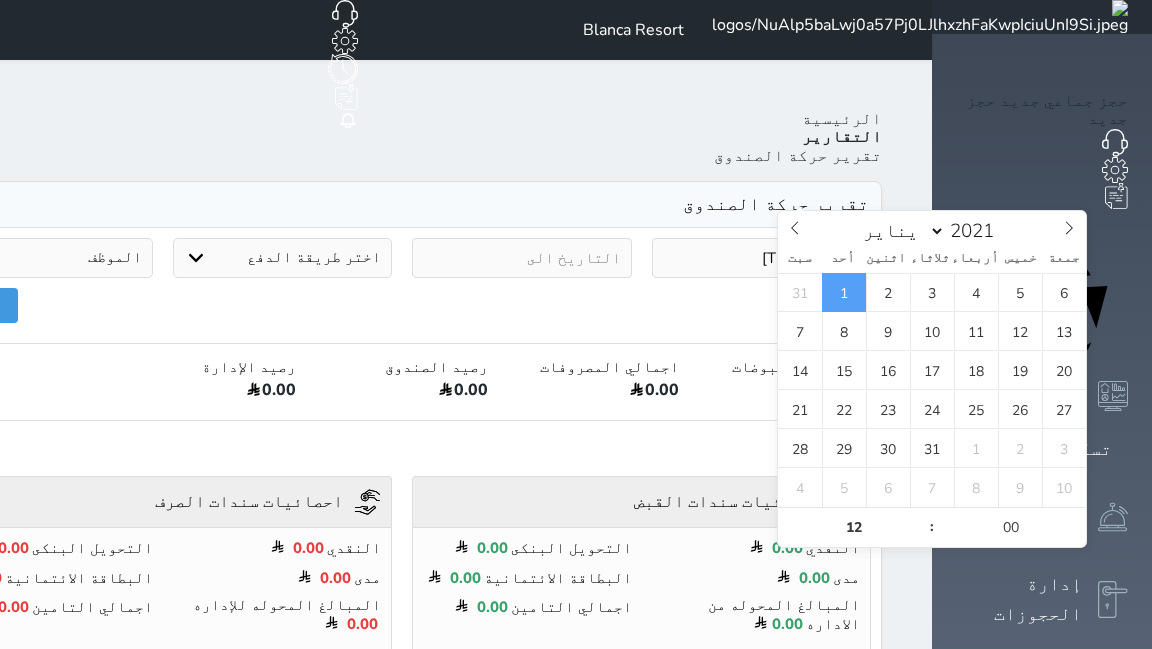 click at bounding box center [522, 258] 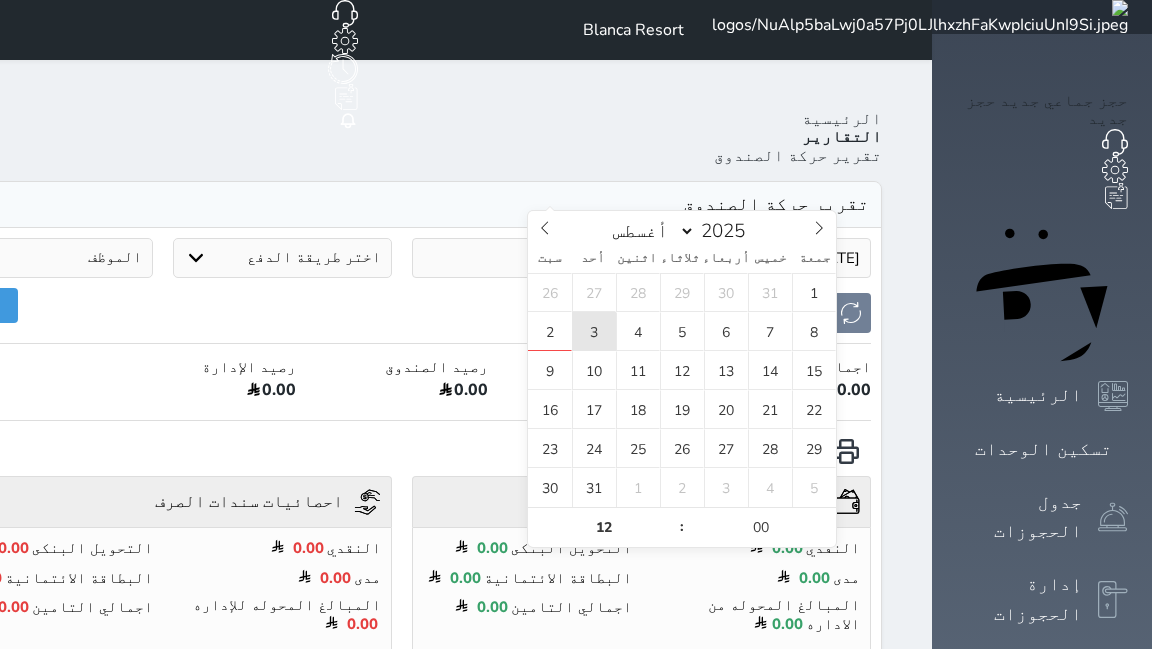 click on "3" at bounding box center (594, 331) 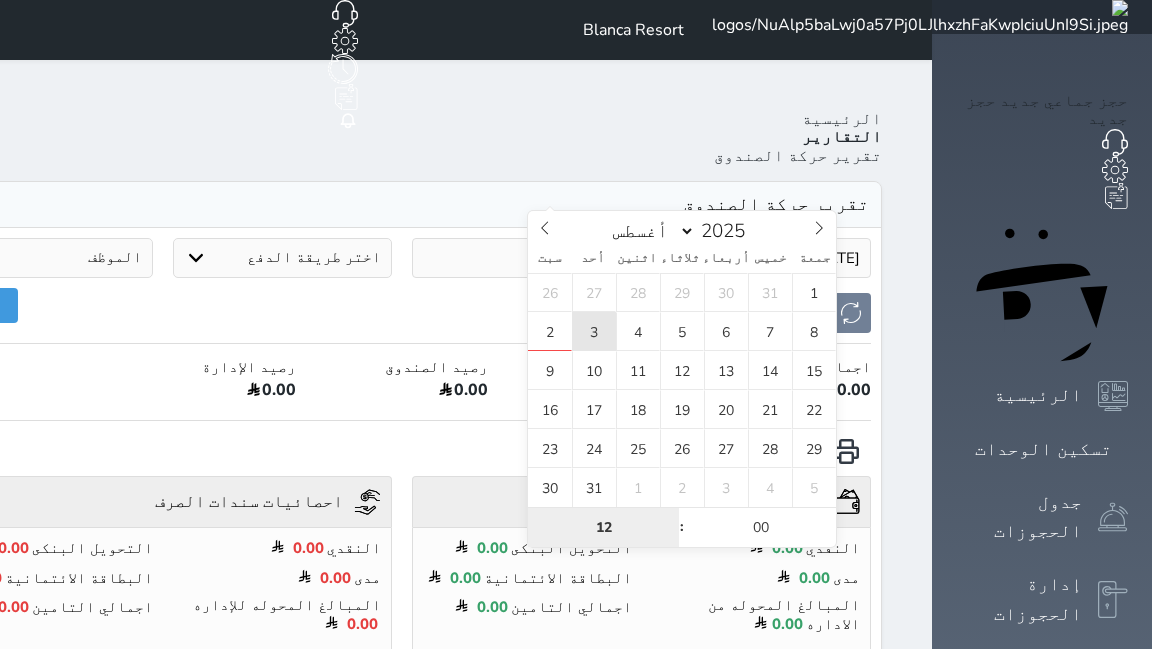 type on "2025-08-03 12:00" 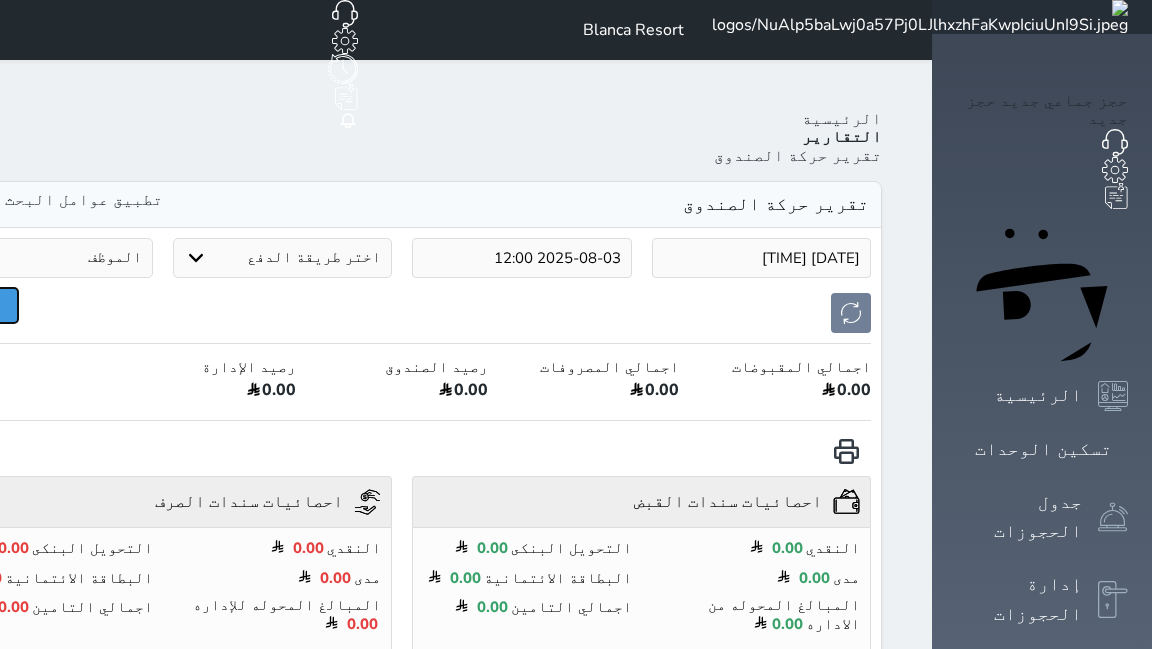 click on "البحث" at bounding box center (-25, 305) 